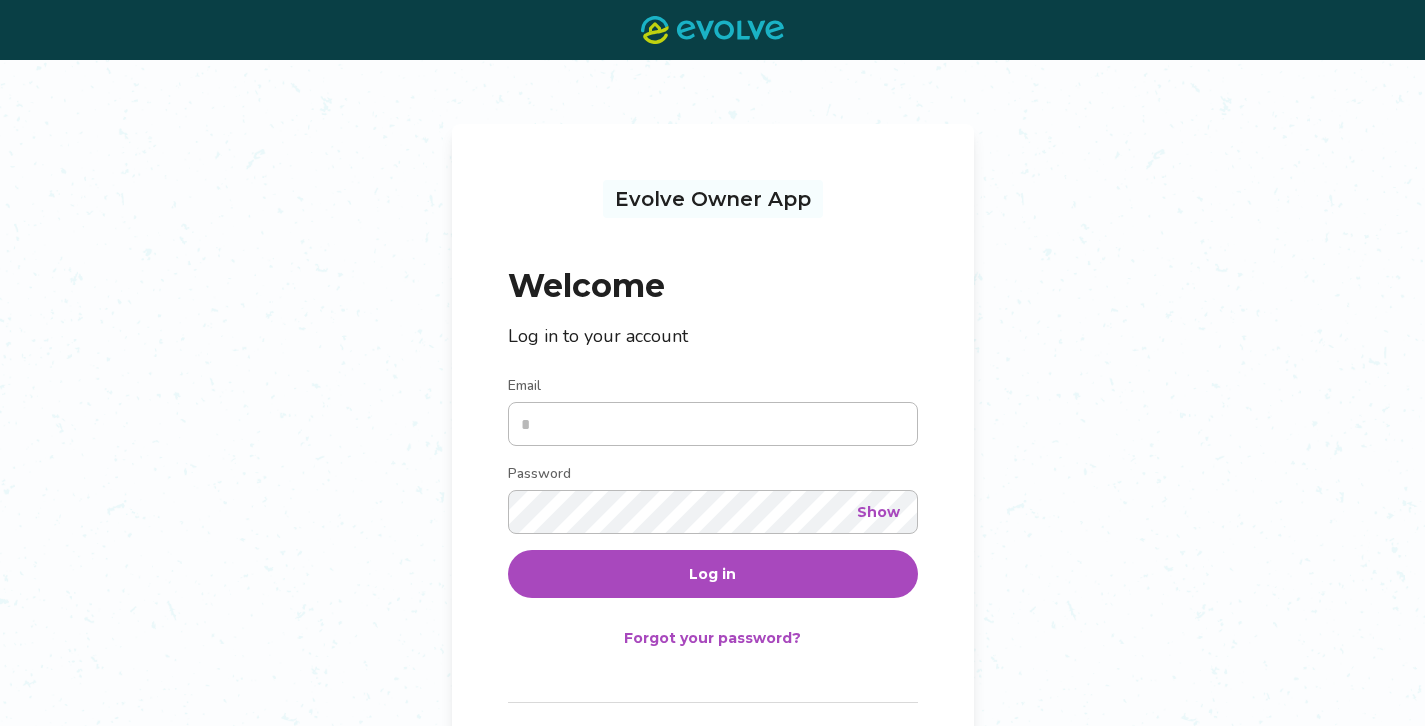 scroll, scrollTop: 0, scrollLeft: 0, axis: both 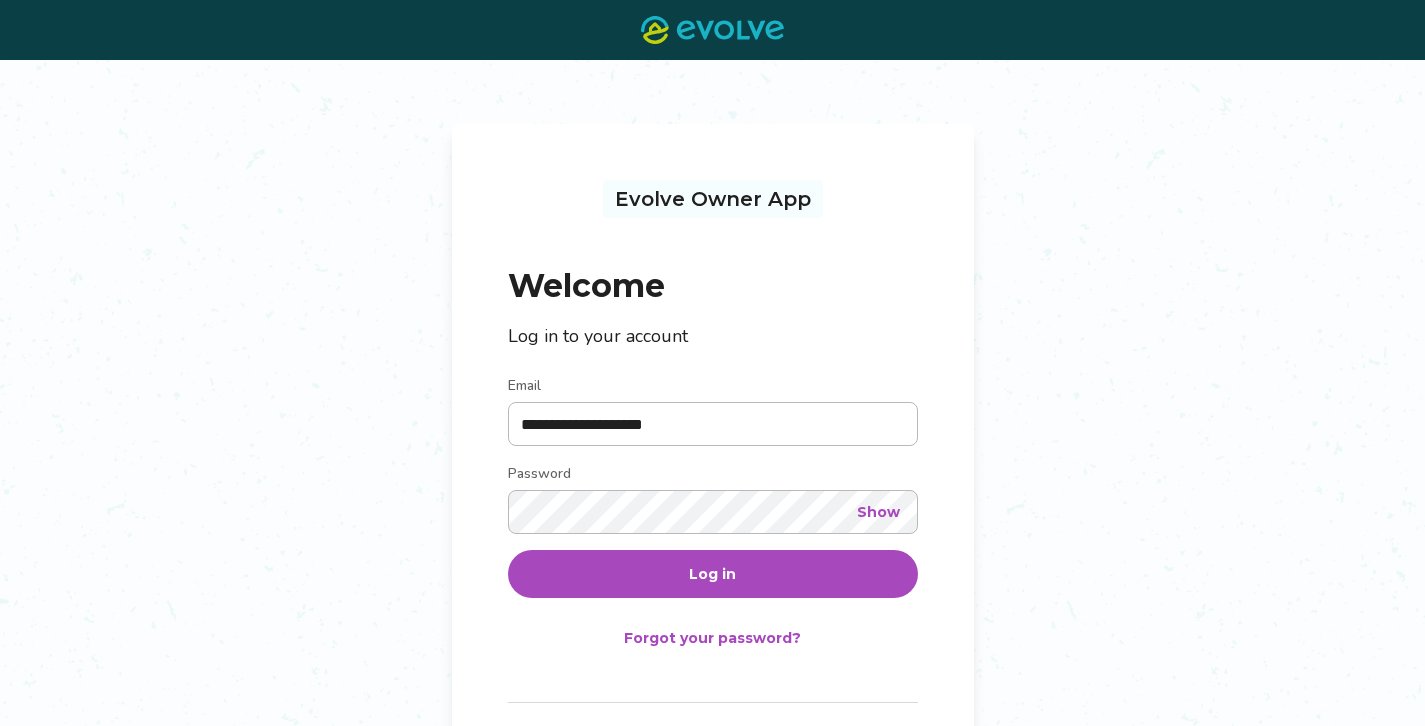 click on "Show" at bounding box center (878, 512) 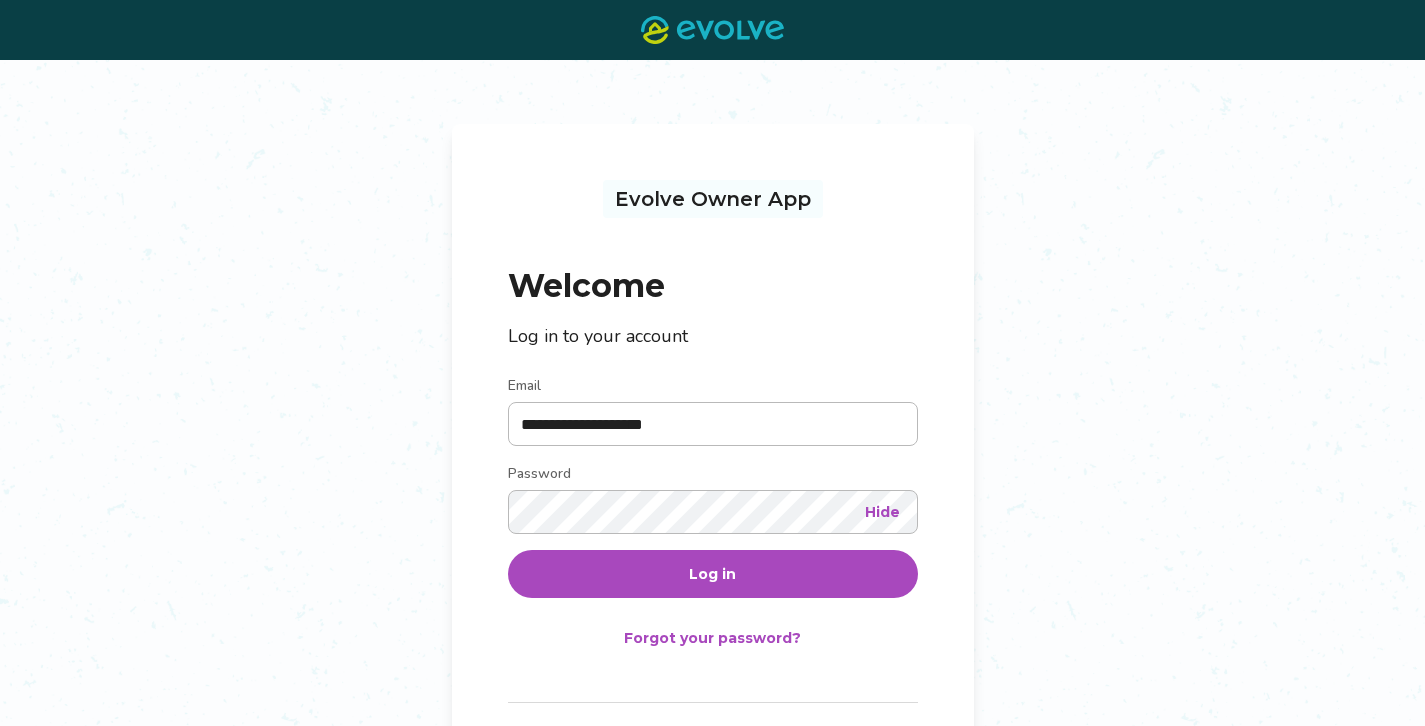 click on "Log in" at bounding box center (713, 574) 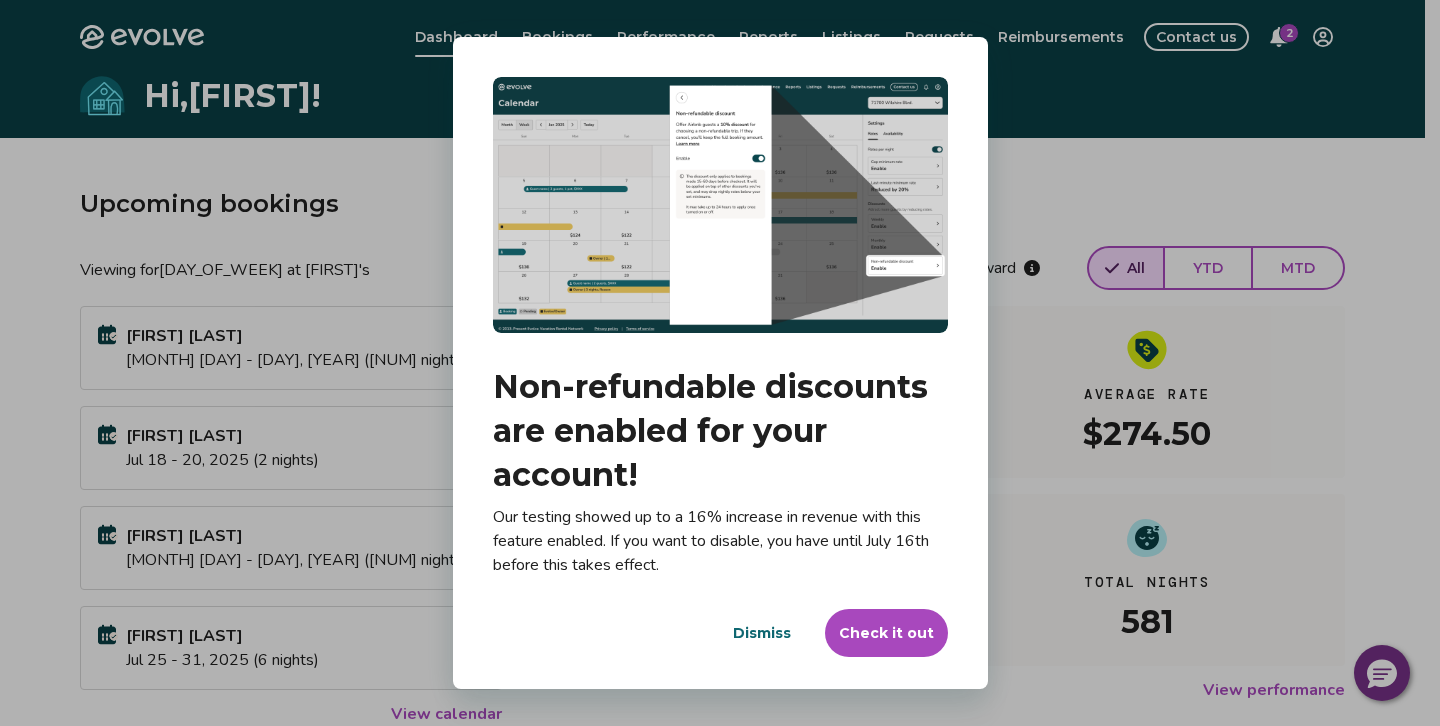 click on "Check it out" at bounding box center (886, 633) 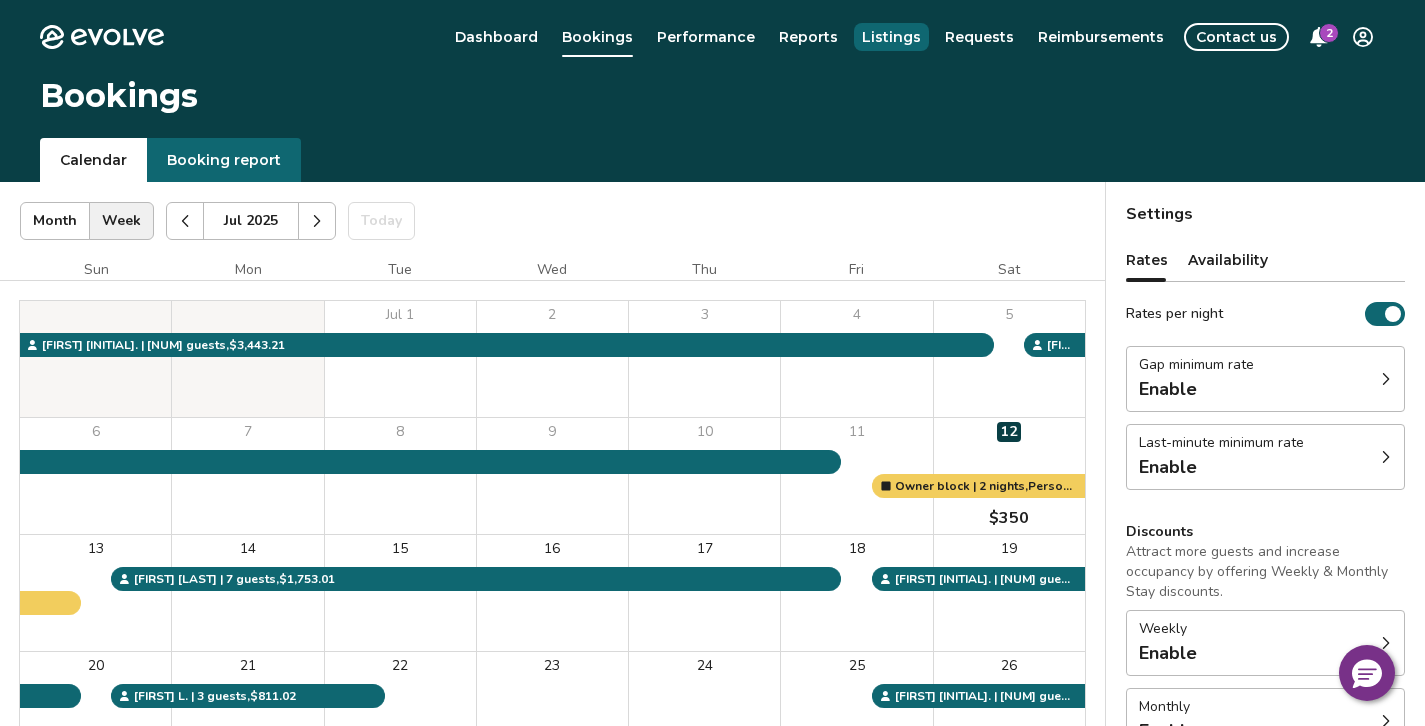 click on "Listings" at bounding box center [891, 37] 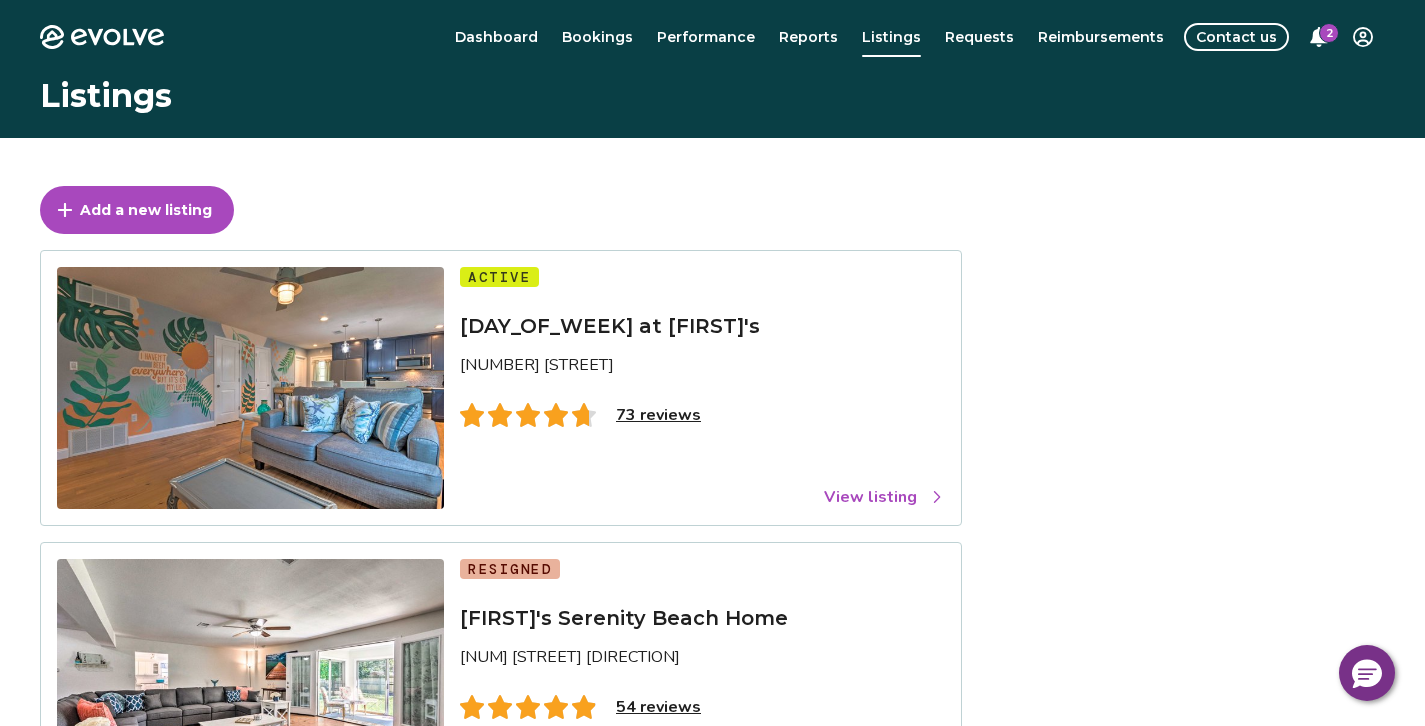 click at bounding box center (250, 388) 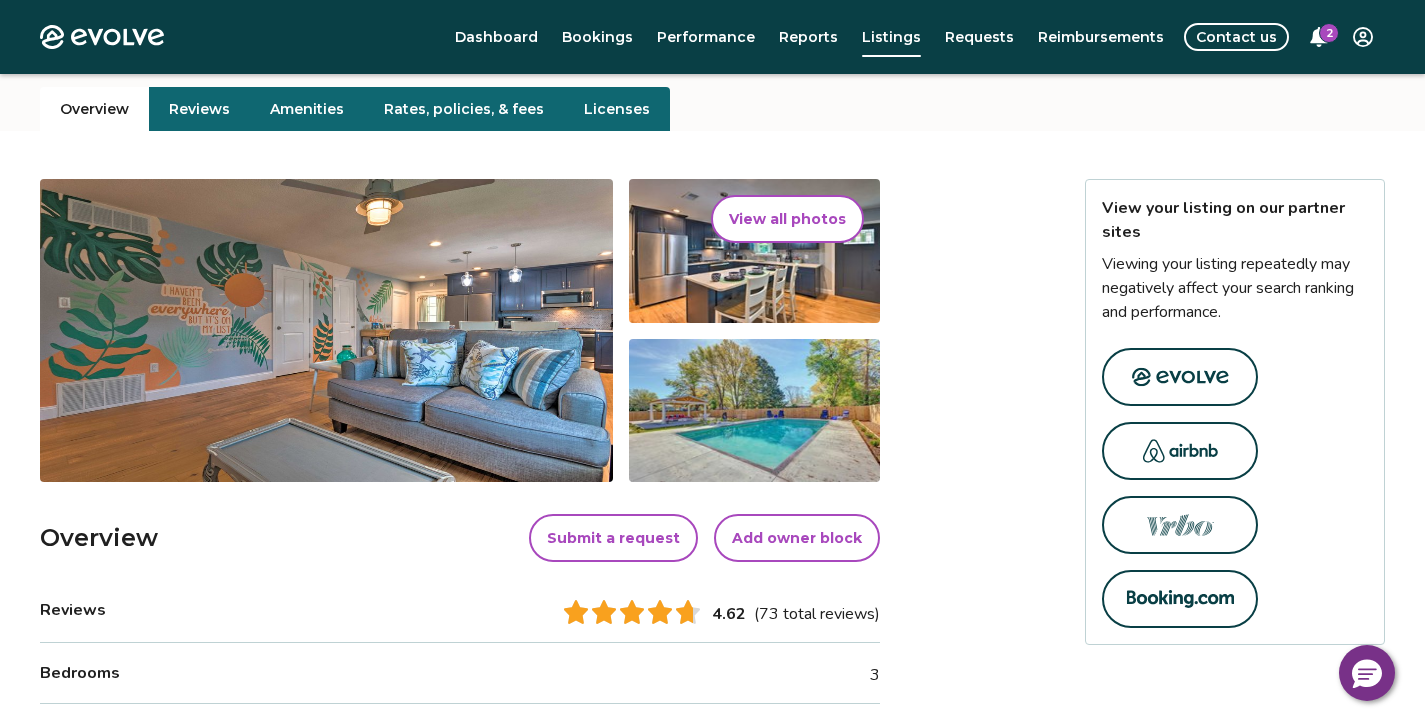 scroll, scrollTop: 210, scrollLeft: 0, axis: vertical 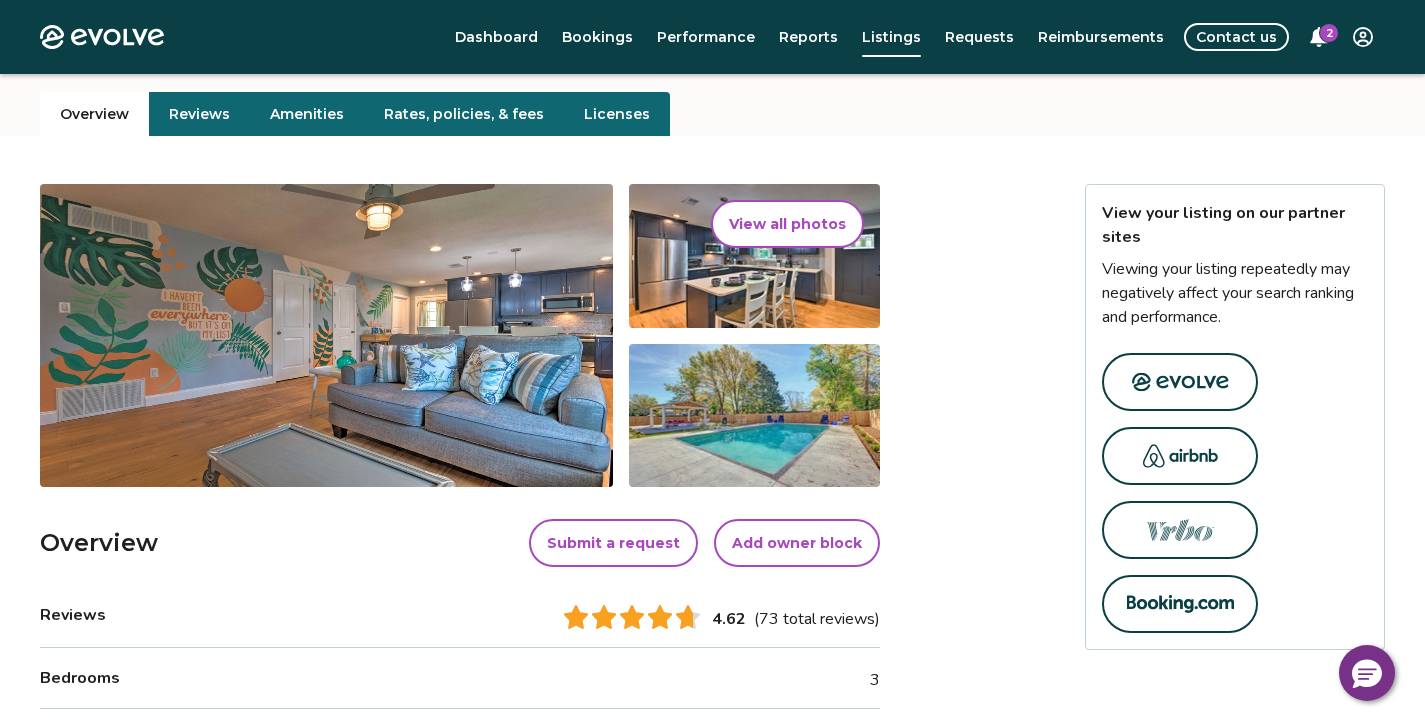 click at bounding box center [1180, 530] 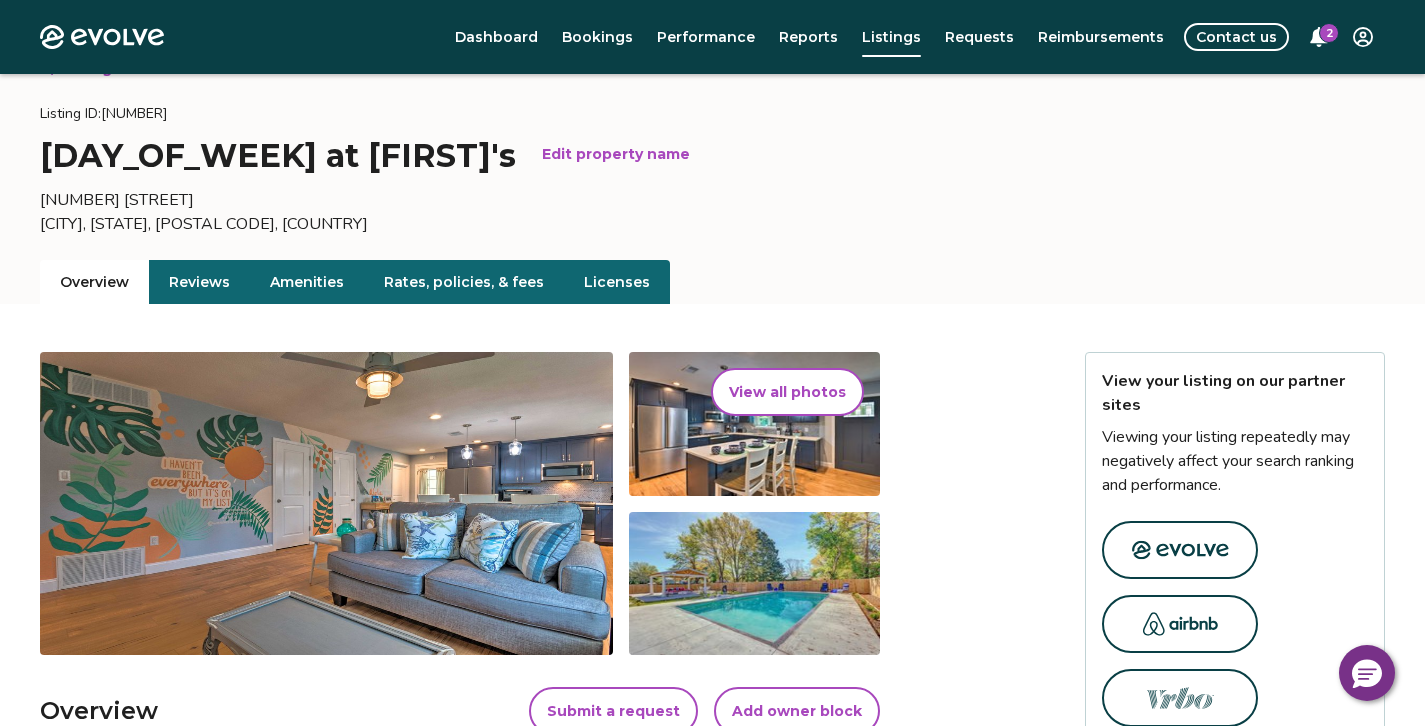 scroll, scrollTop: 0, scrollLeft: 0, axis: both 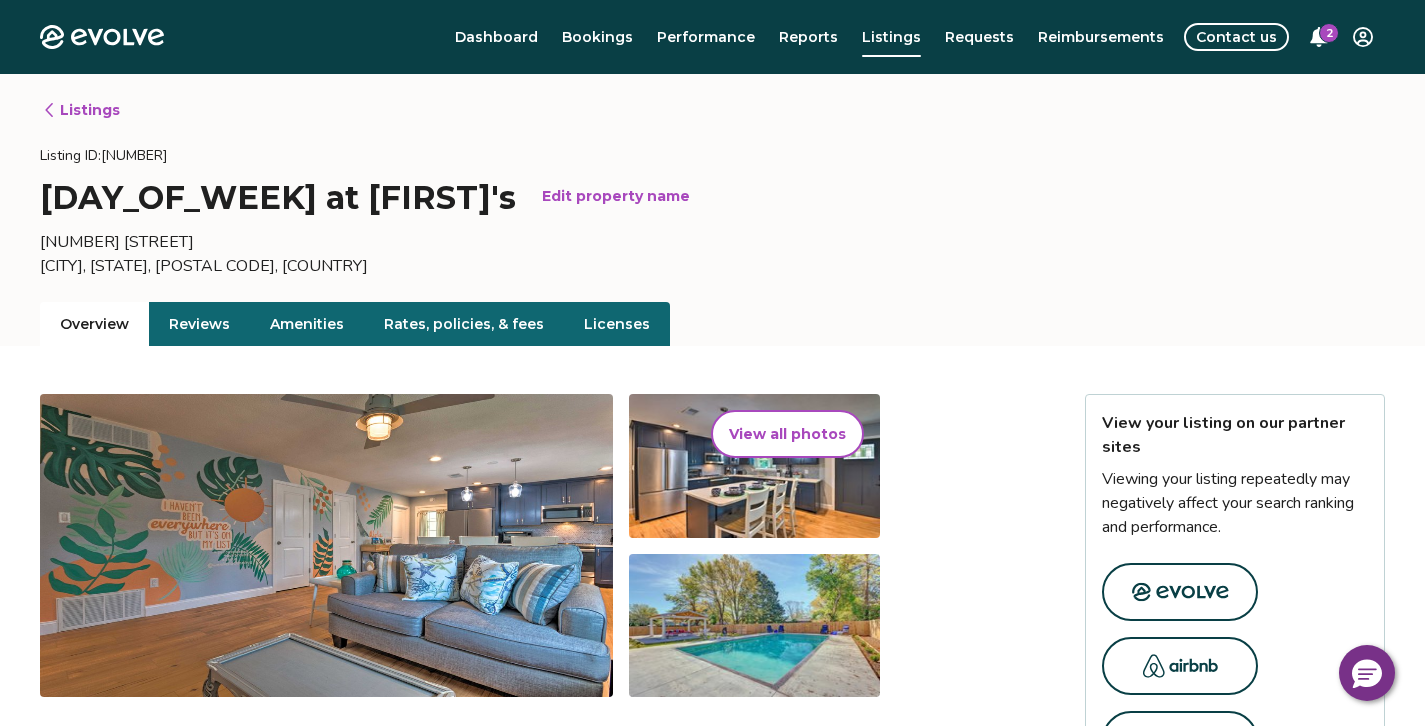 click on "Reviews" at bounding box center (199, 324) 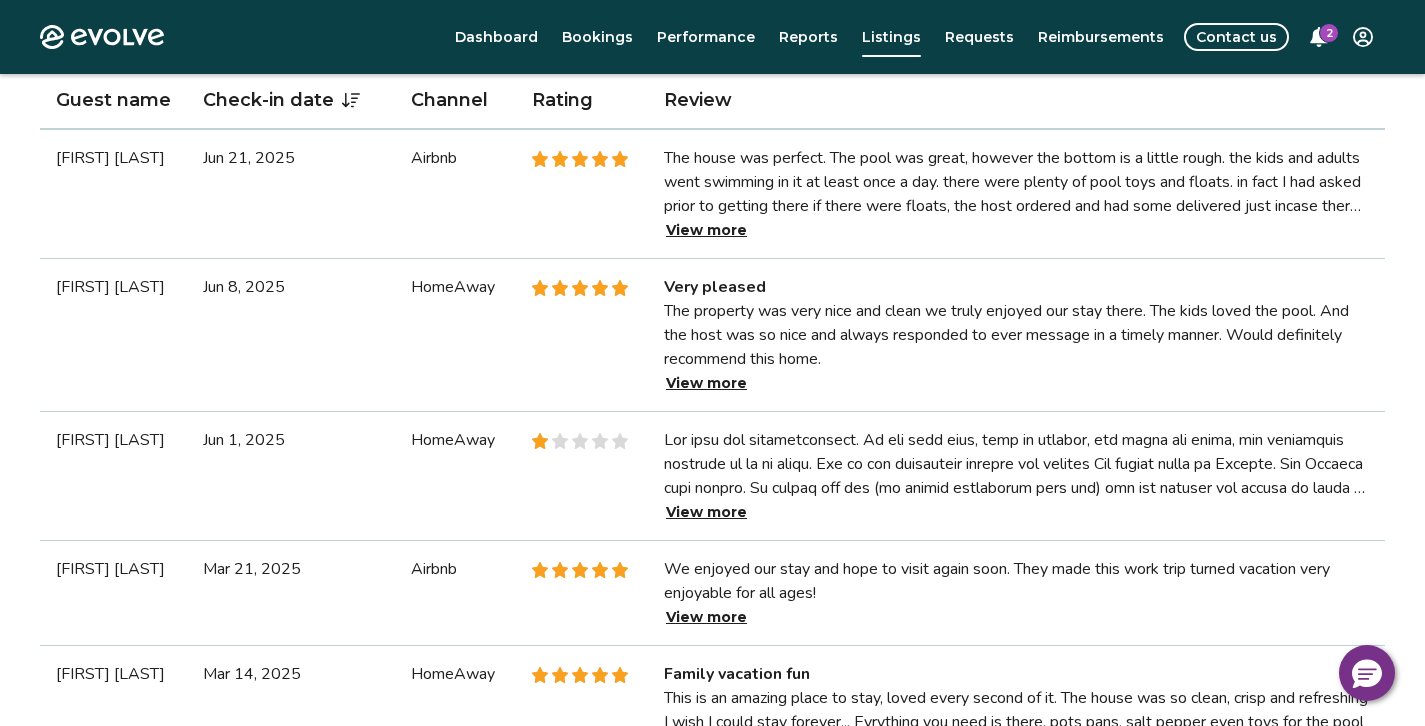 scroll, scrollTop: 629, scrollLeft: 0, axis: vertical 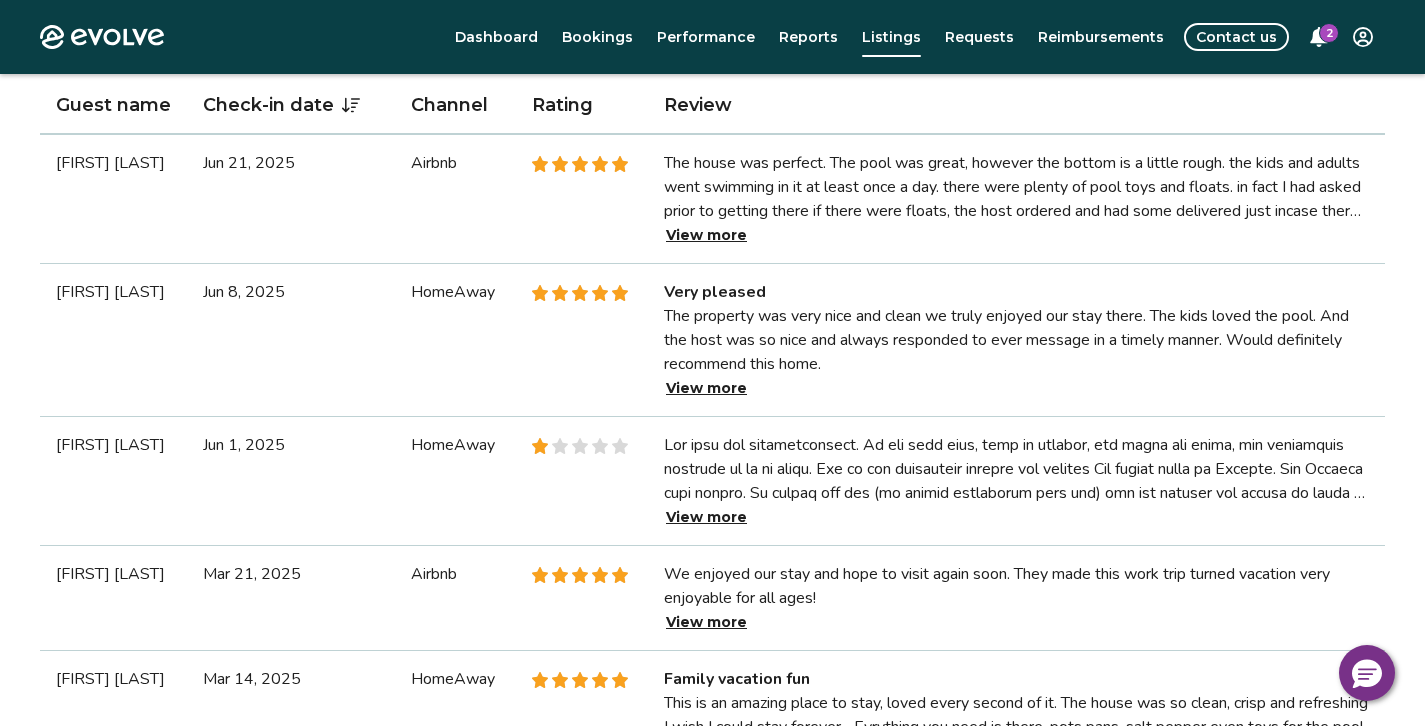 click on "View more" at bounding box center [706, 235] 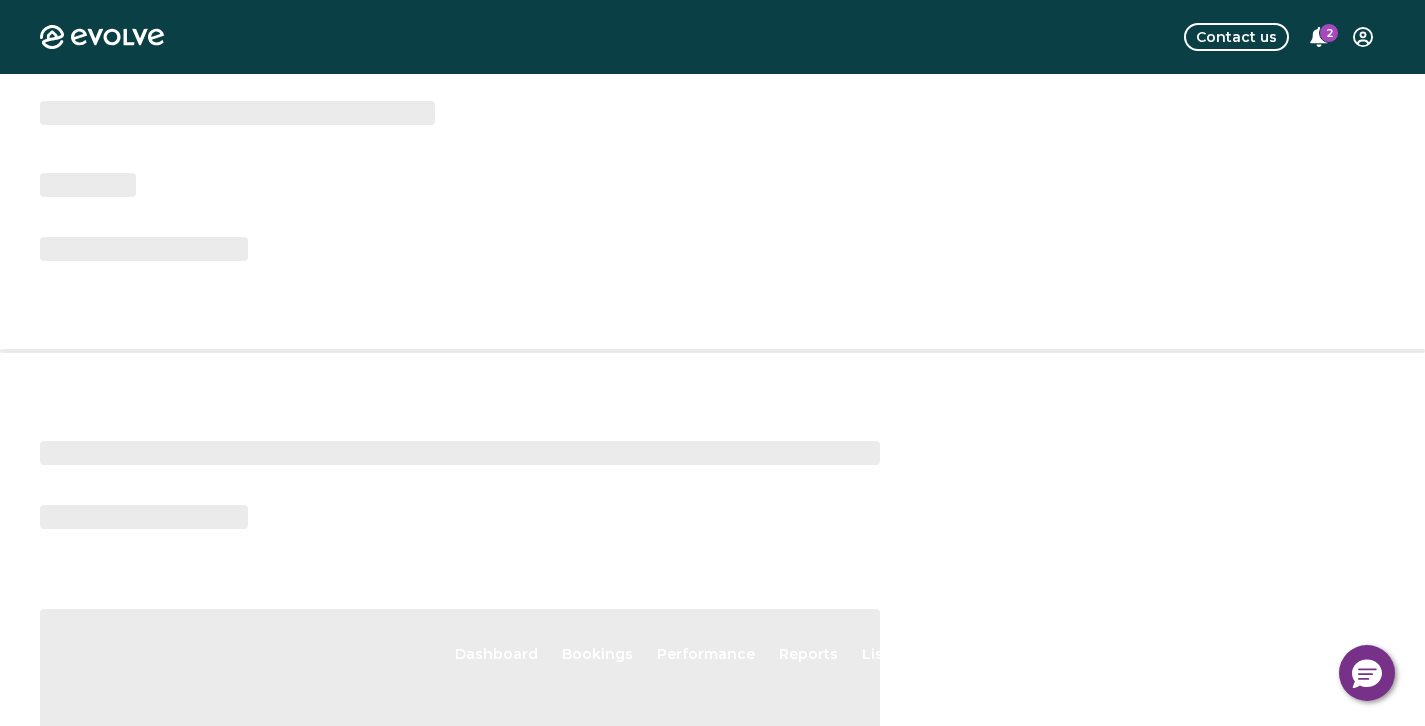 scroll, scrollTop: 0, scrollLeft: 0, axis: both 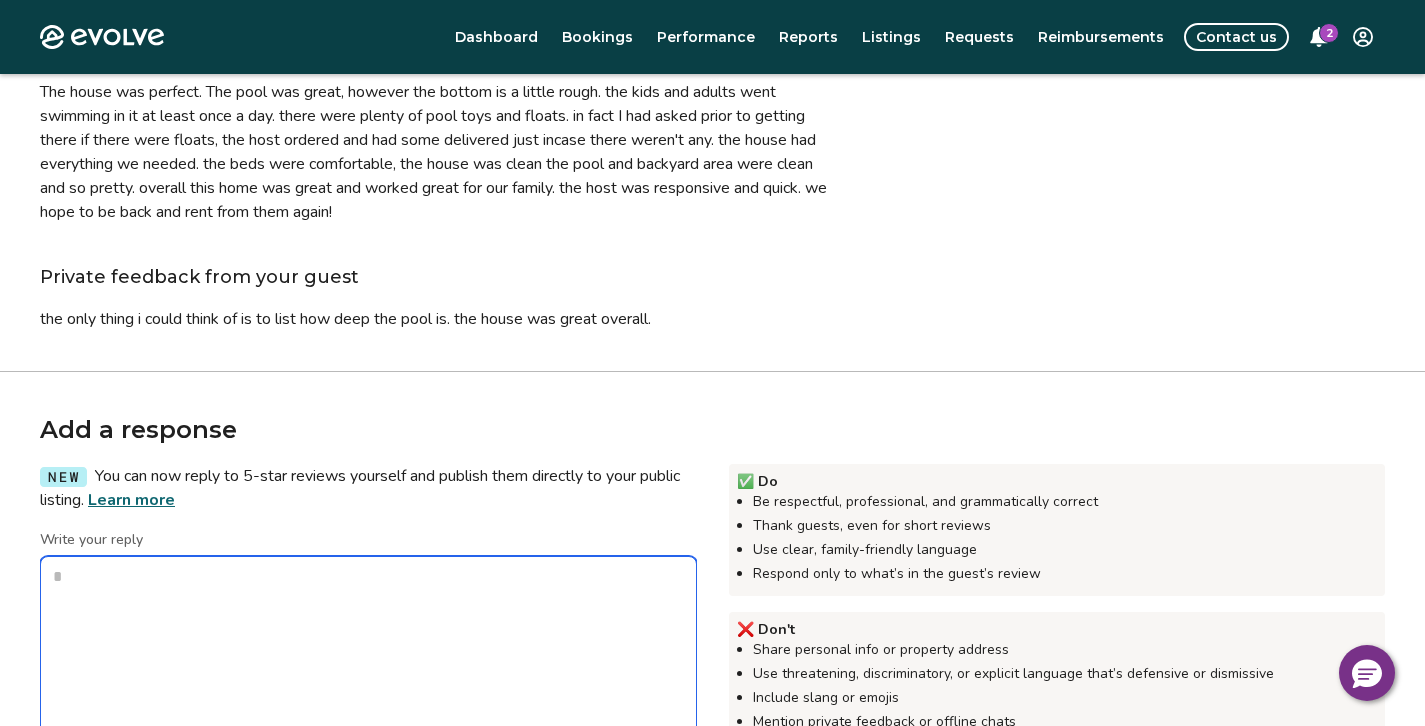 click on "Write your reply" at bounding box center [368, 656] 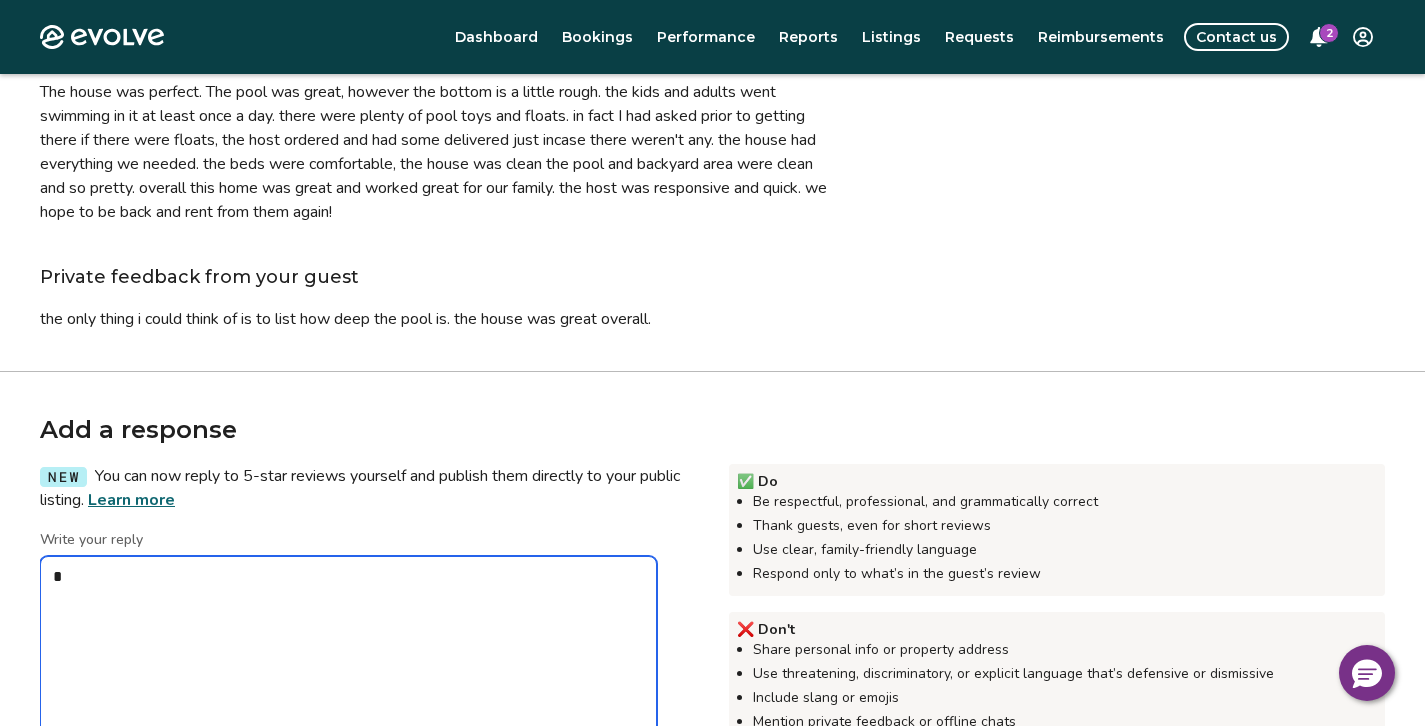 type on "*" 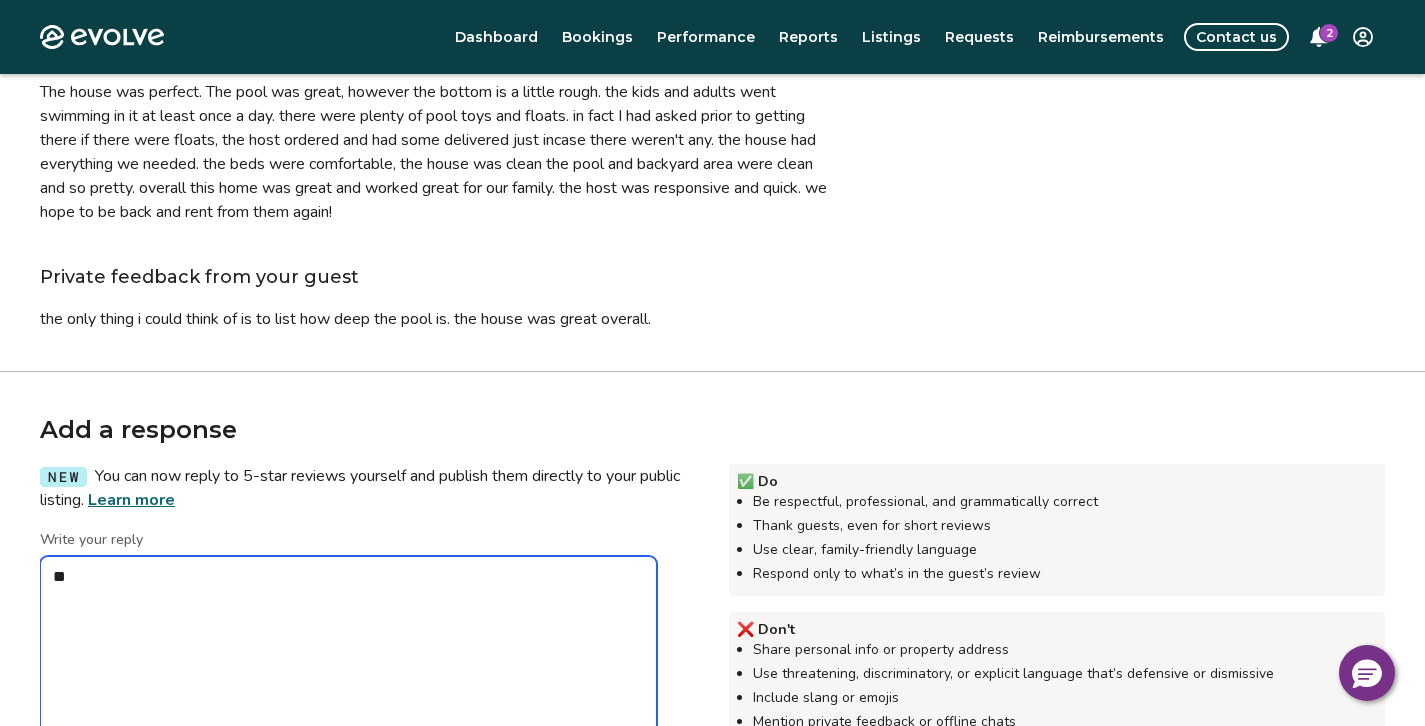 type on "*" 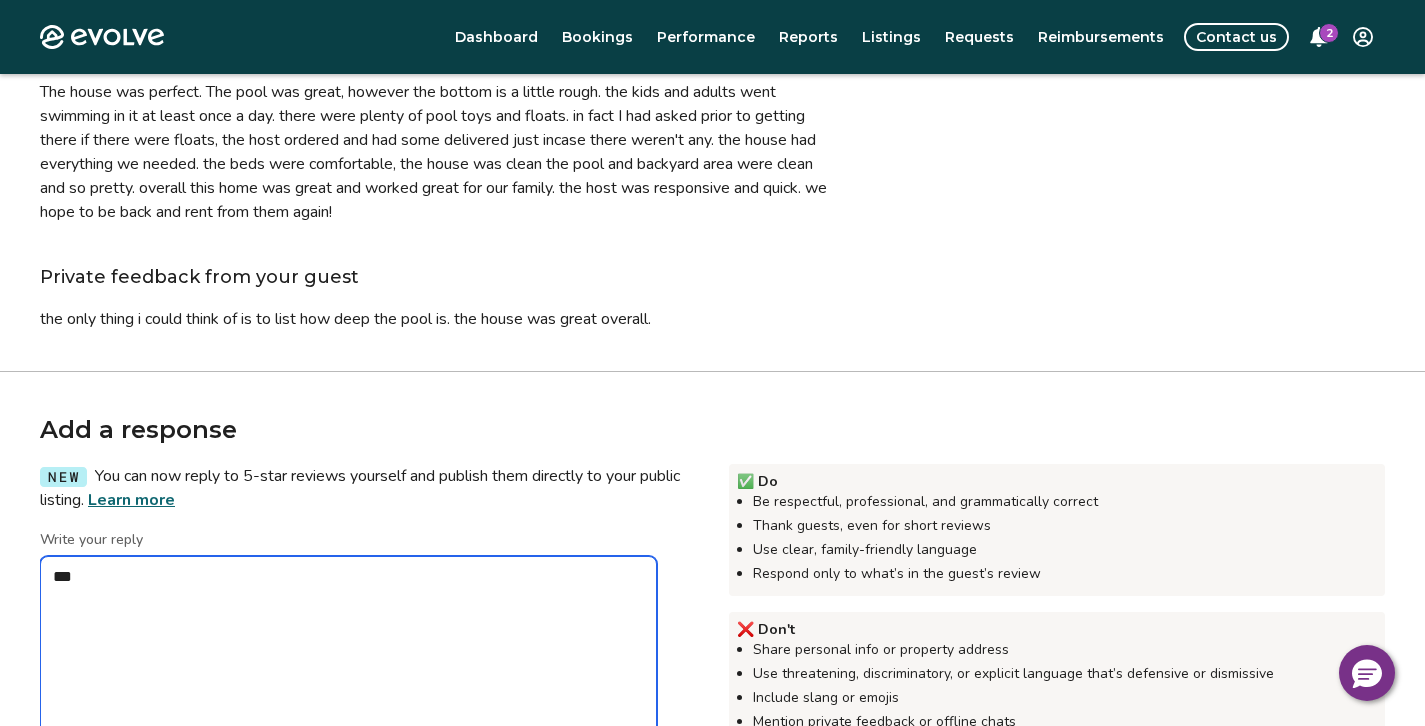 type on "*" 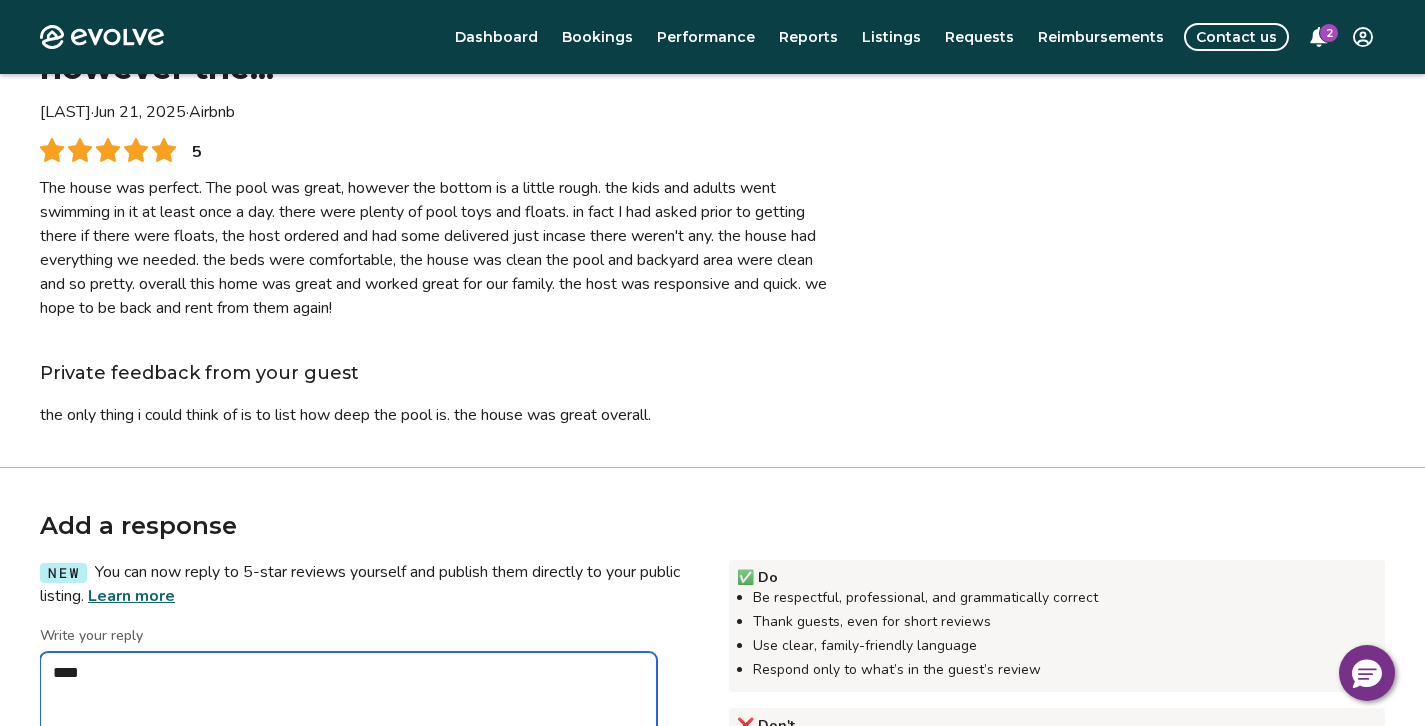 scroll, scrollTop: 168, scrollLeft: 0, axis: vertical 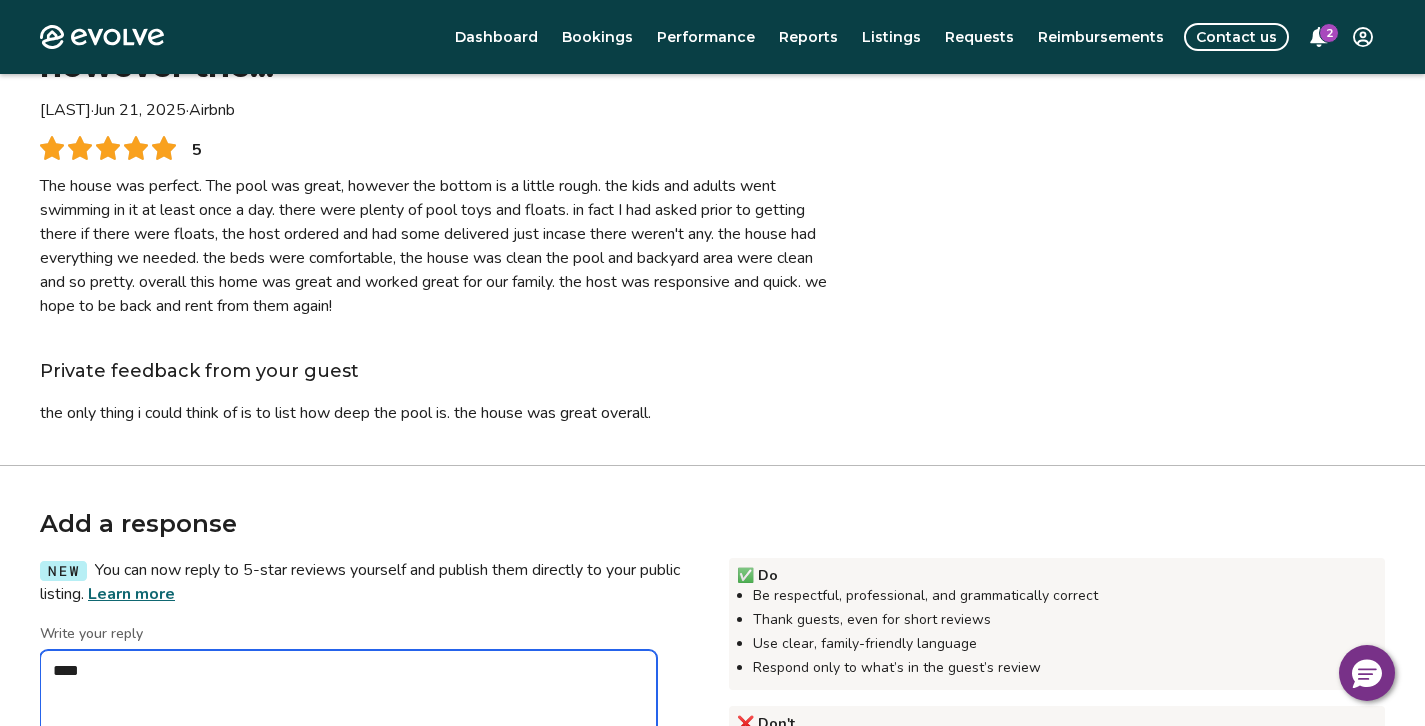 type on "*" 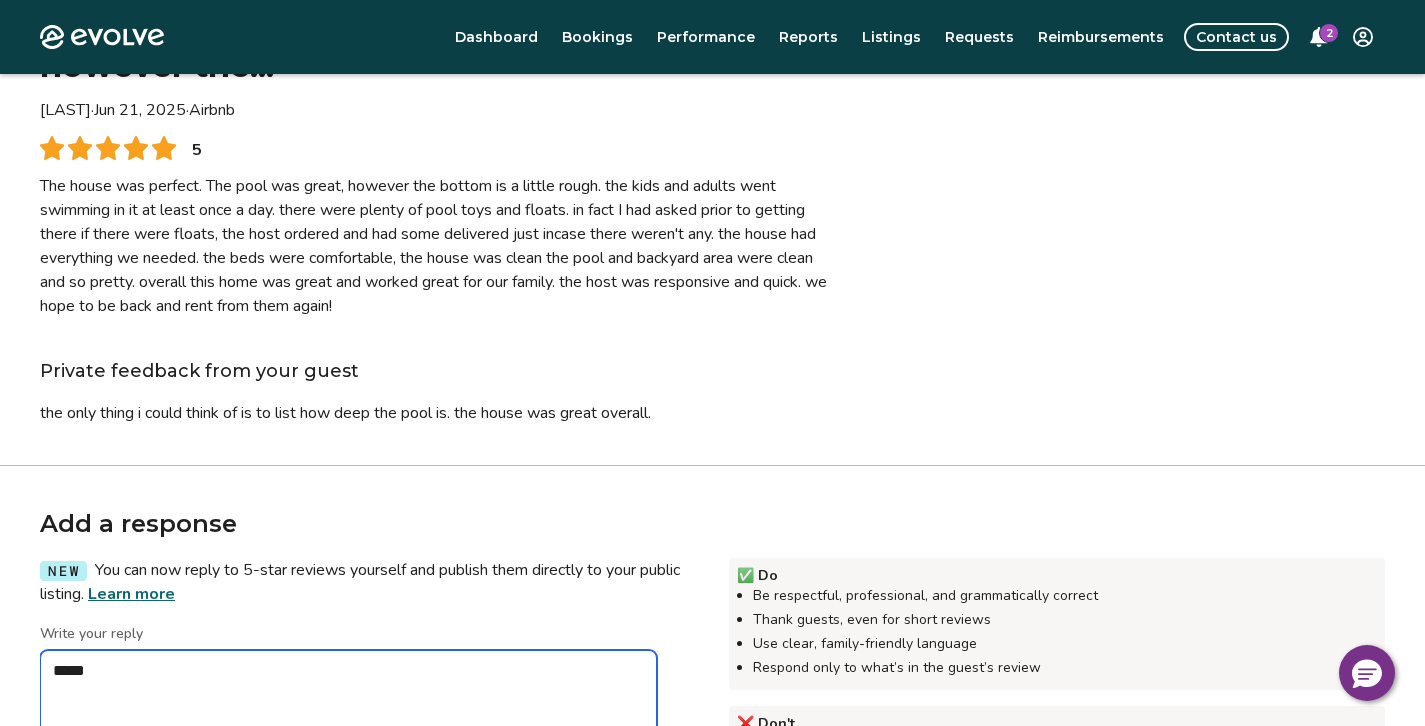 type on "*" 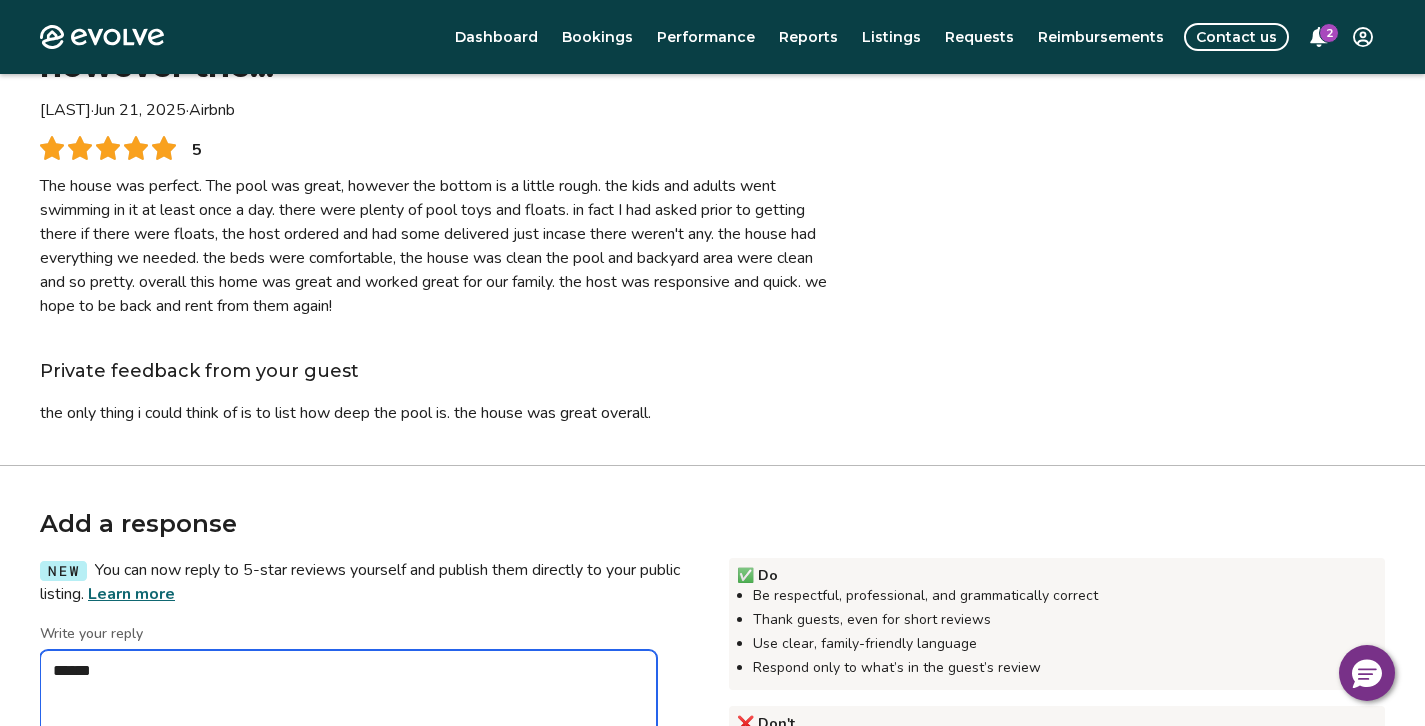 type on "*" 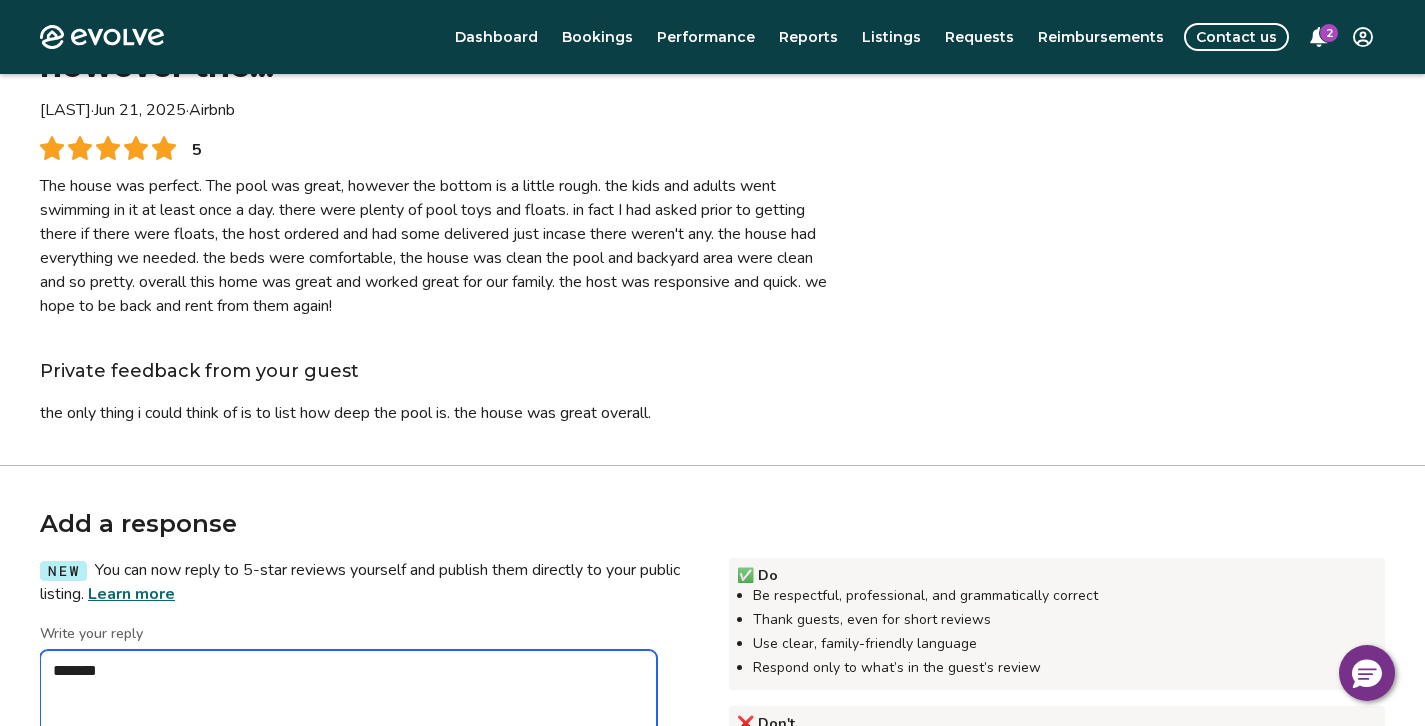 type on "*" 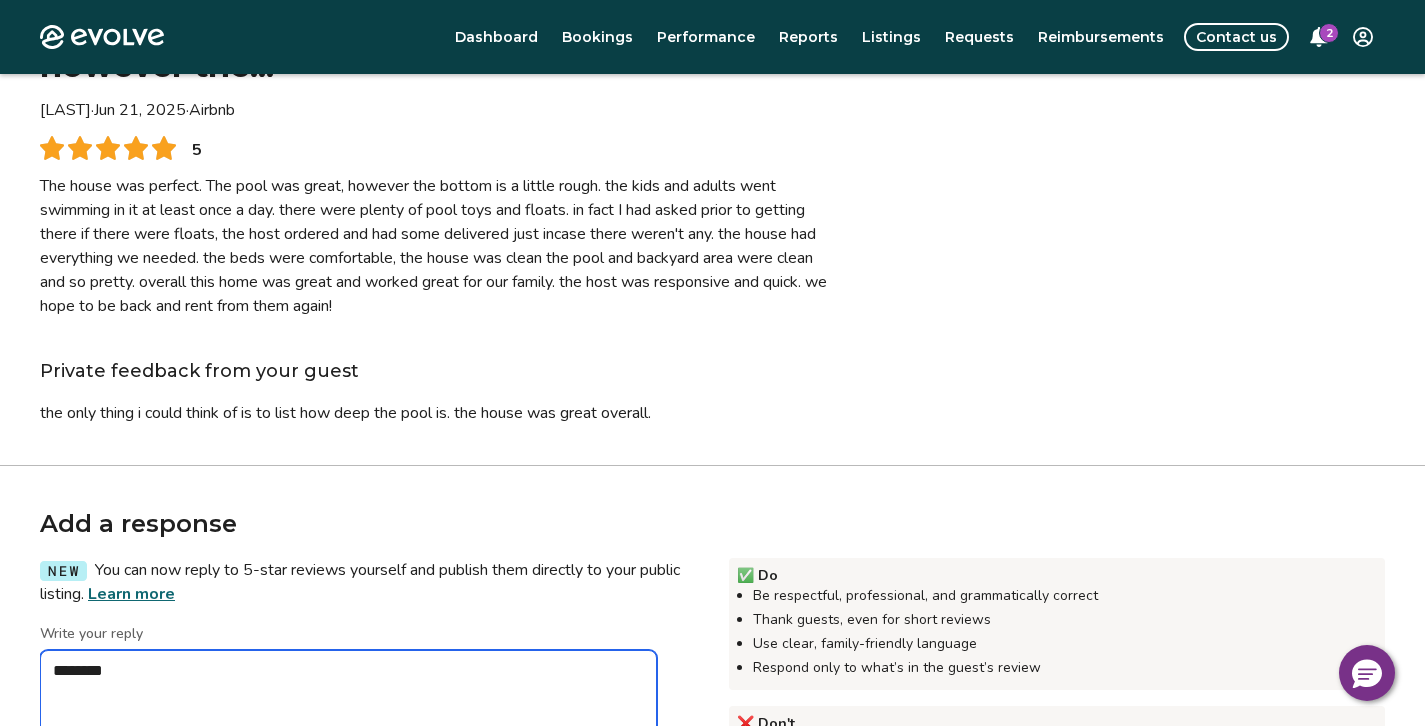 type on "*" 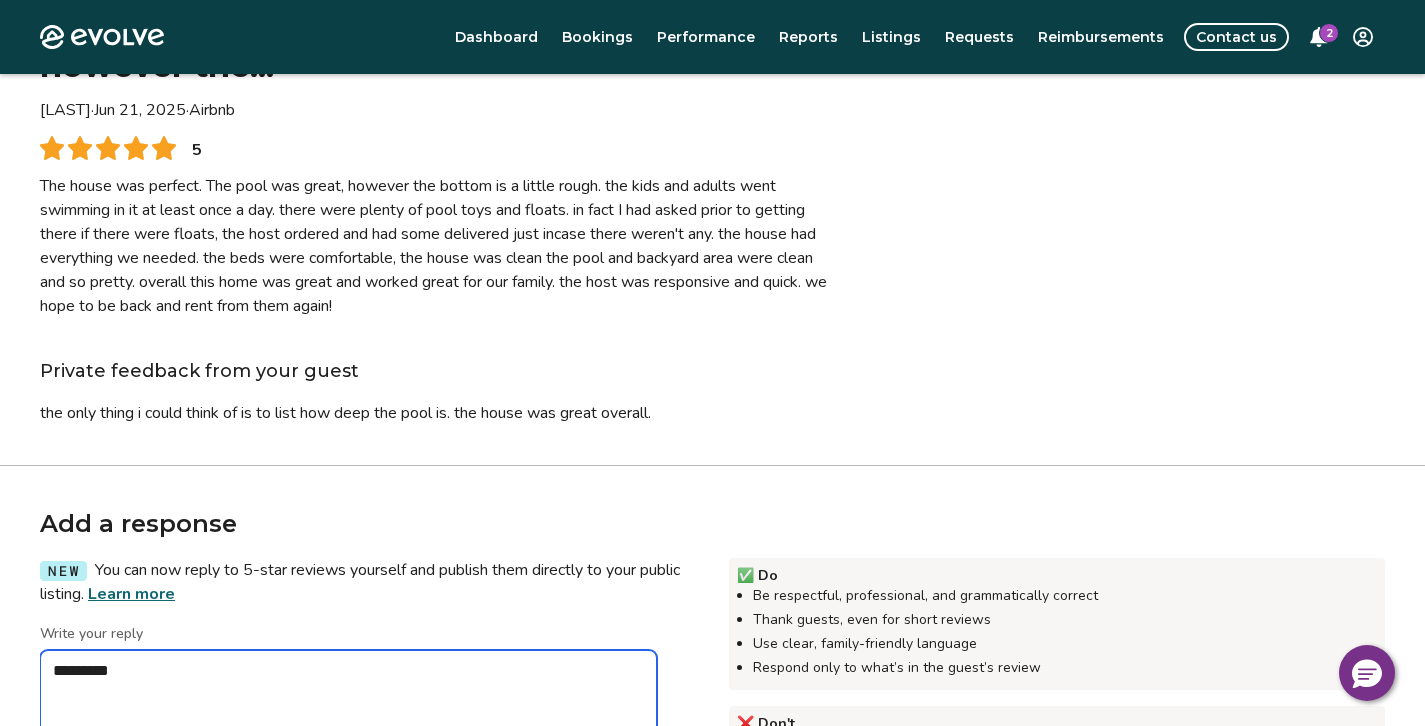 type on "*" 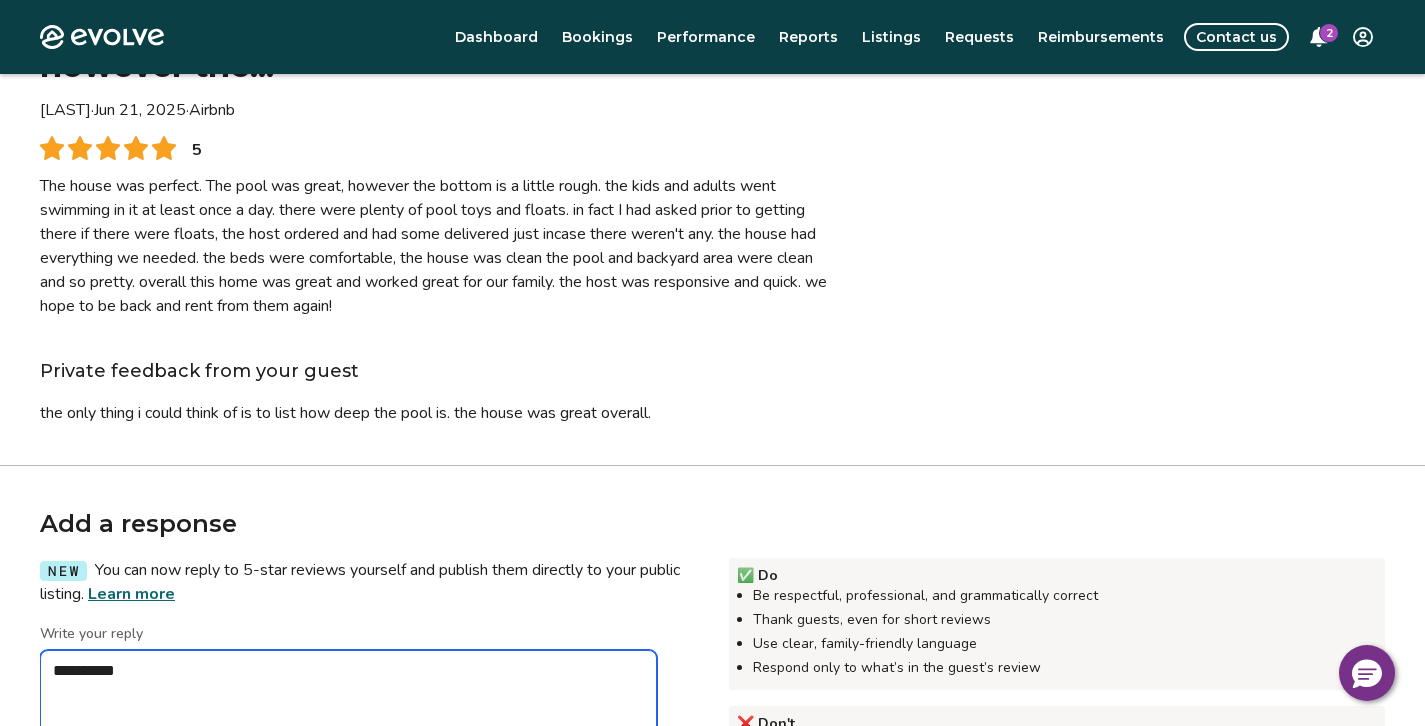 type on "*" 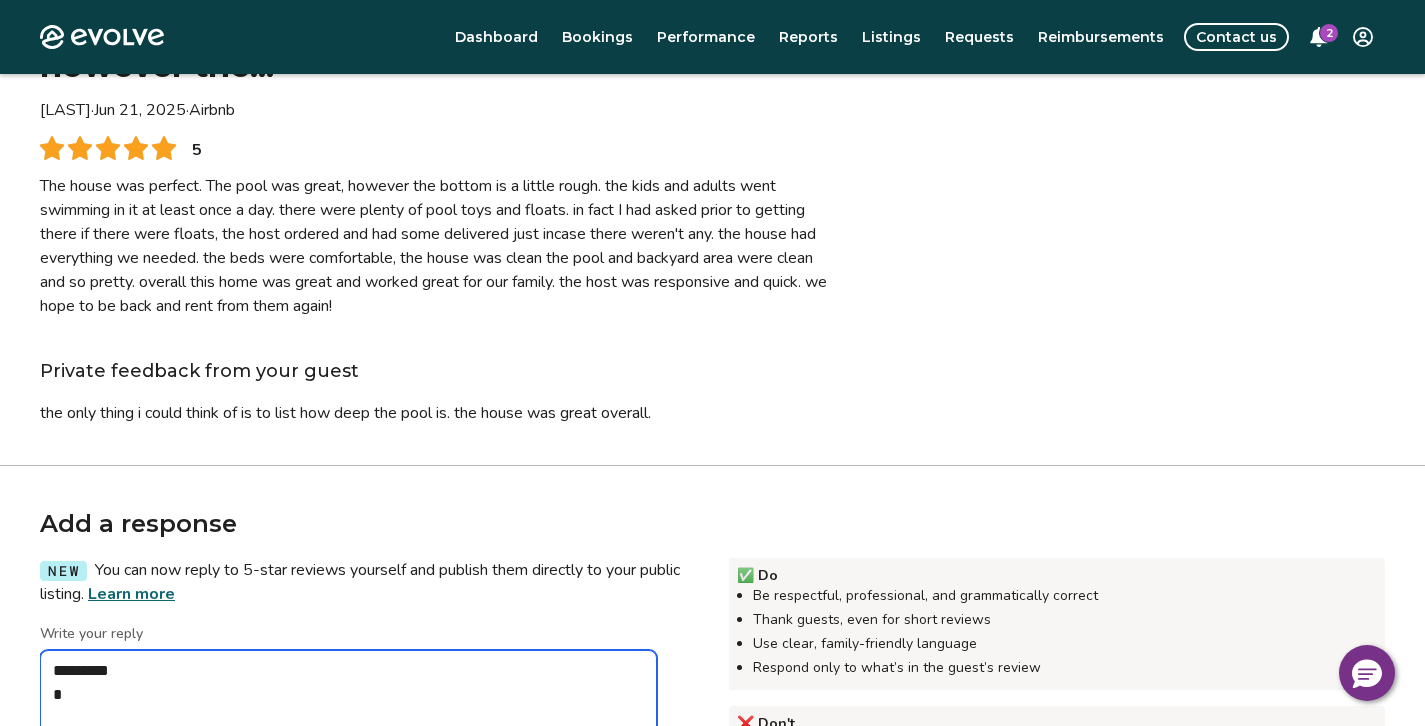 type on "*" 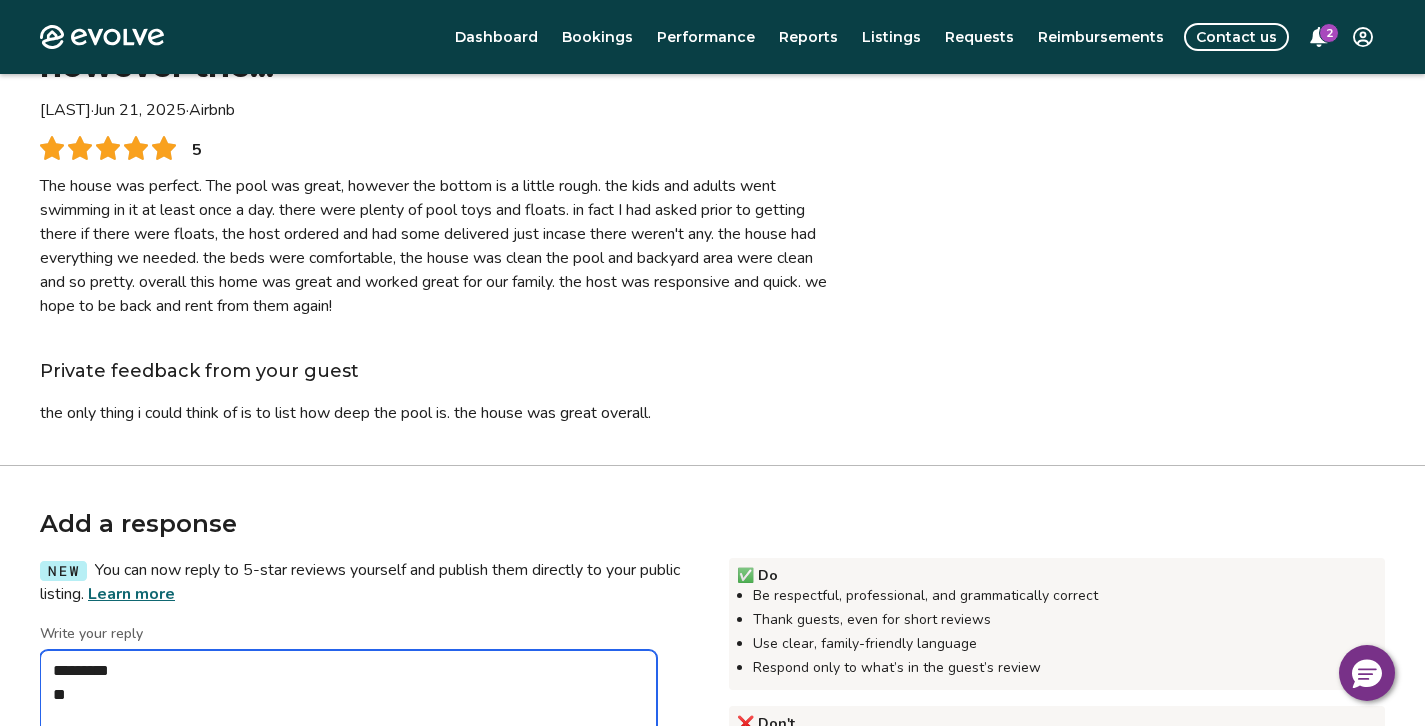 type on "*" 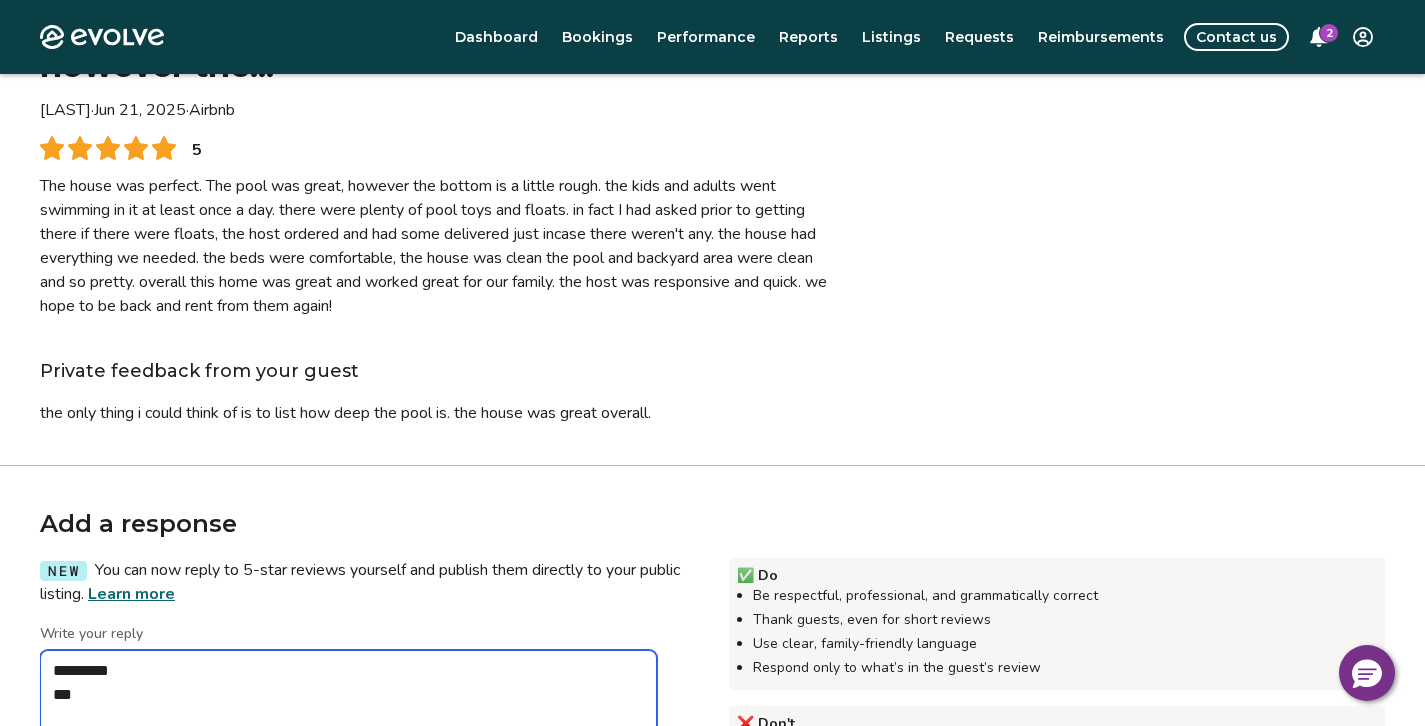 type on "*" 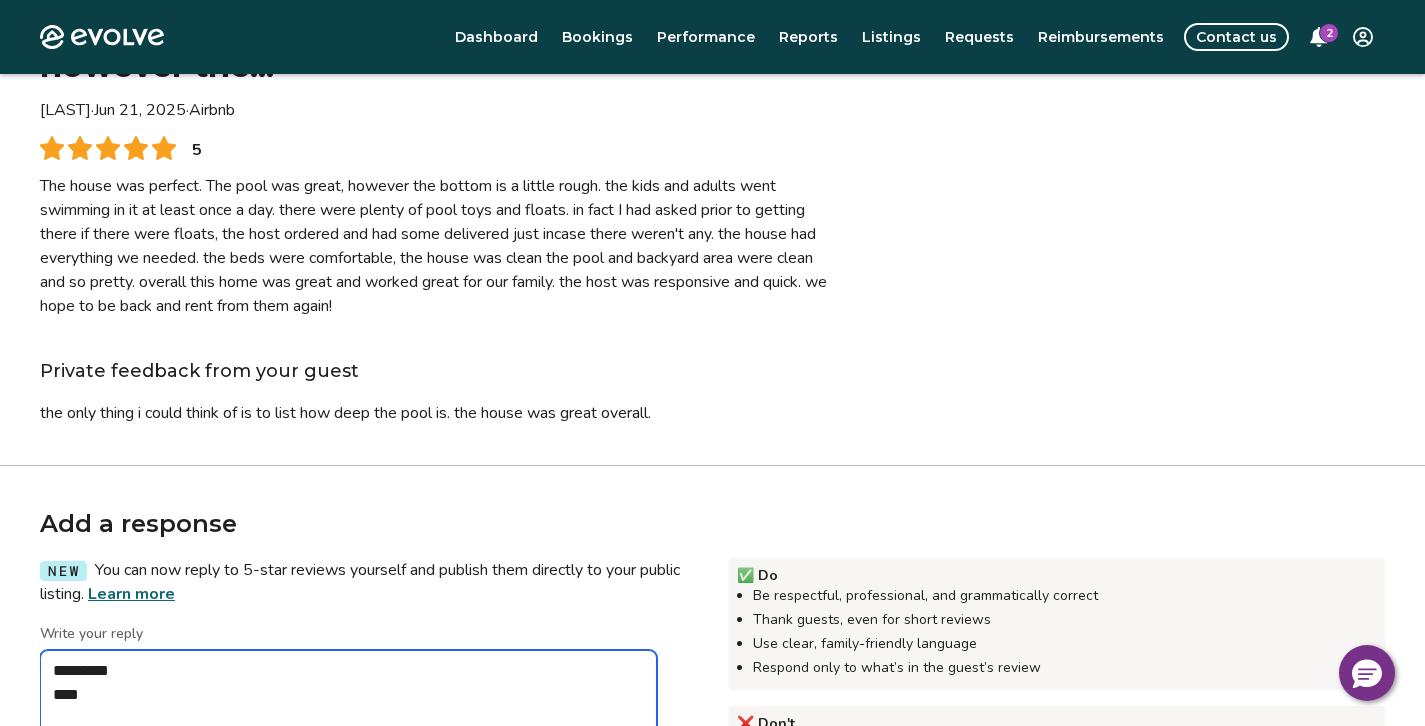 type on "*" 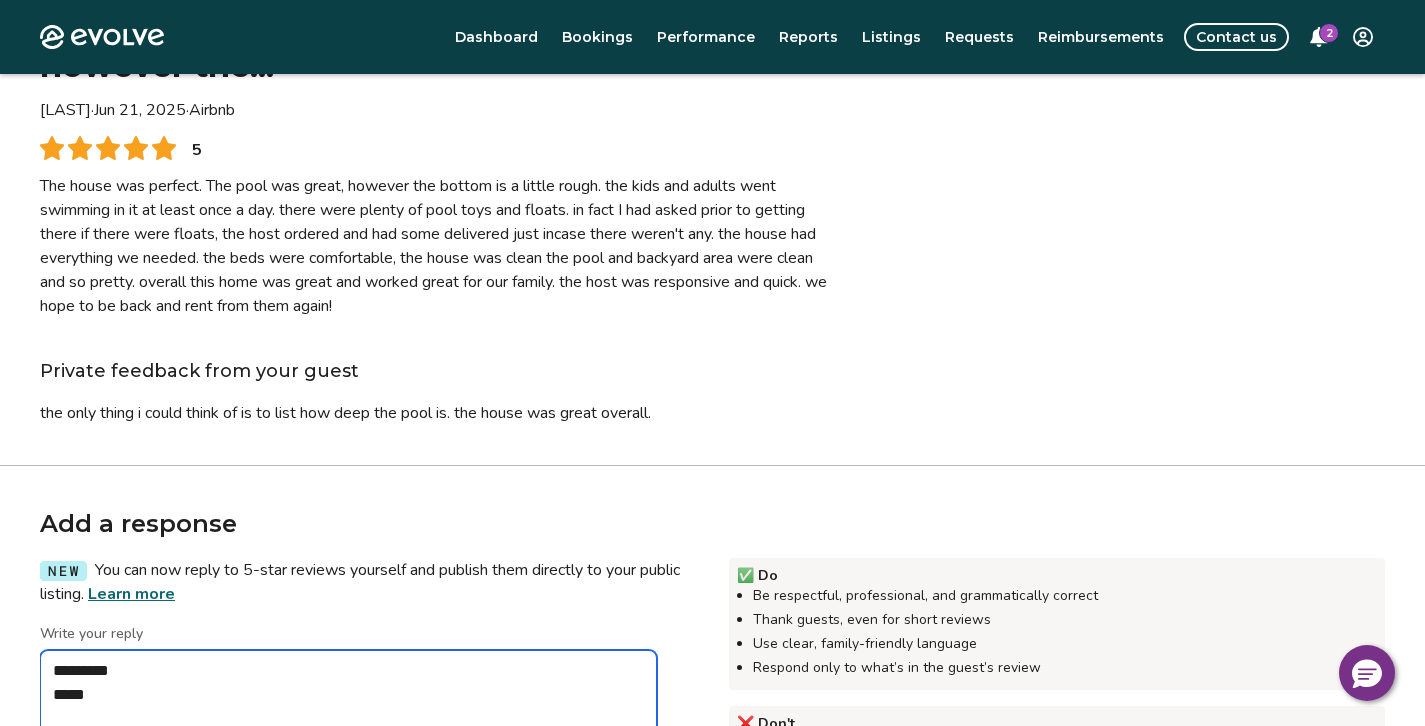 type on "*" 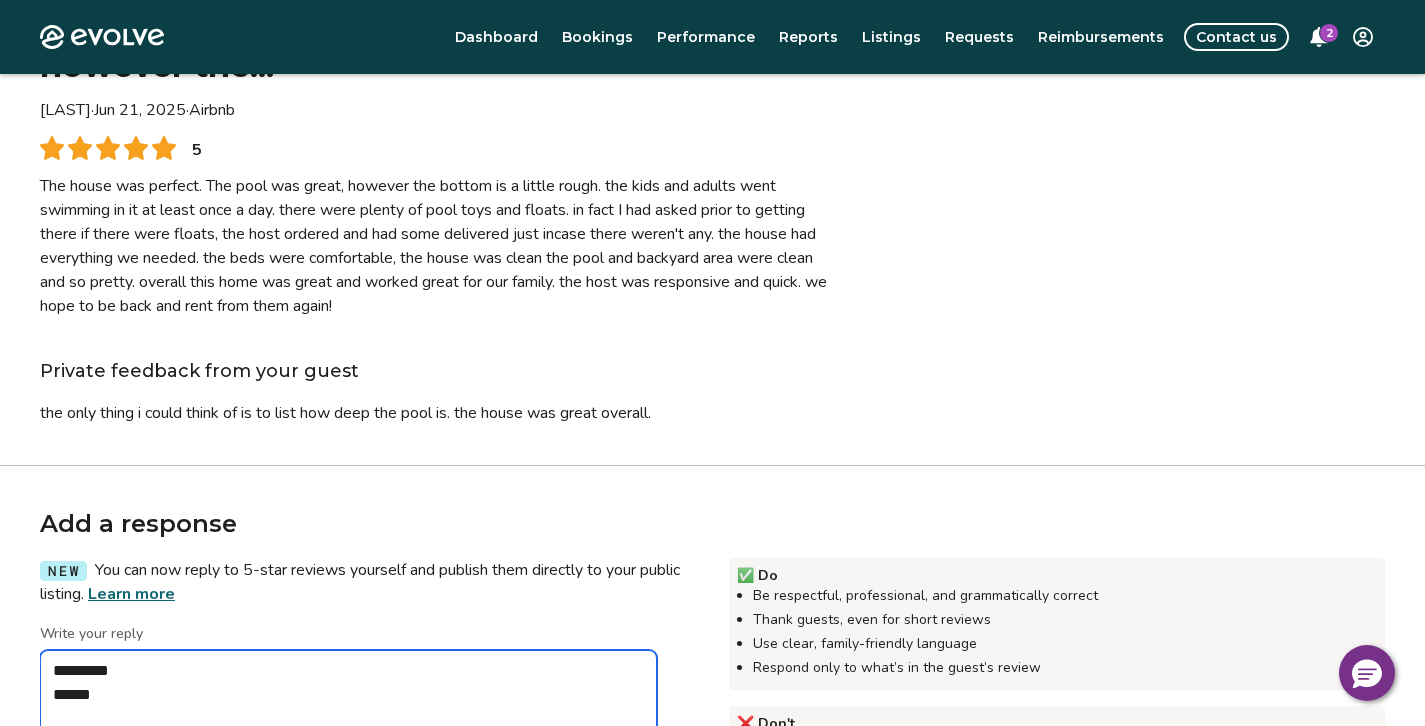 type on "*" 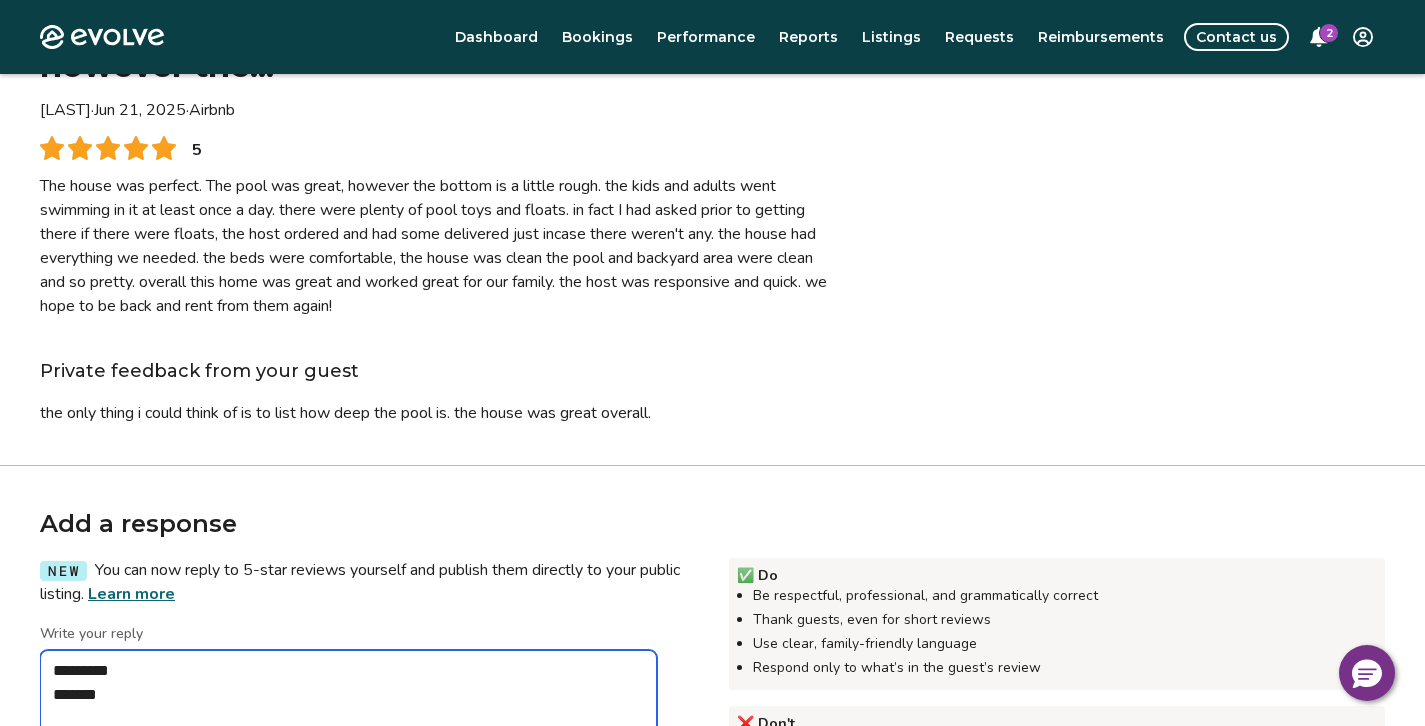 type on "*" 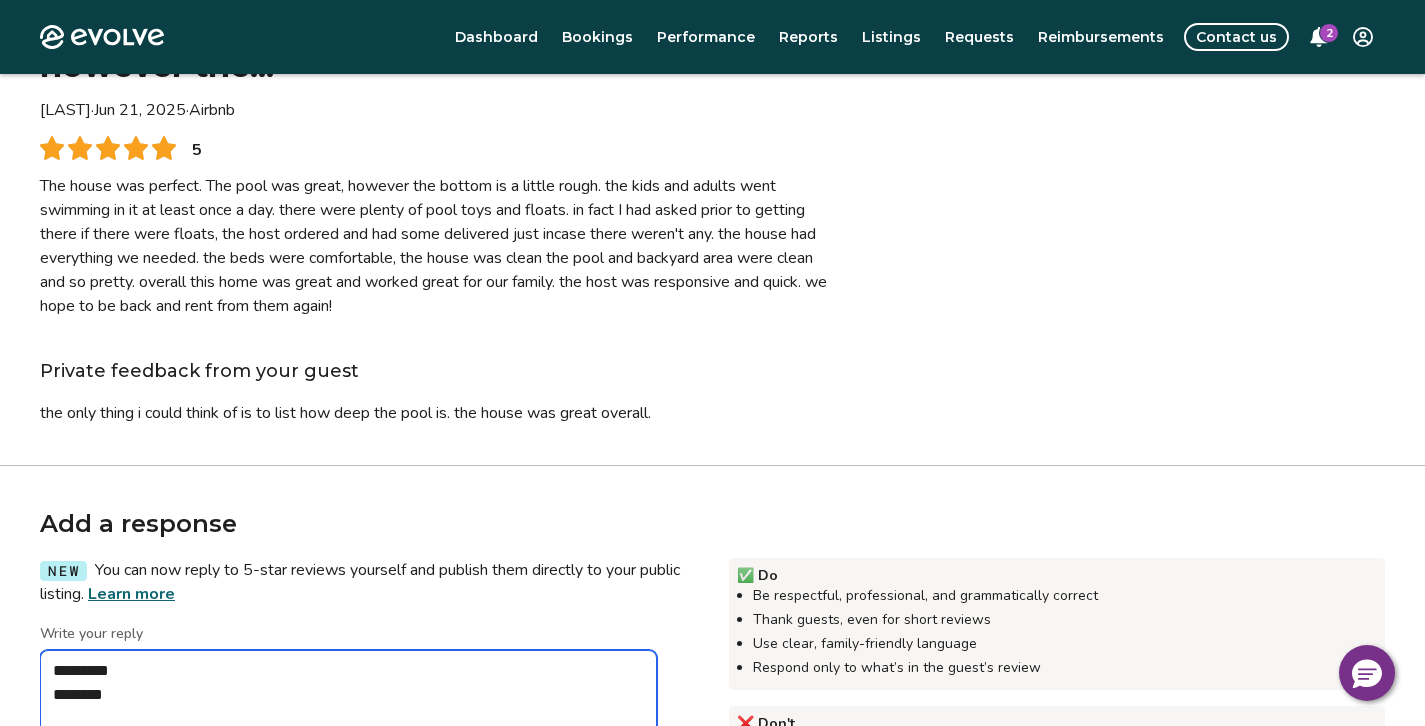type on "*" 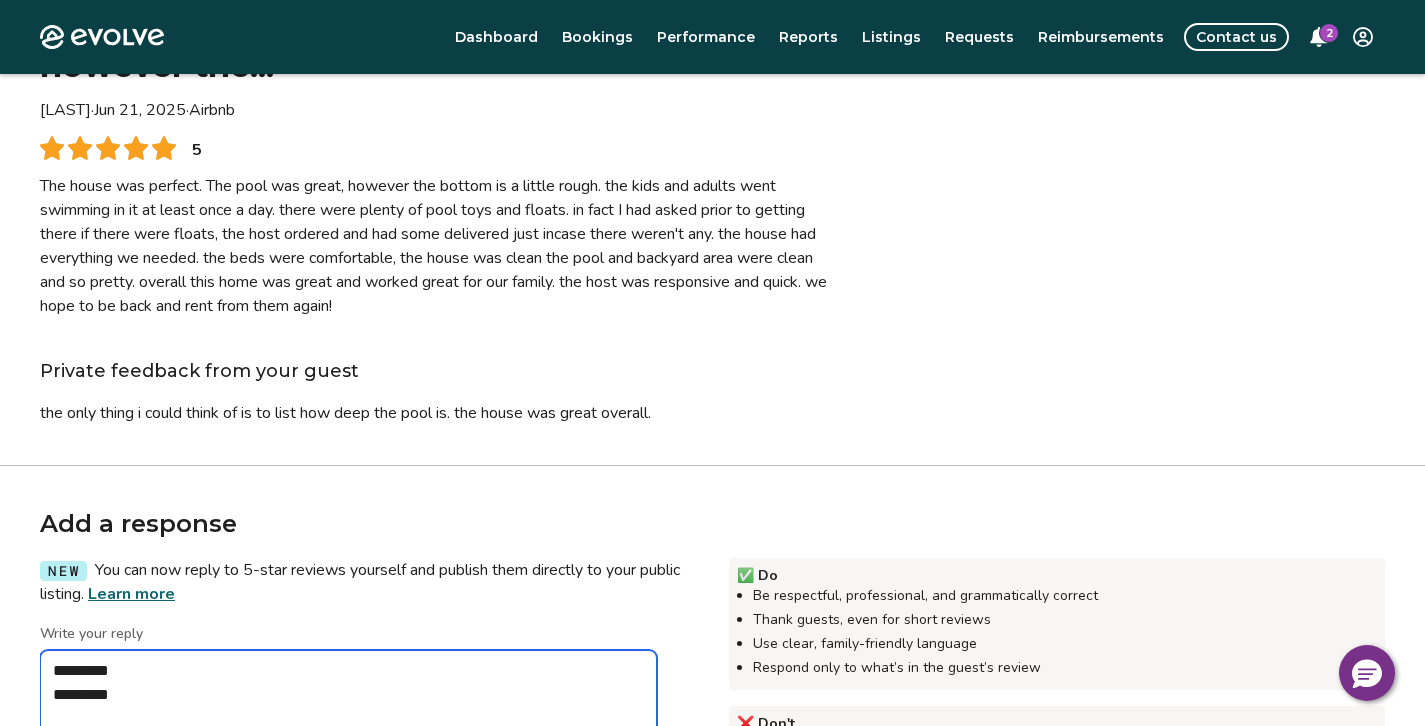 type on "*" 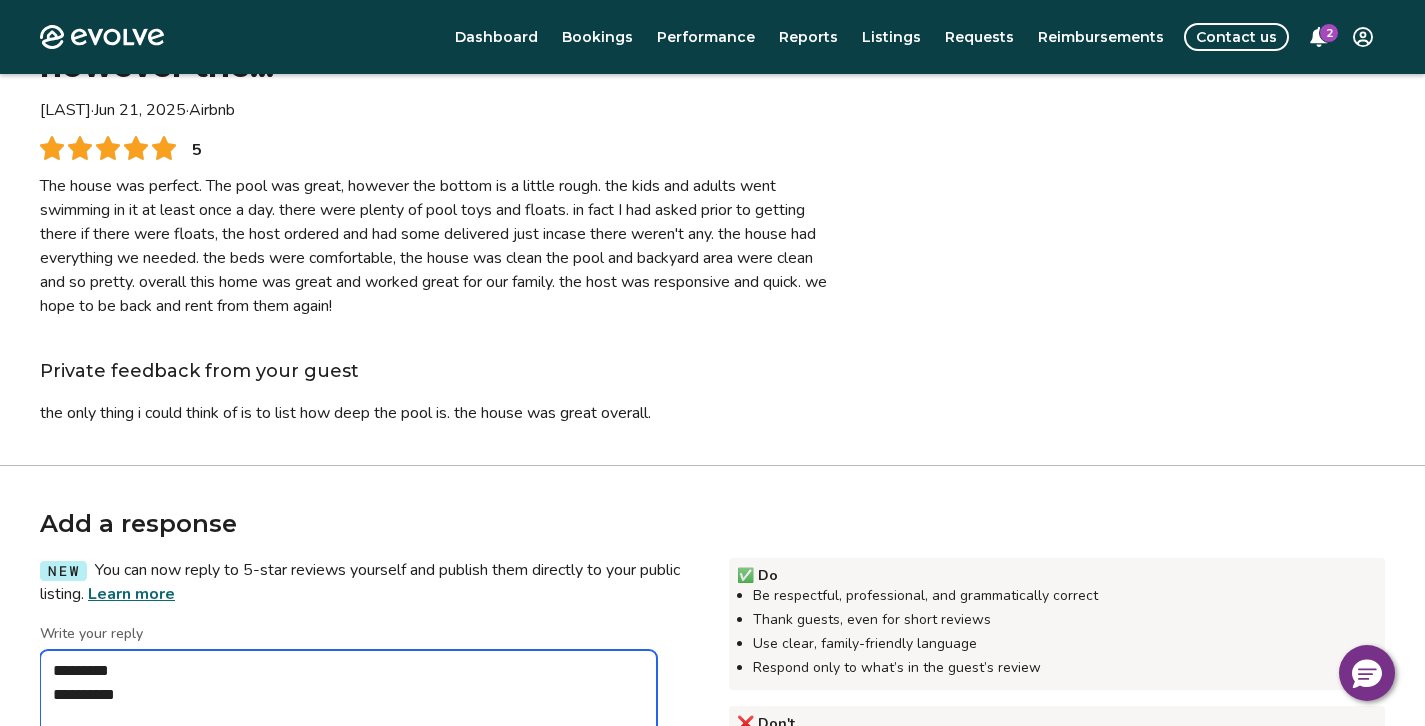 type on "*" 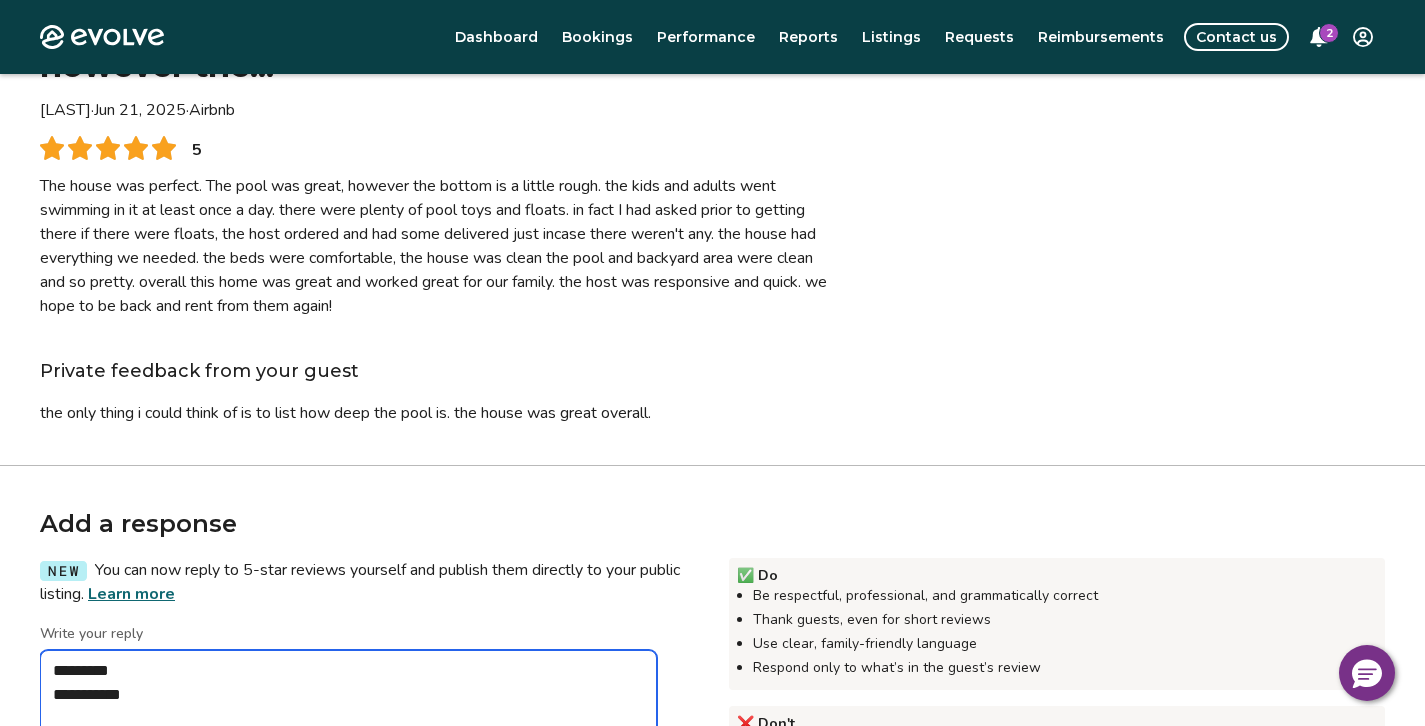 type on "*" 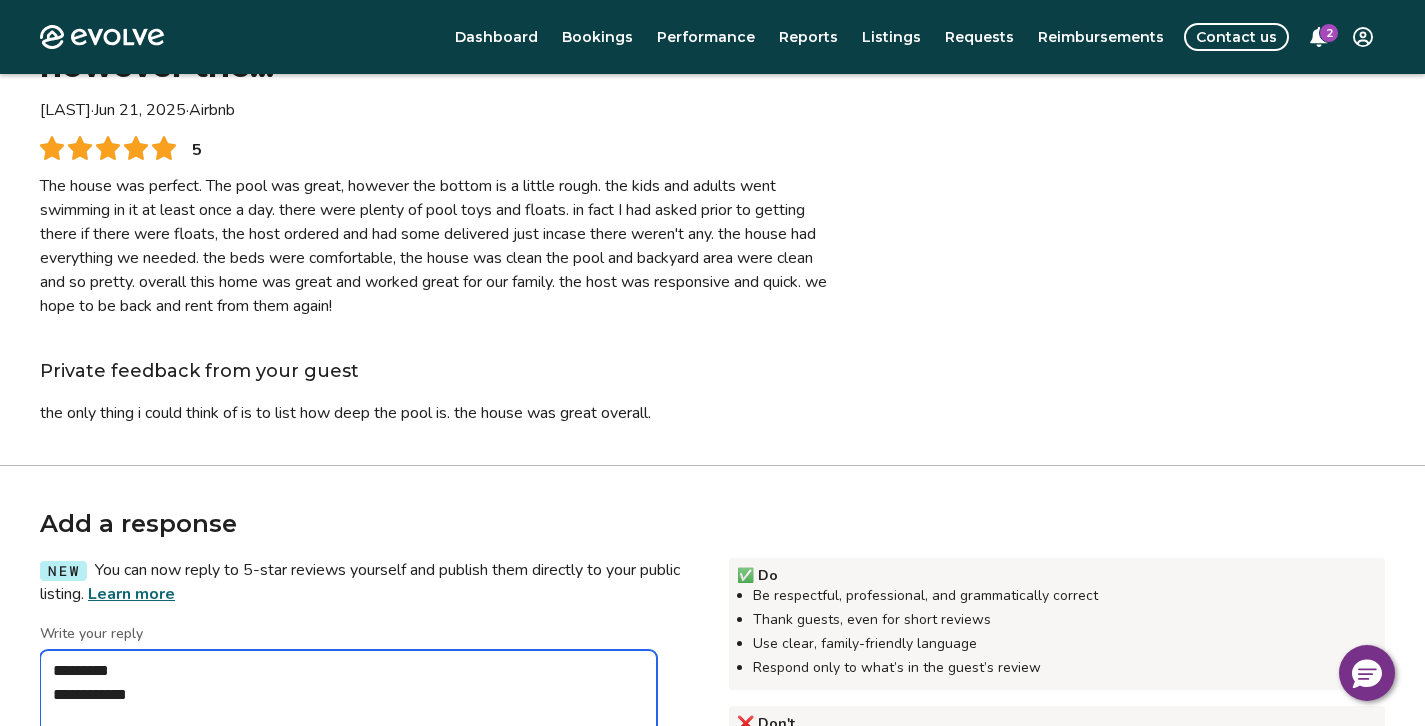 type on "*" 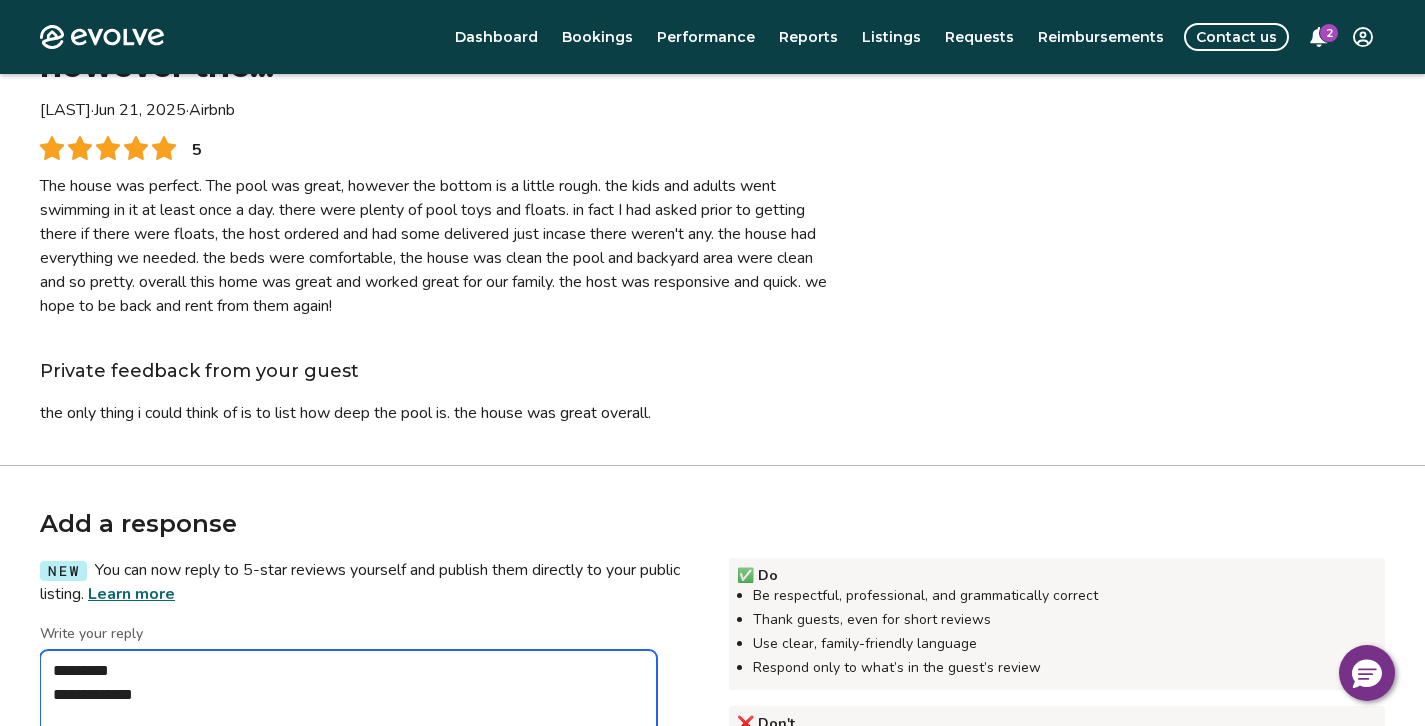 type on "*" 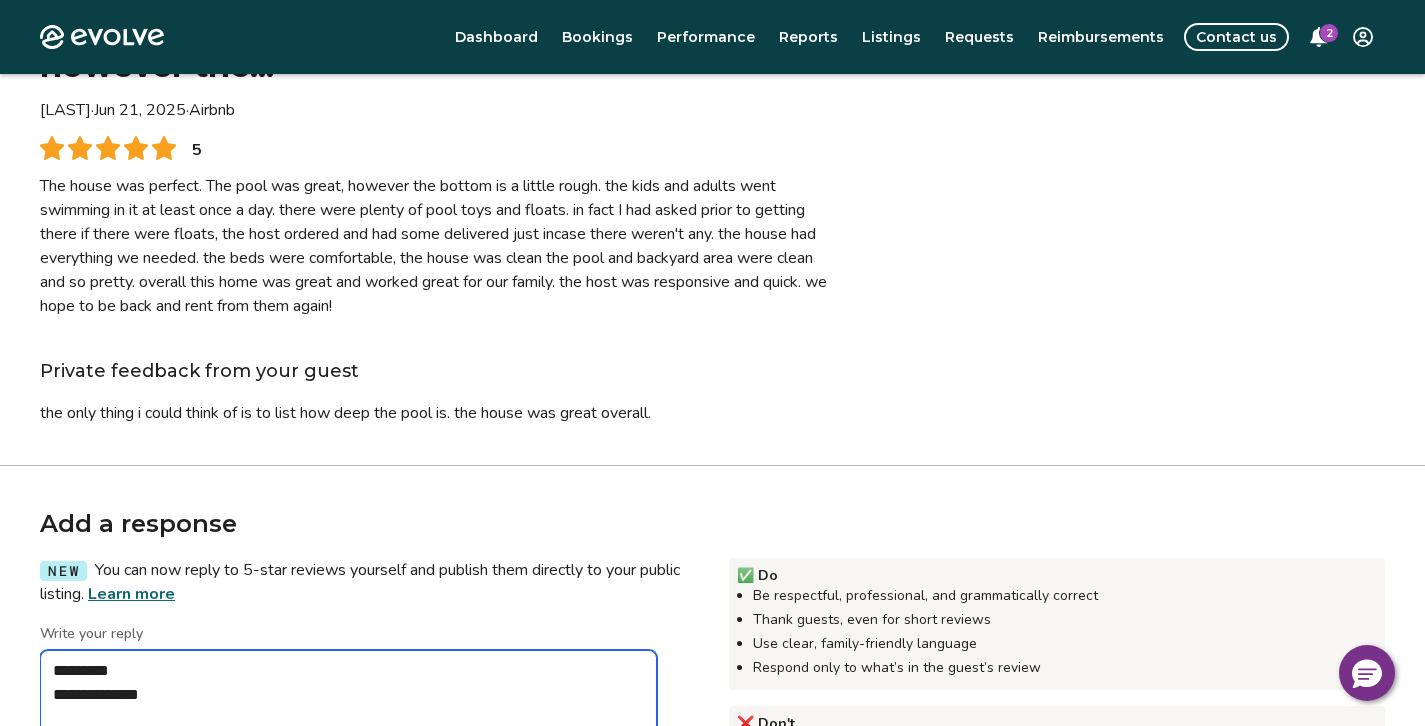 type on "*" 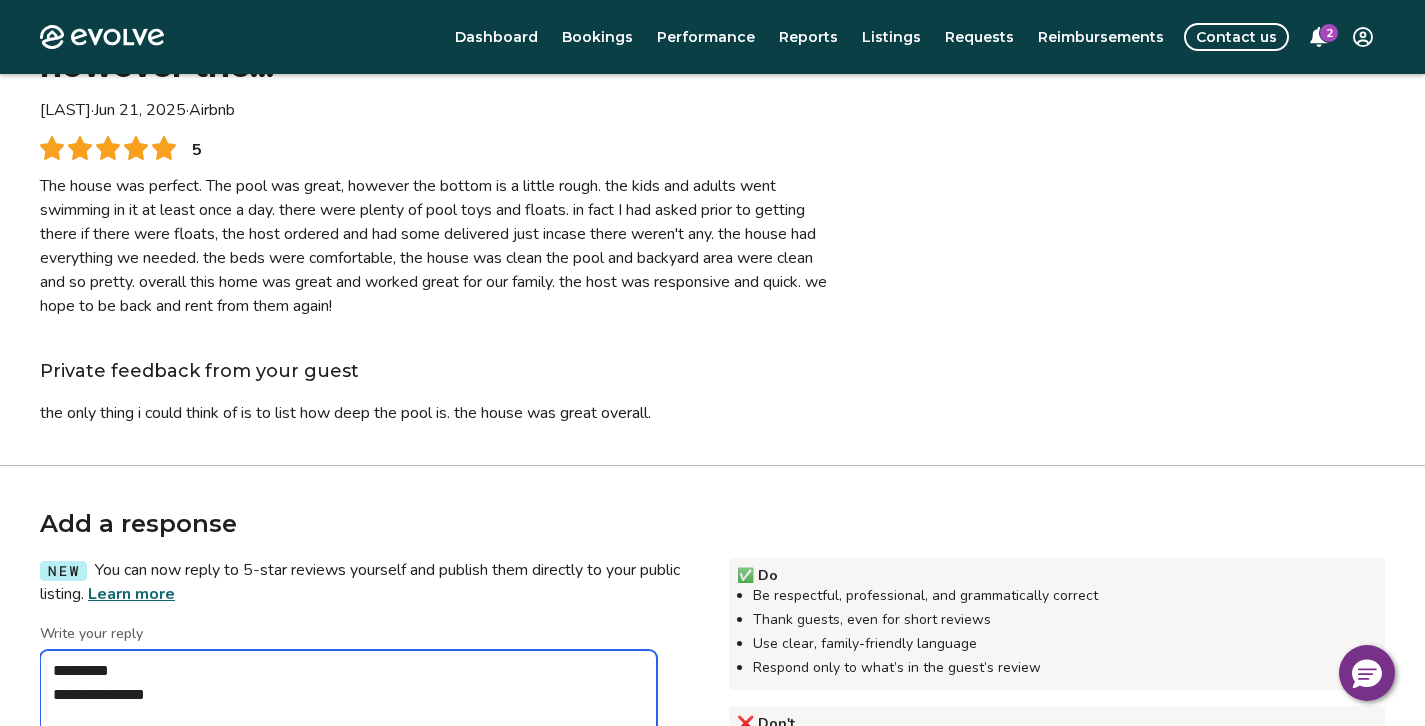 type on "*" 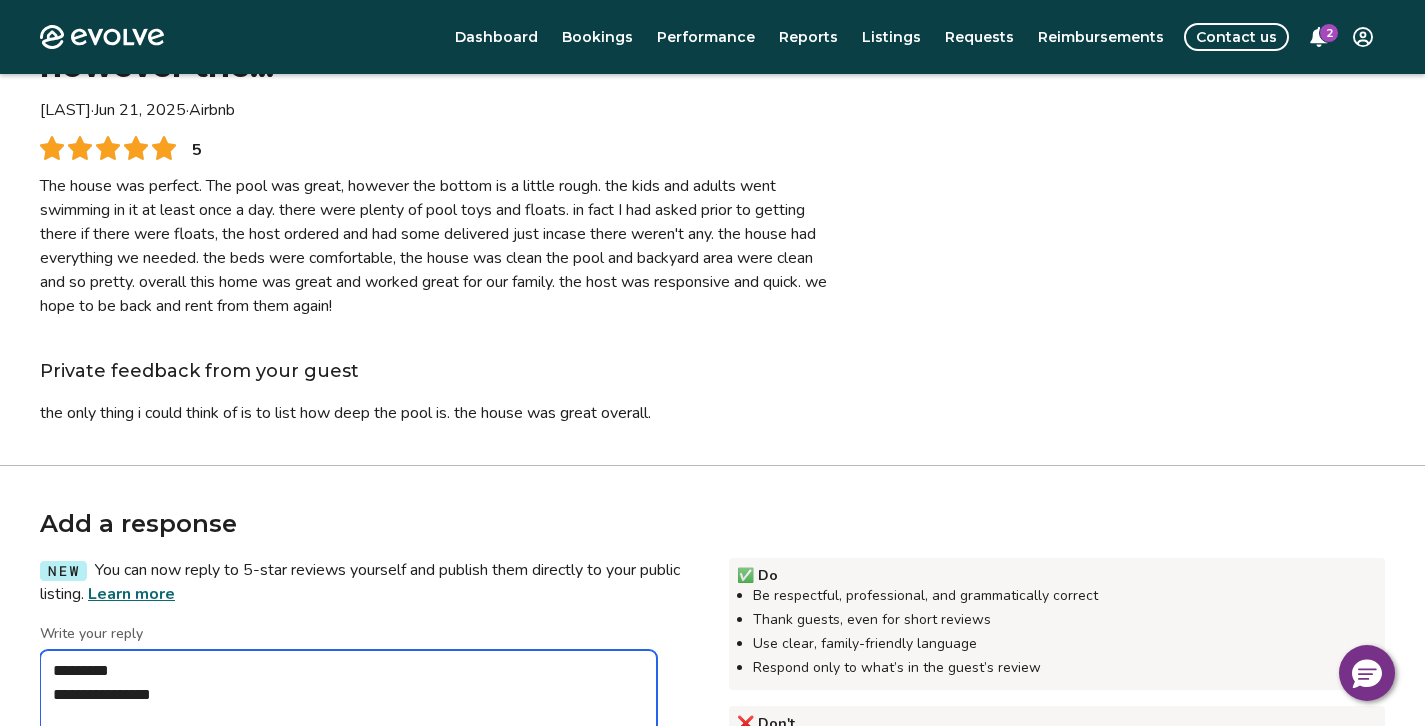 type on "*" 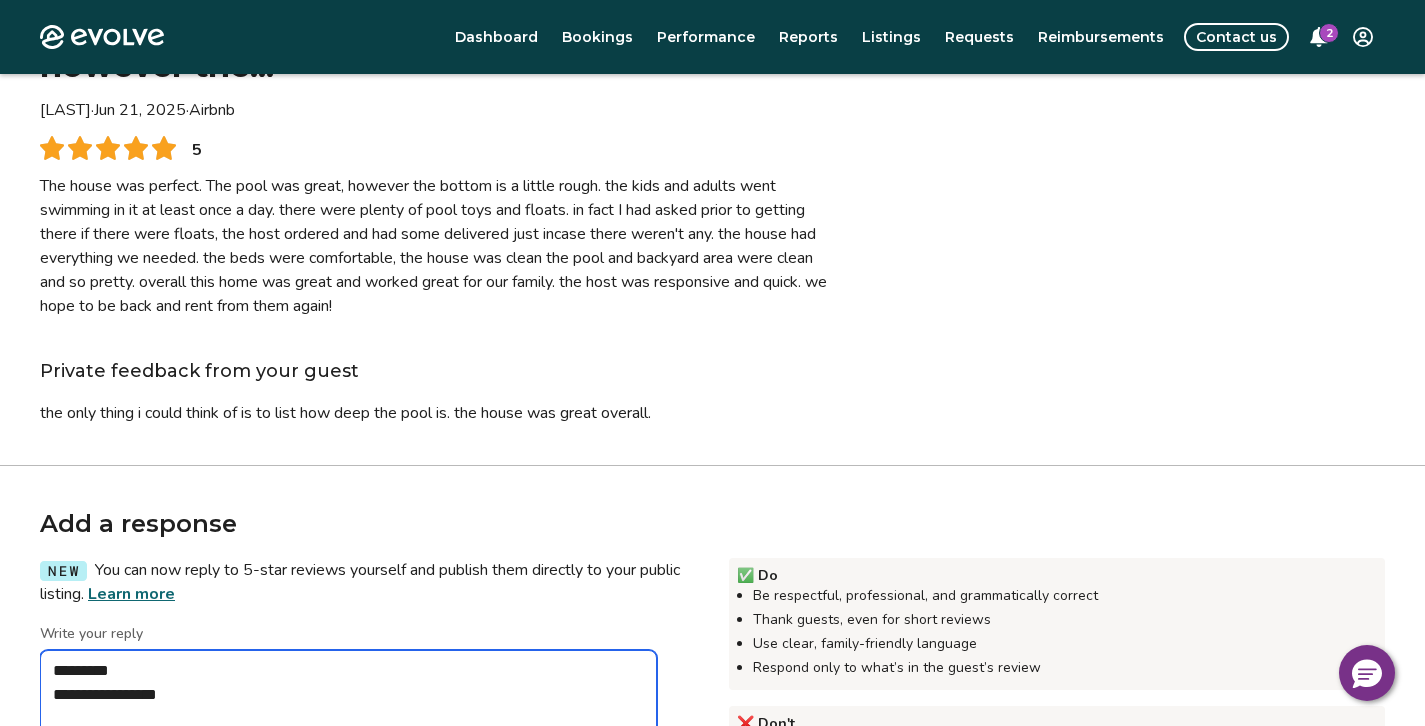 type on "*" 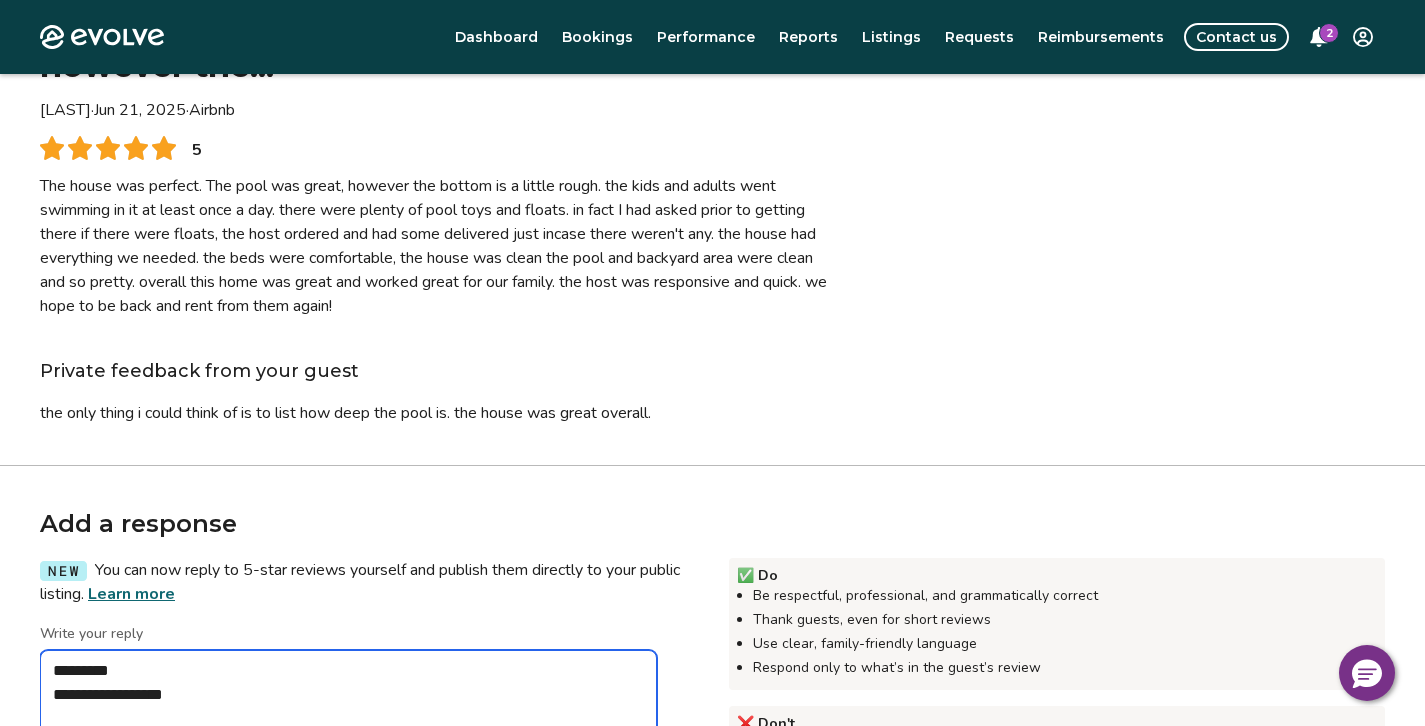 type on "*" 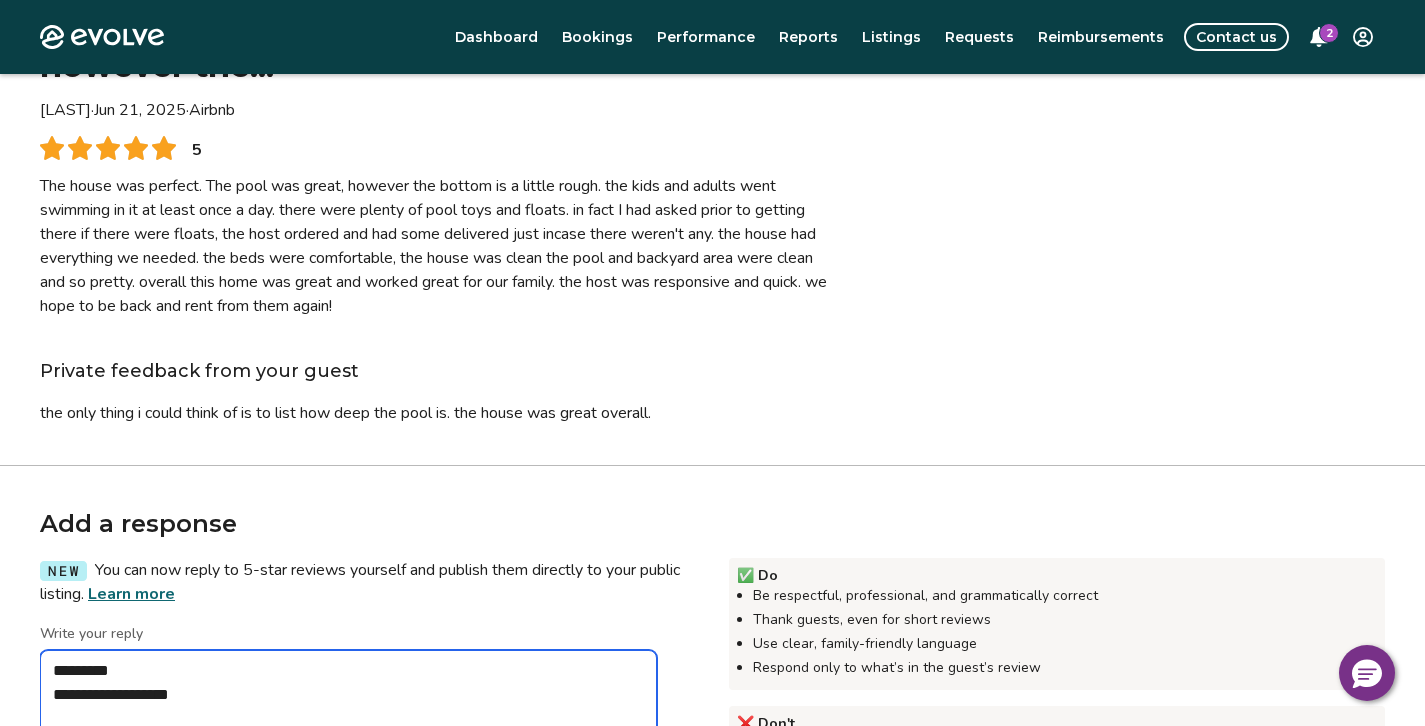 type on "*" 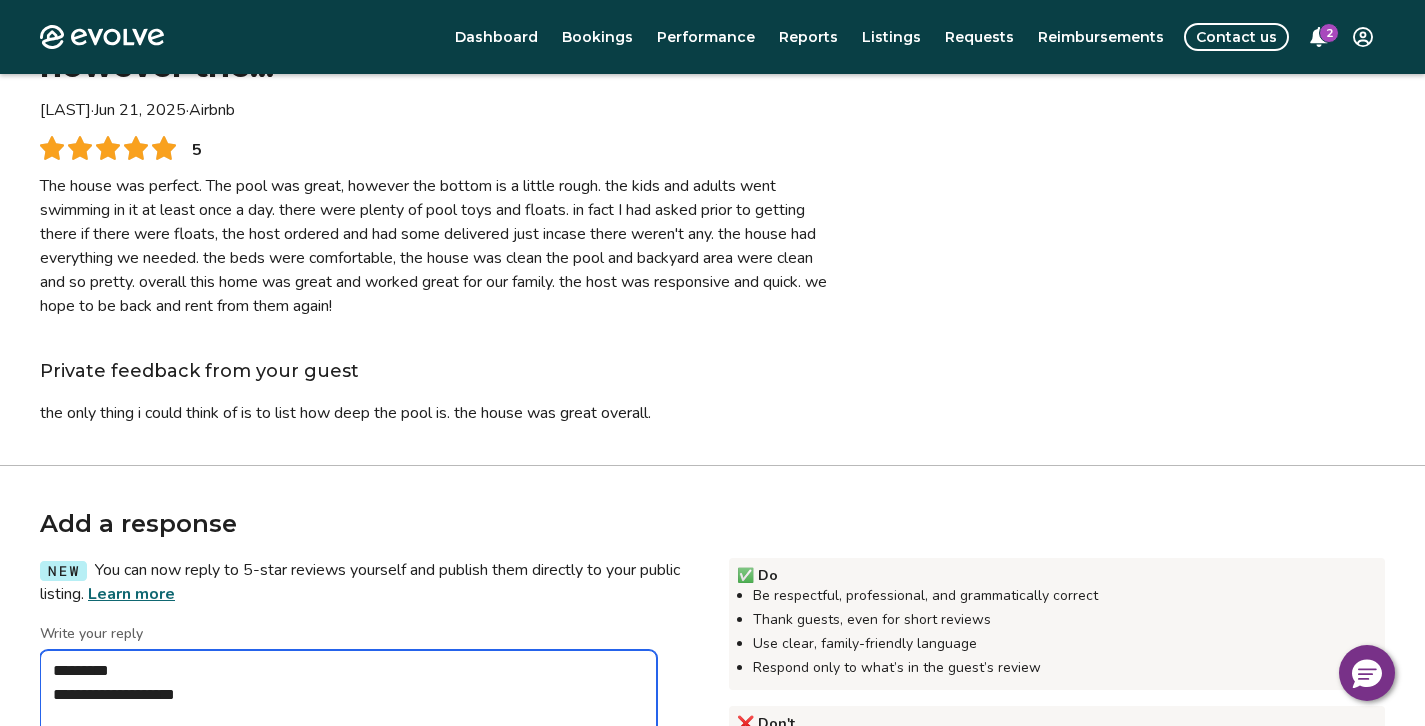 type on "*" 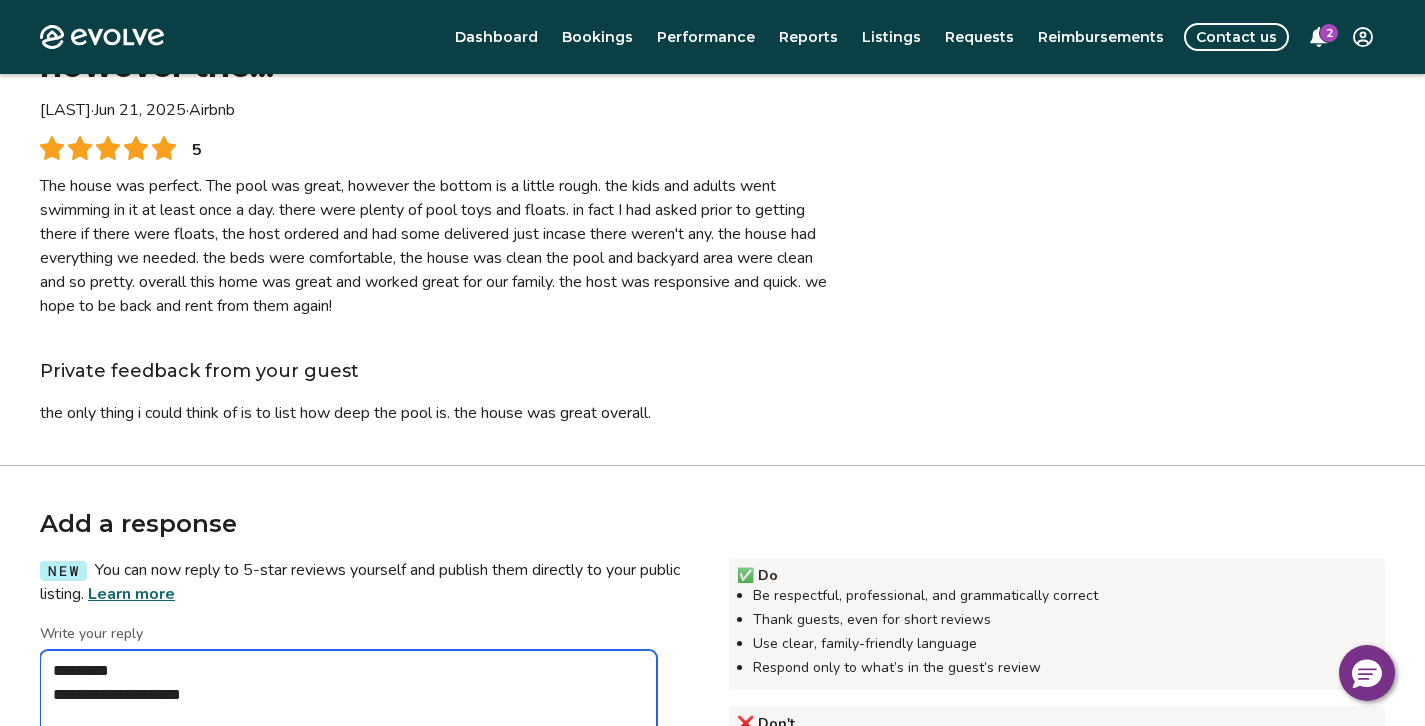 type on "*" 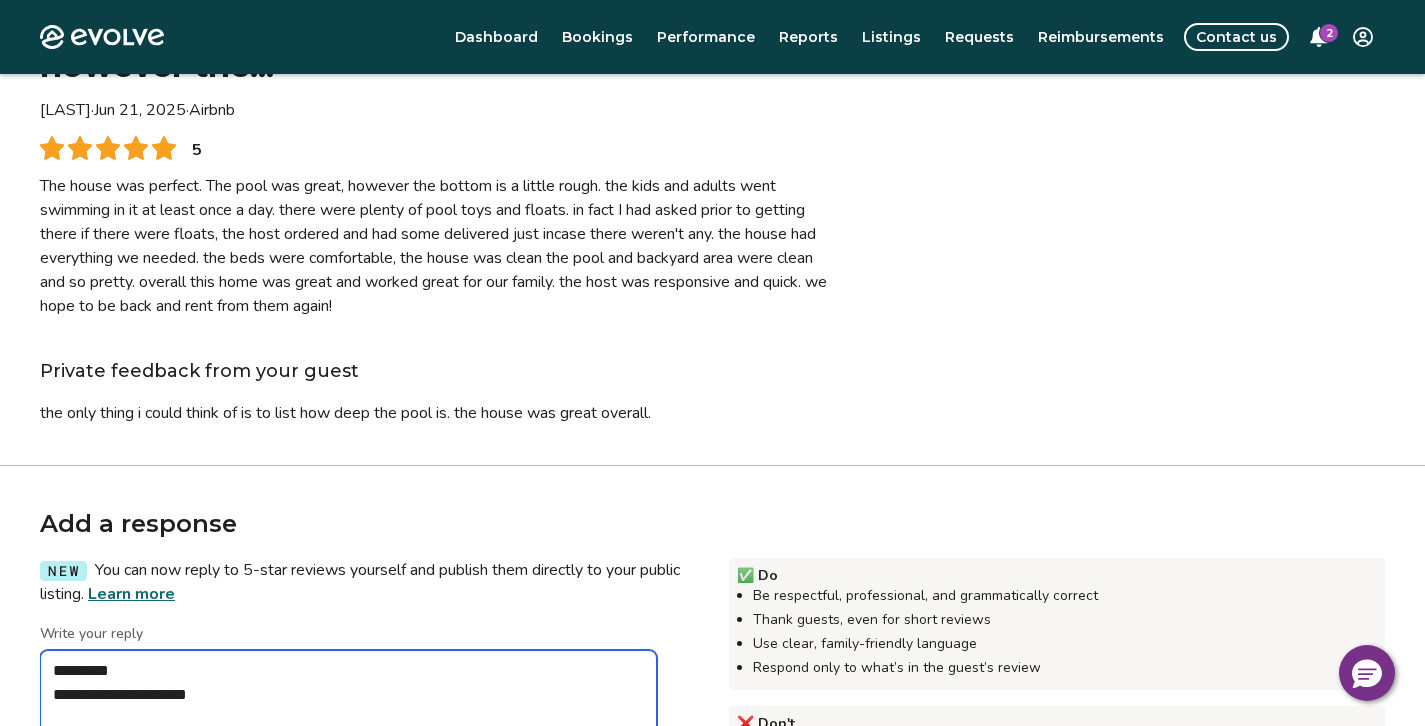type on "*" 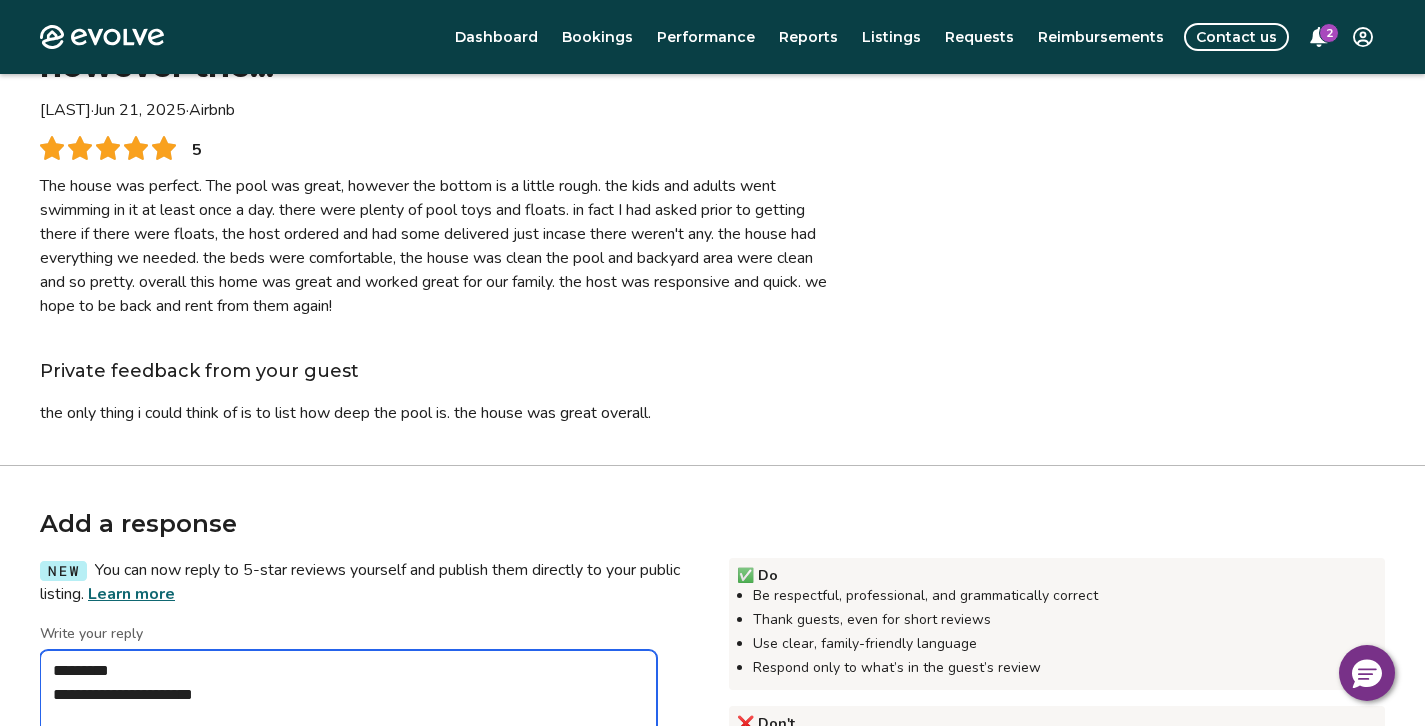 type on "**********" 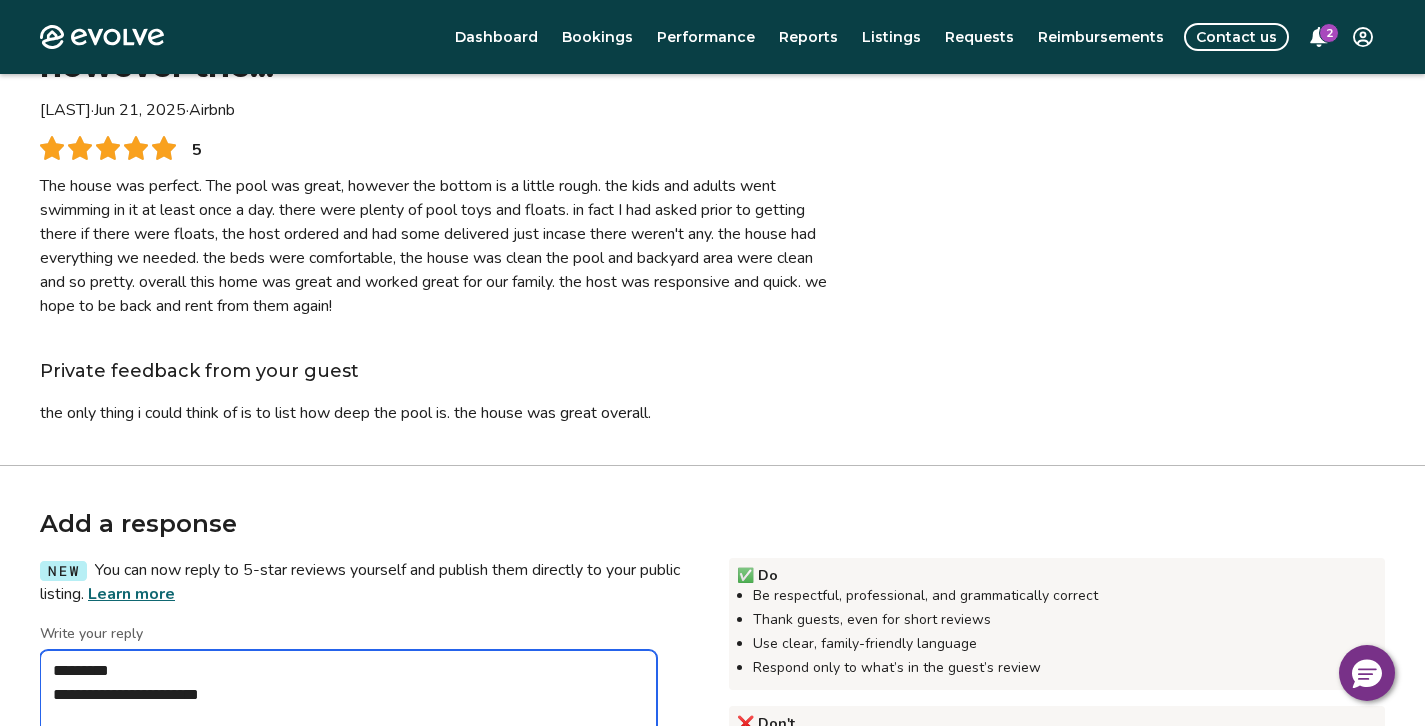 type on "*" 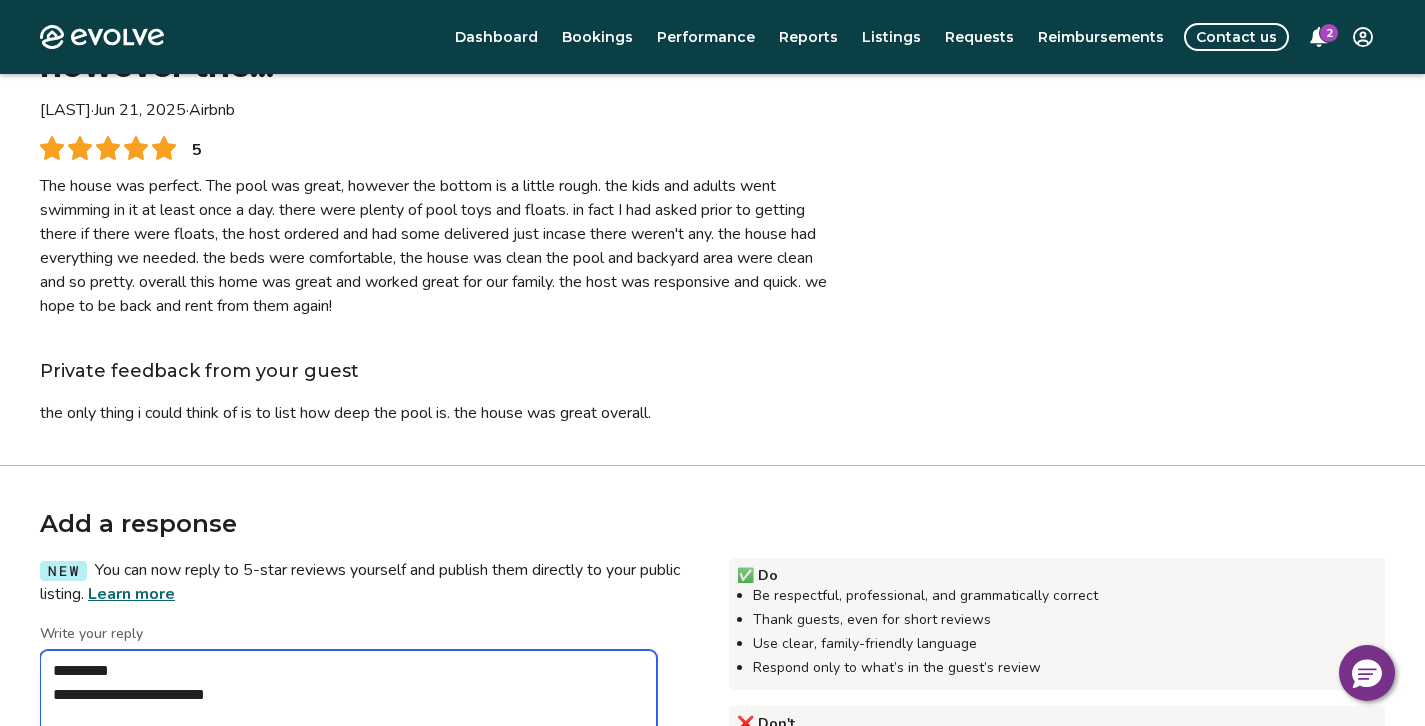 type on "*" 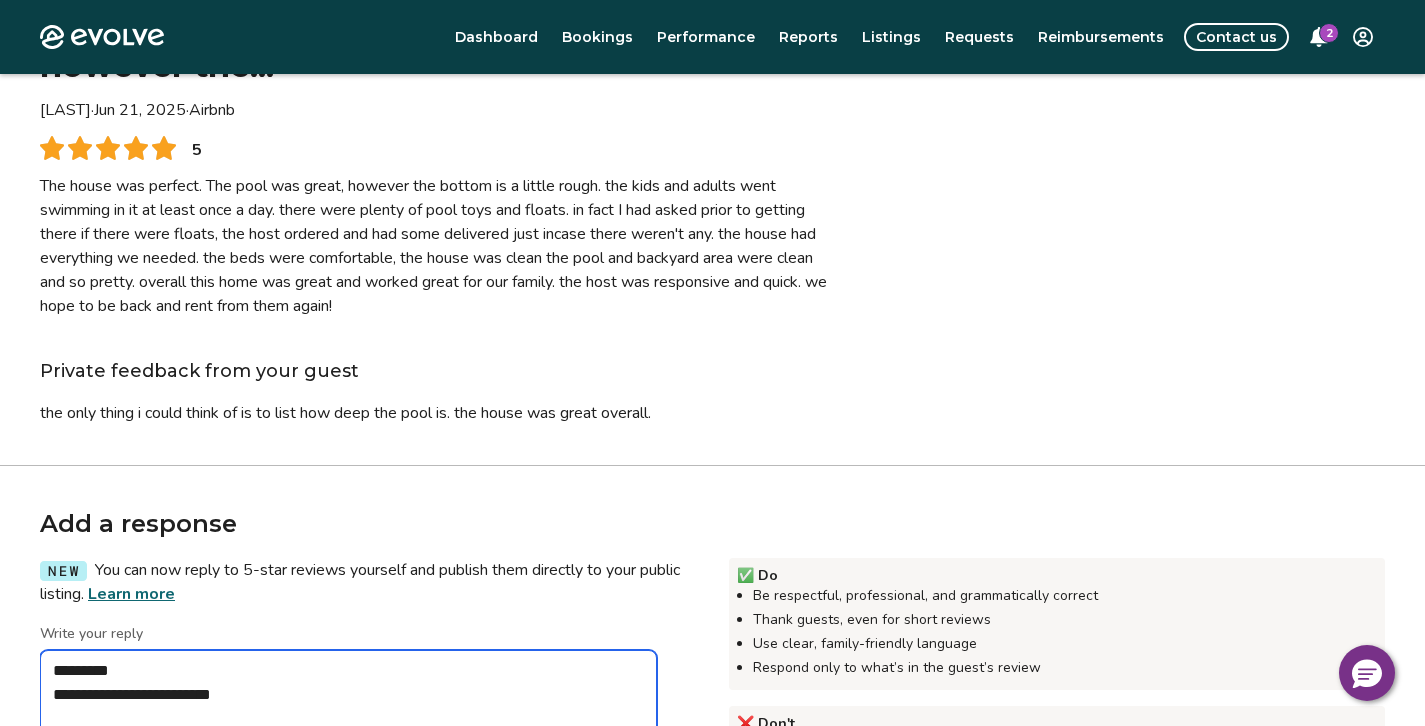 type on "*" 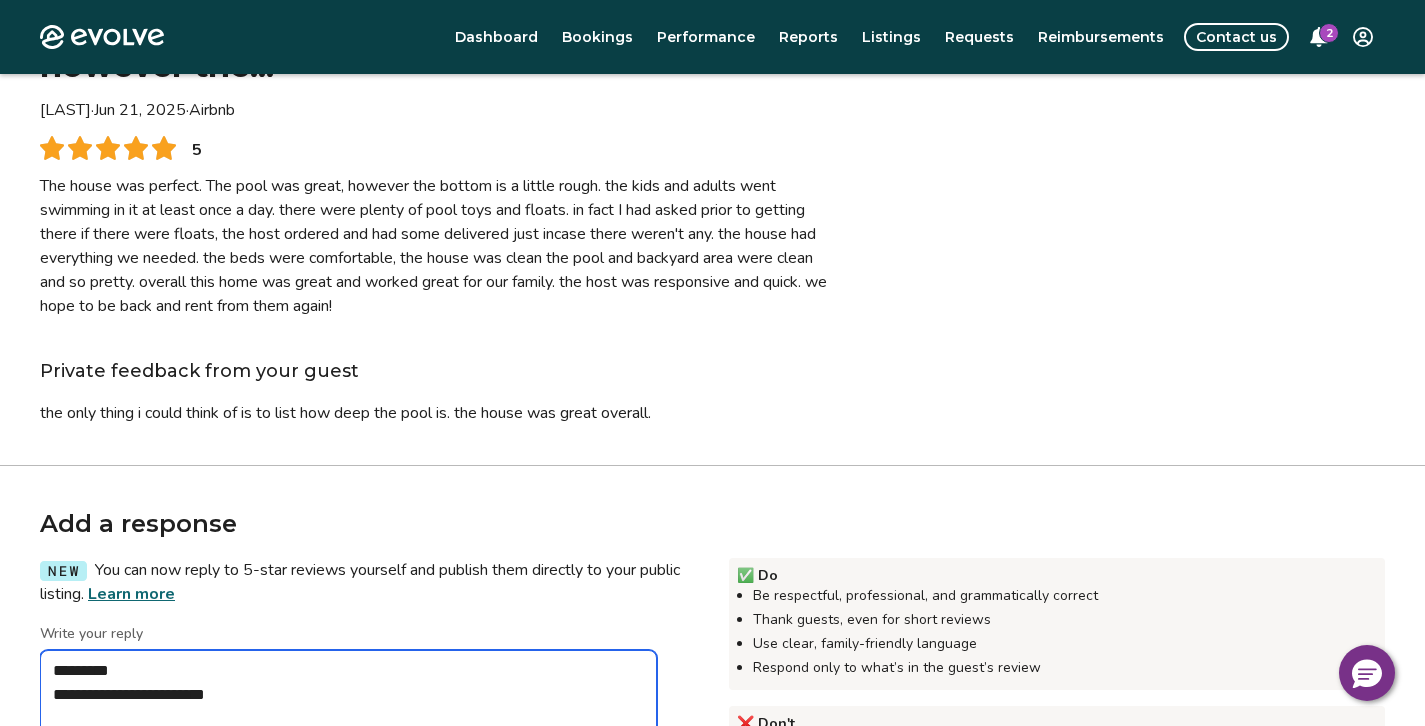 type on "*" 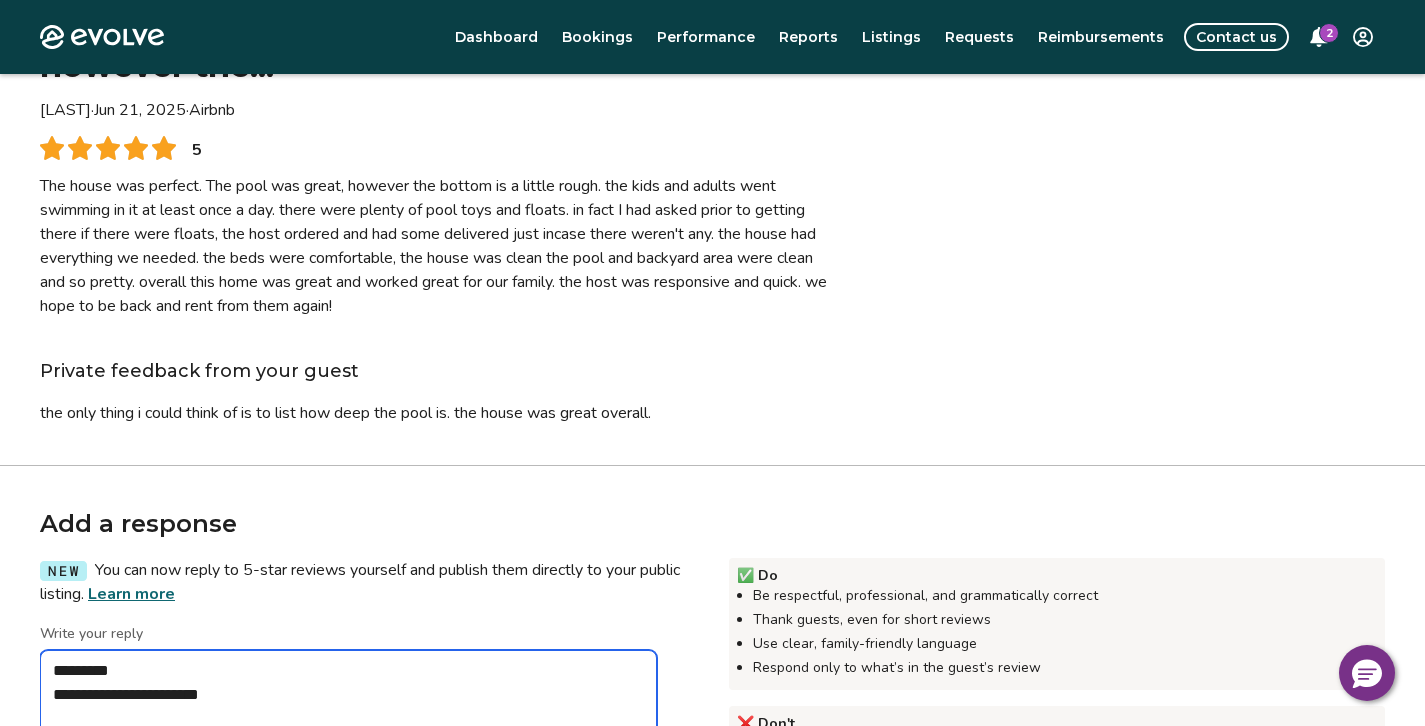 type on "*" 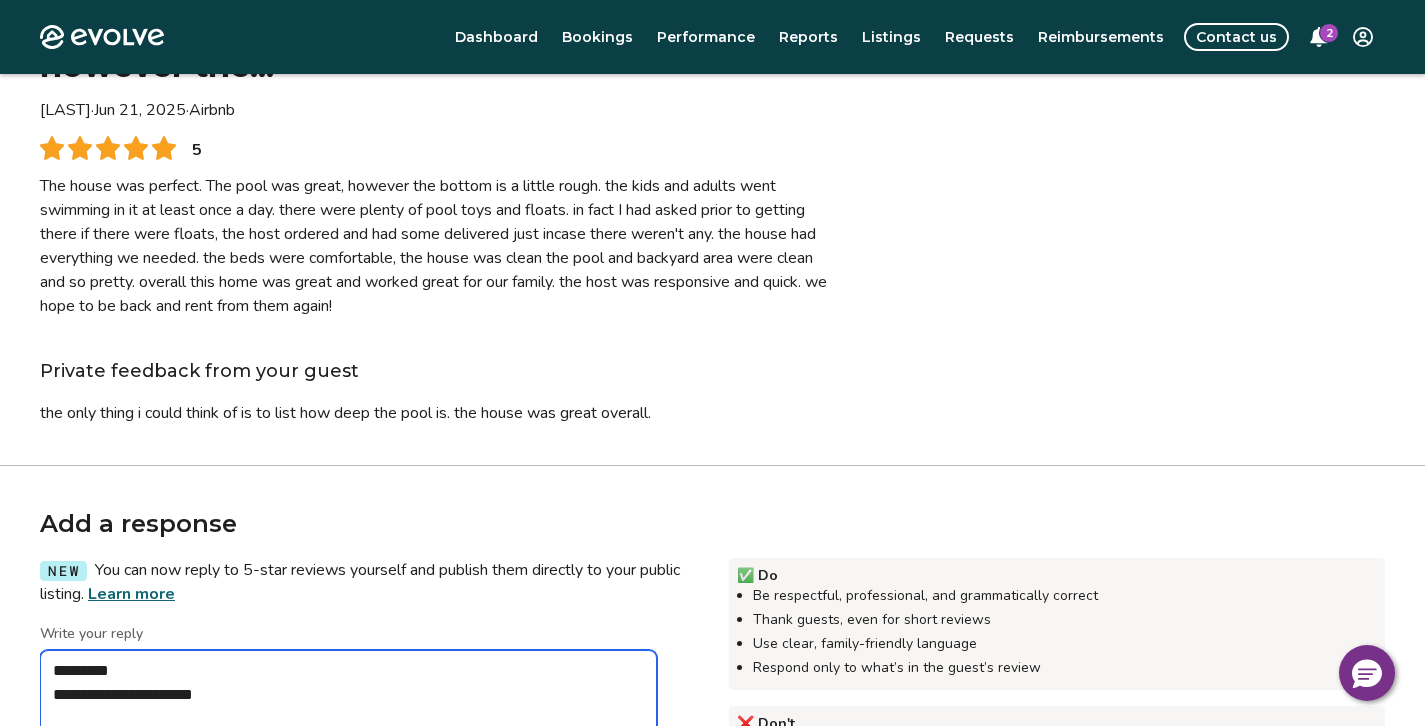 type on "*" 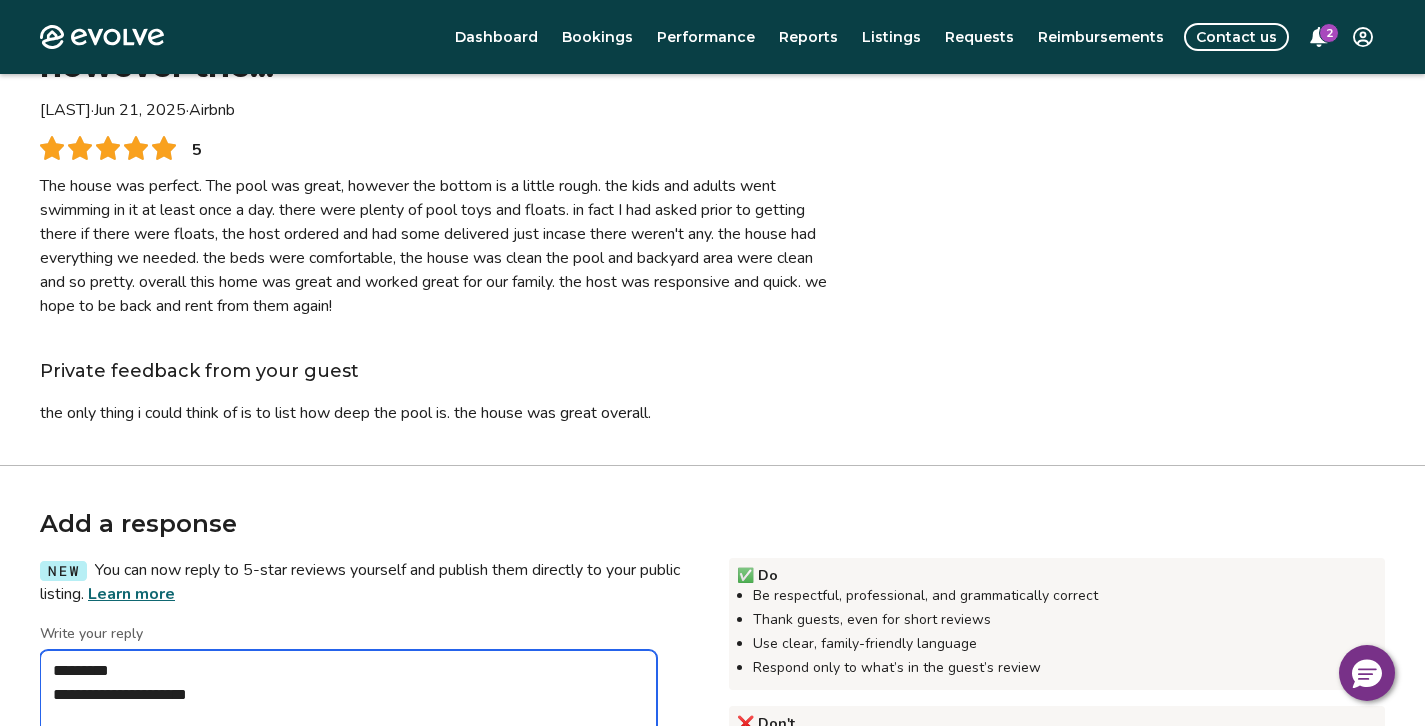 type on "*" 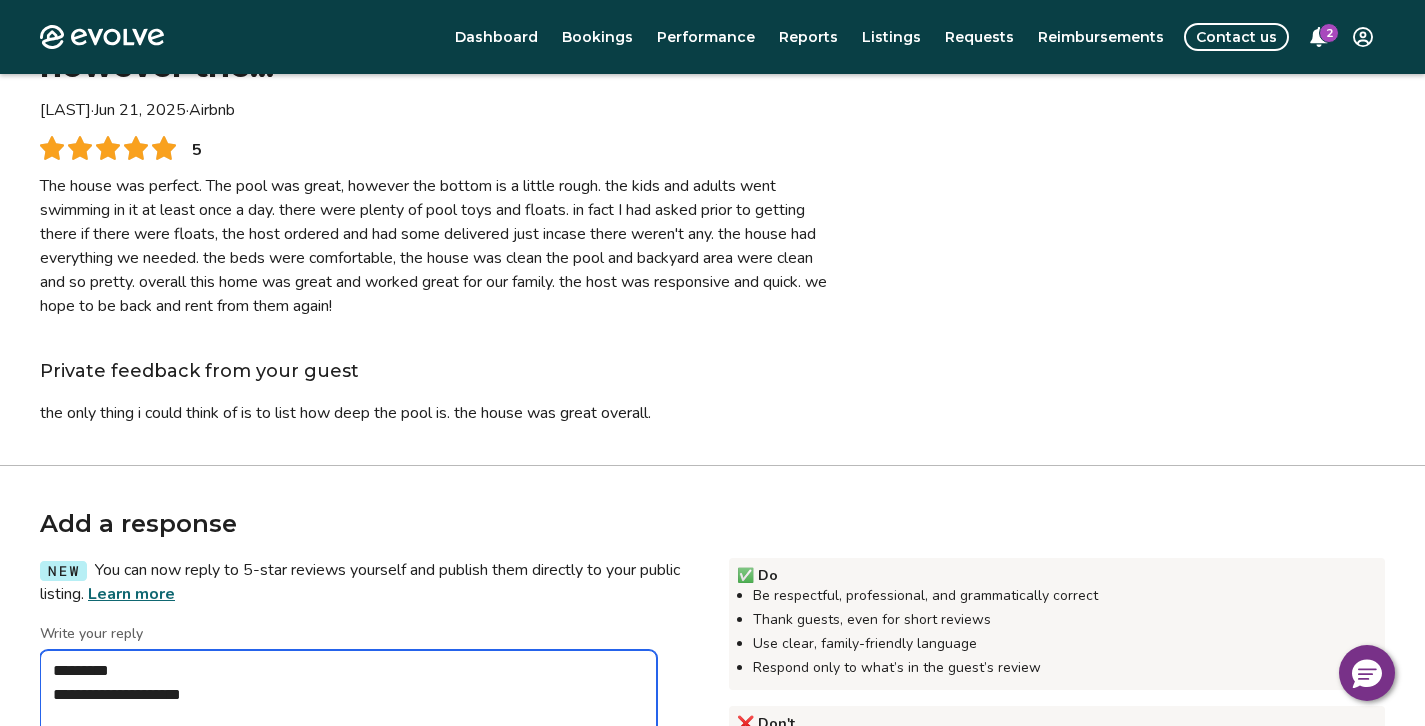 type on "*" 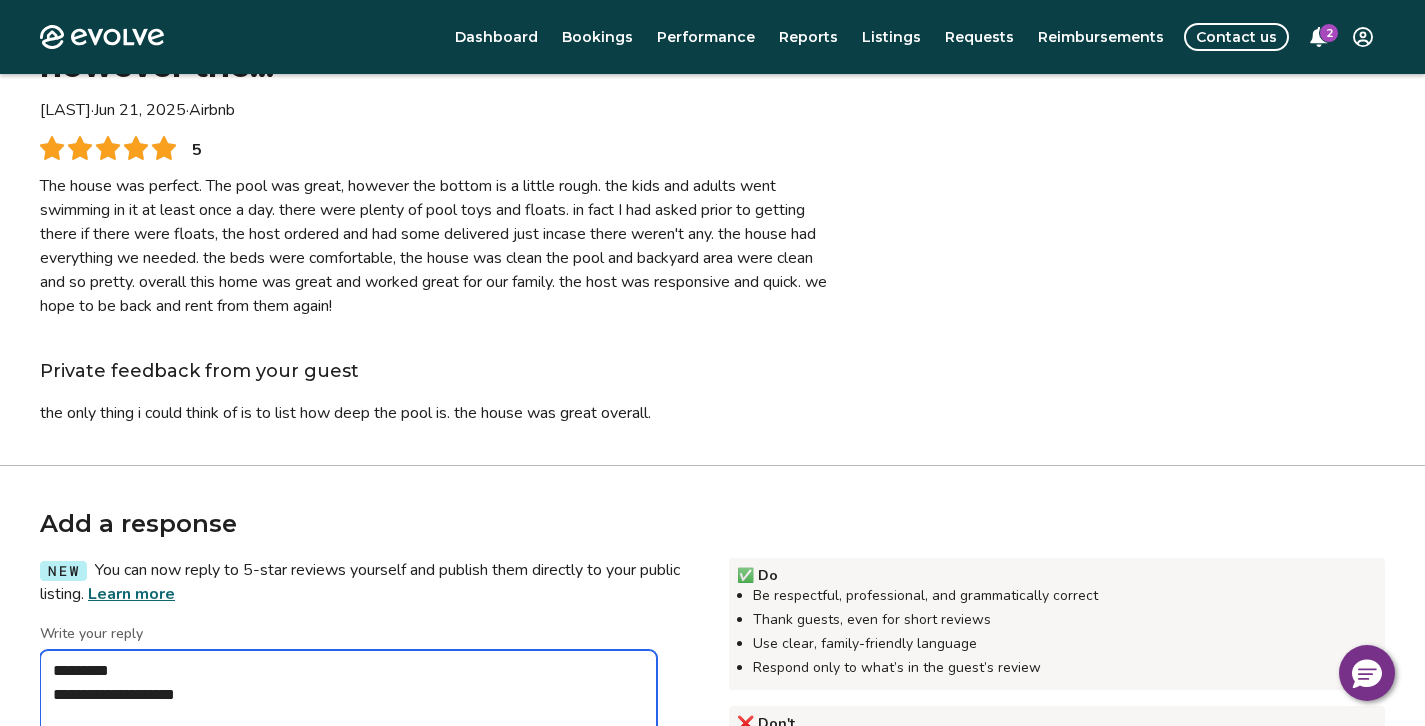 type on "*" 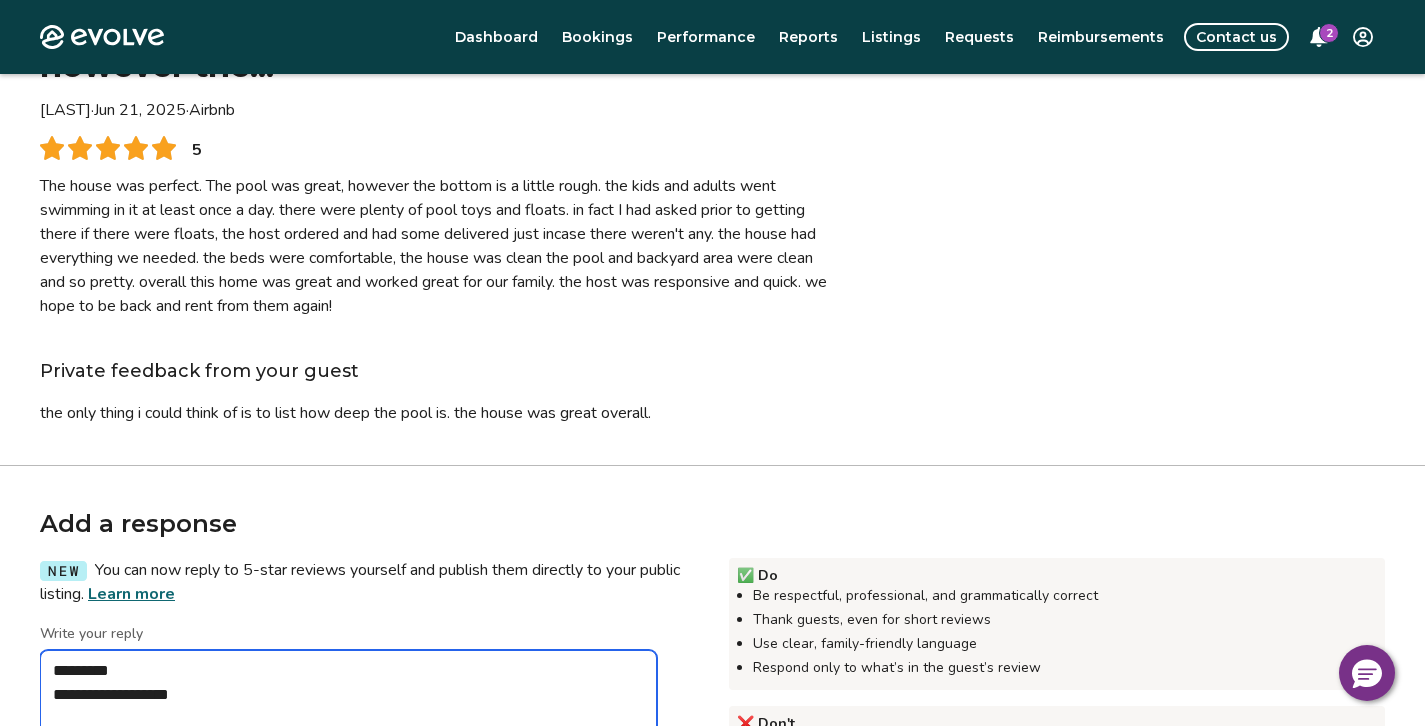 type on "*" 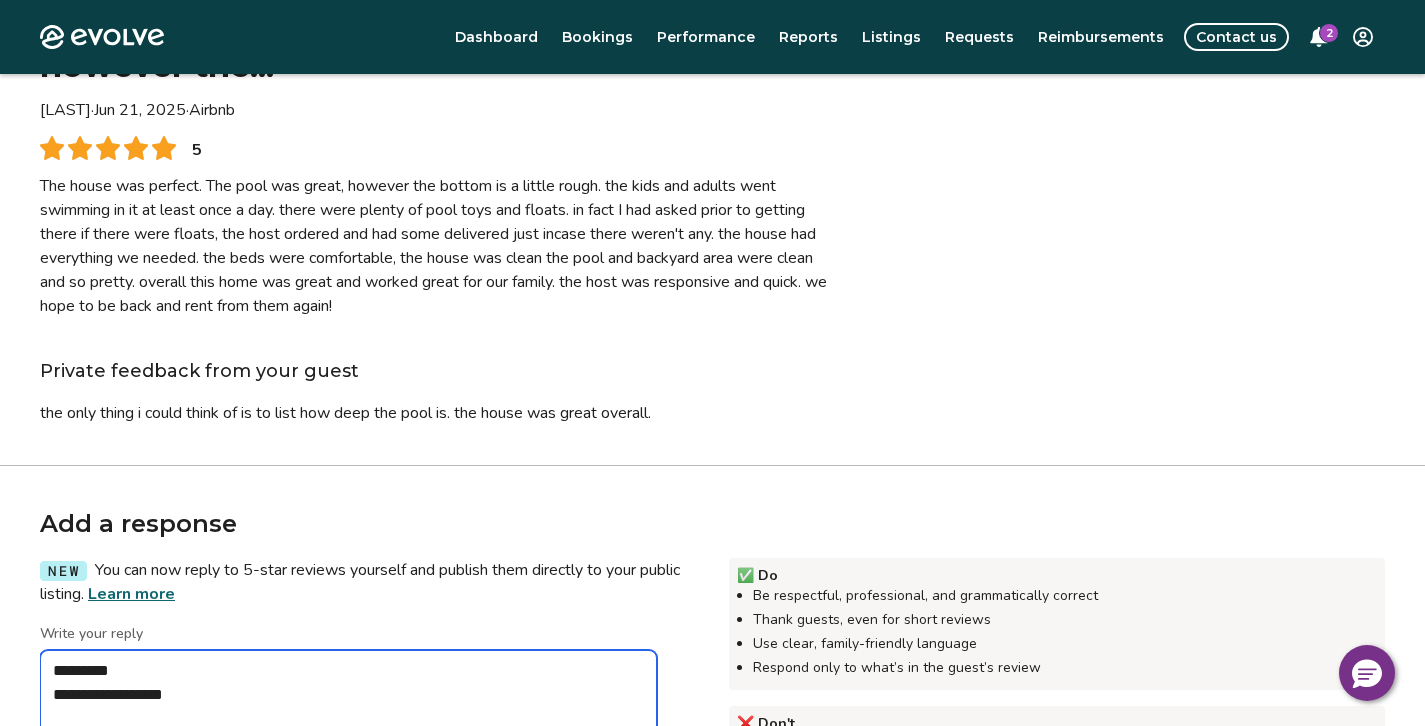 type on "*" 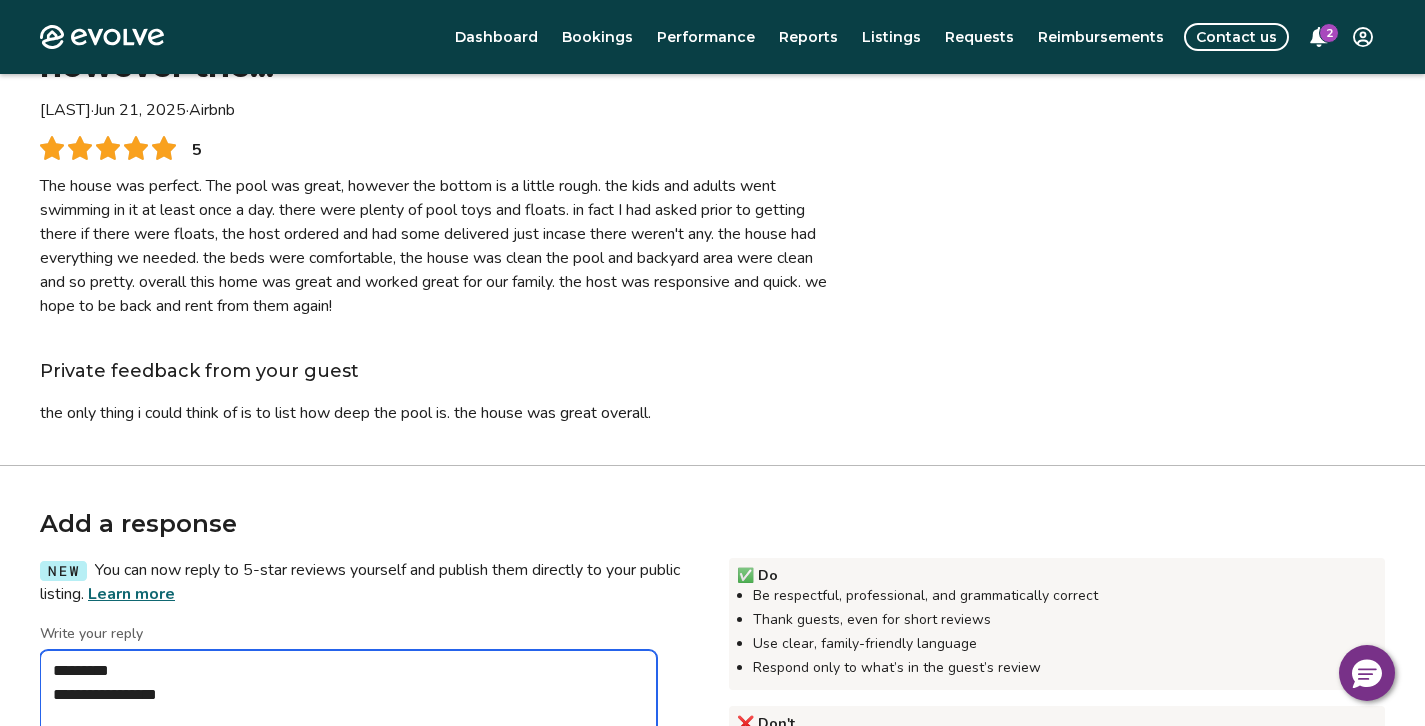 type on "*" 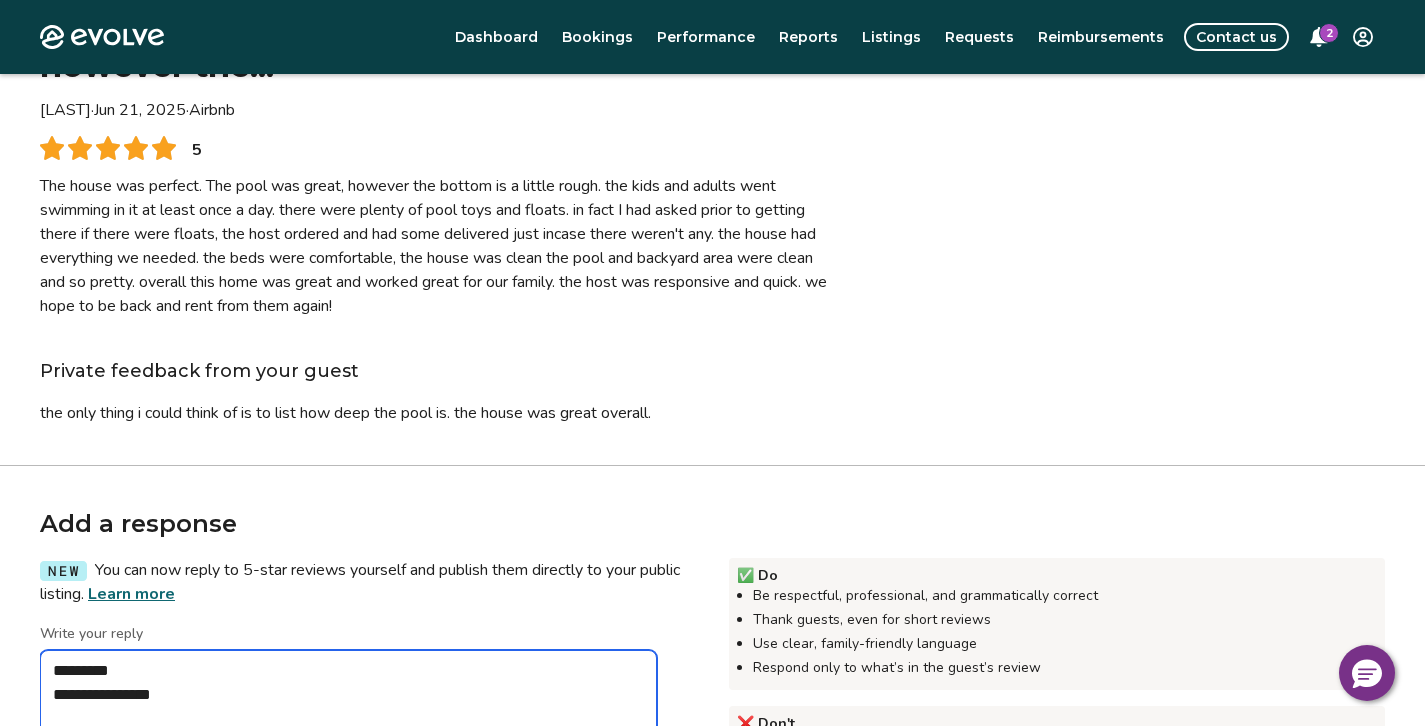 type on "*" 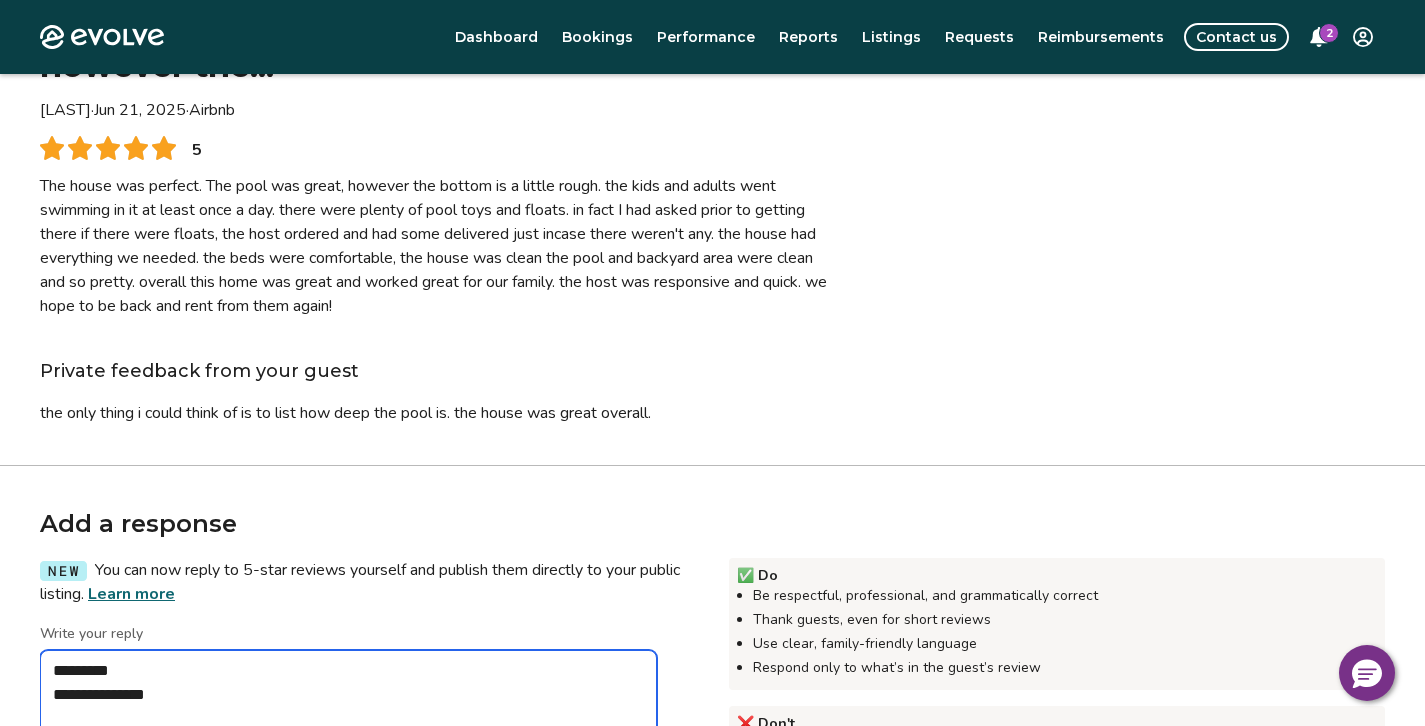 type on "*" 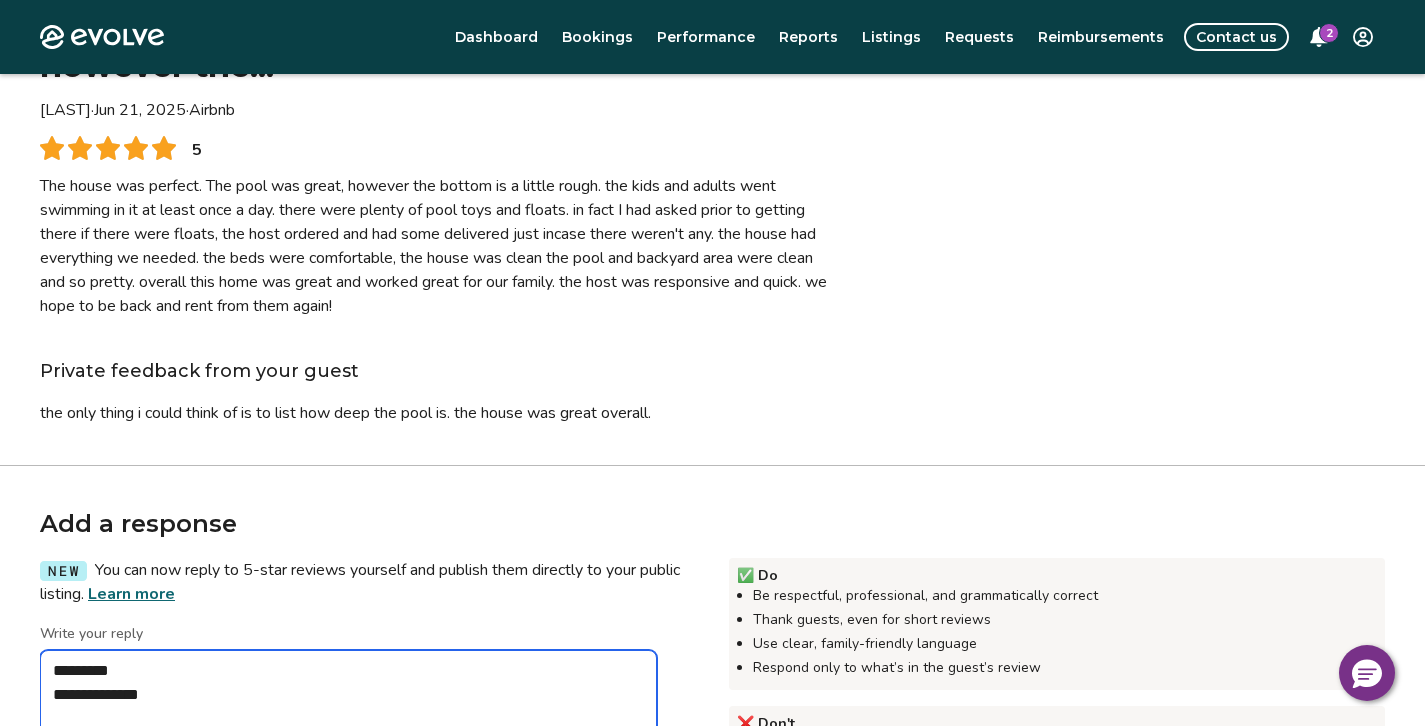type on "*" 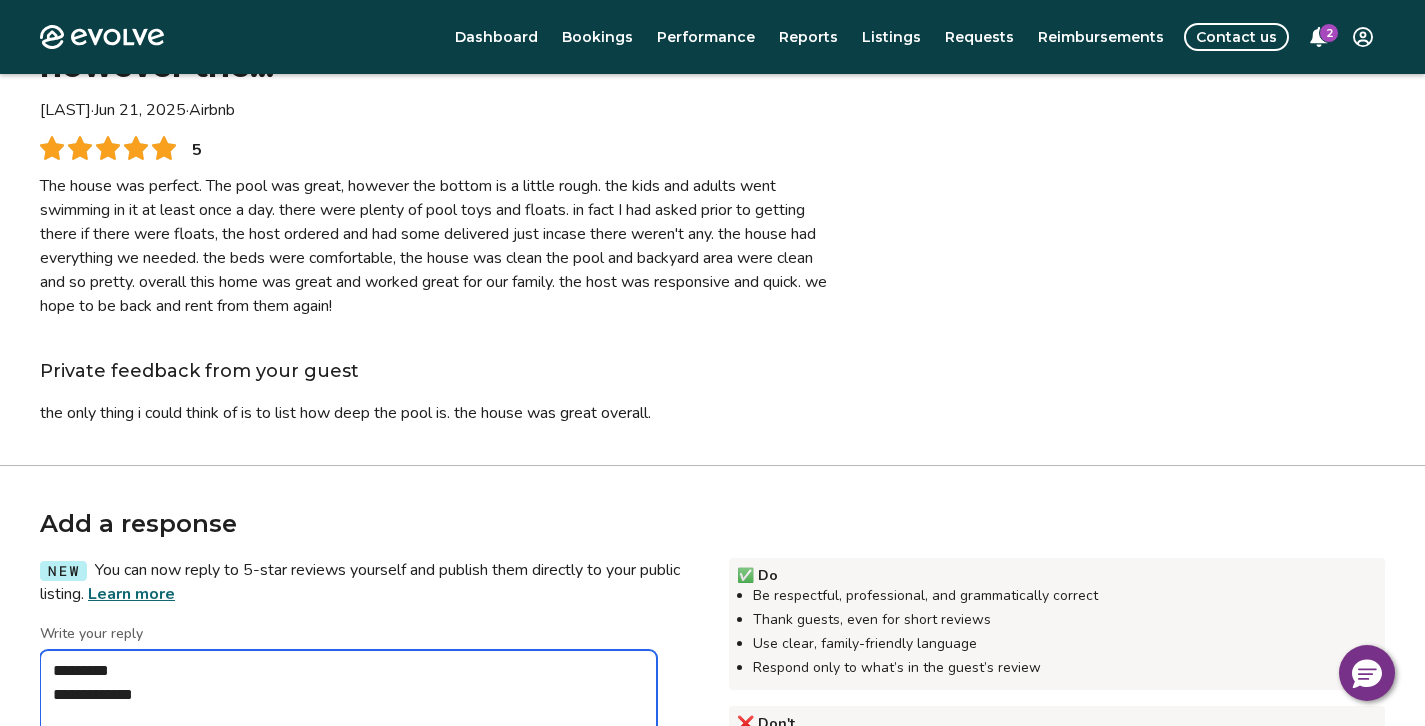 type on "*" 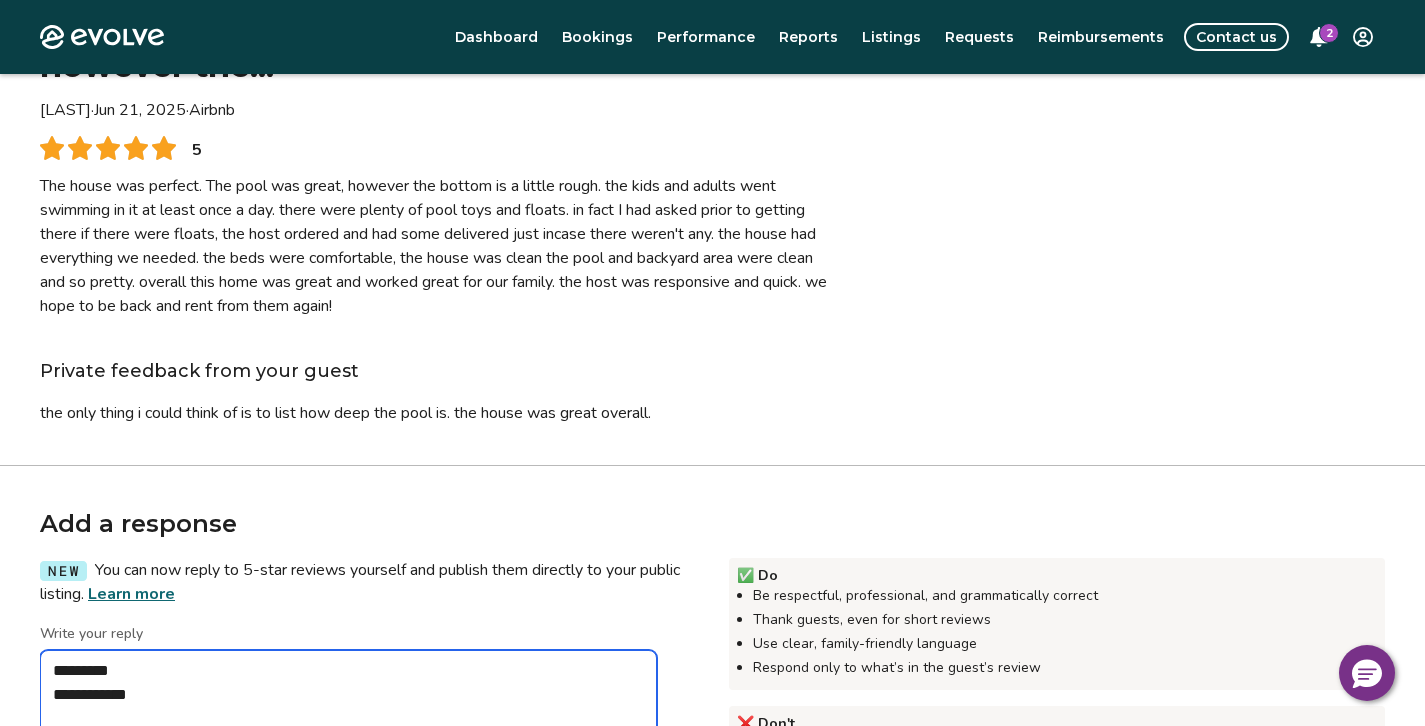 type on "*" 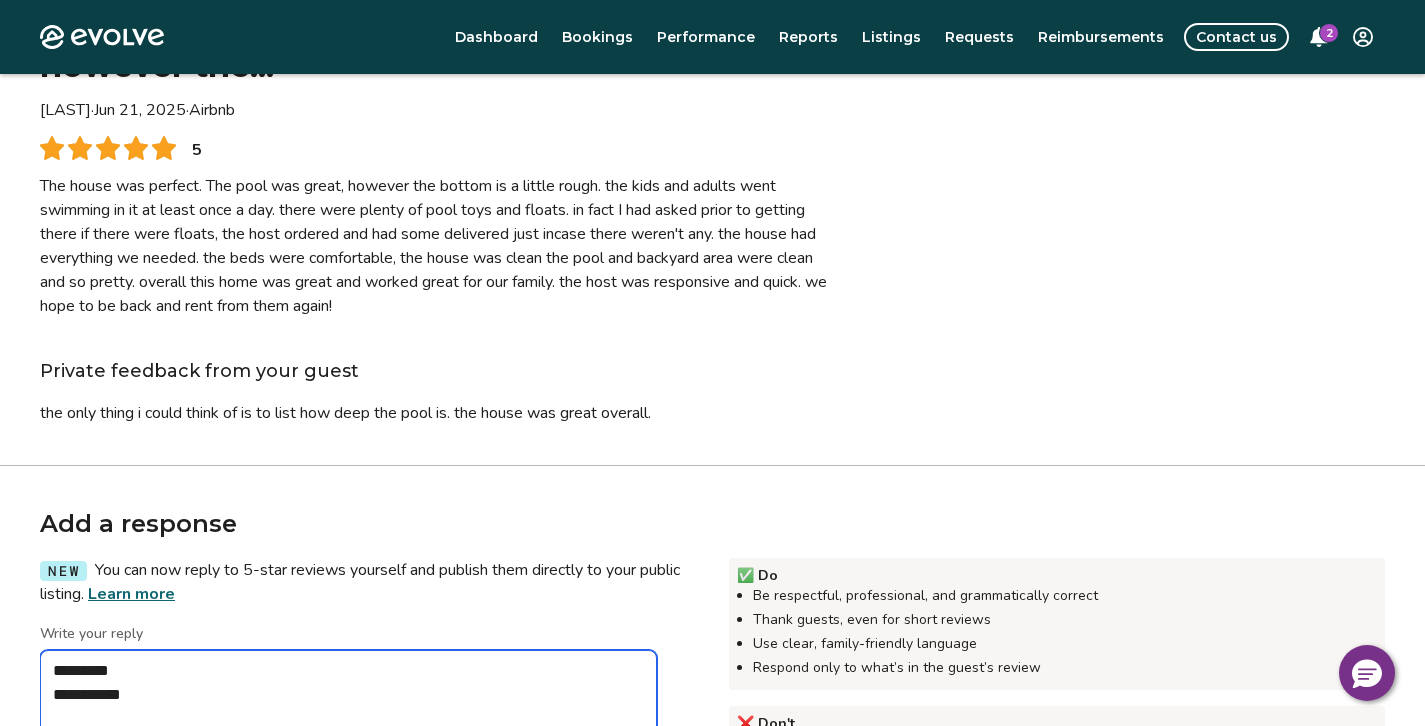 type on "*" 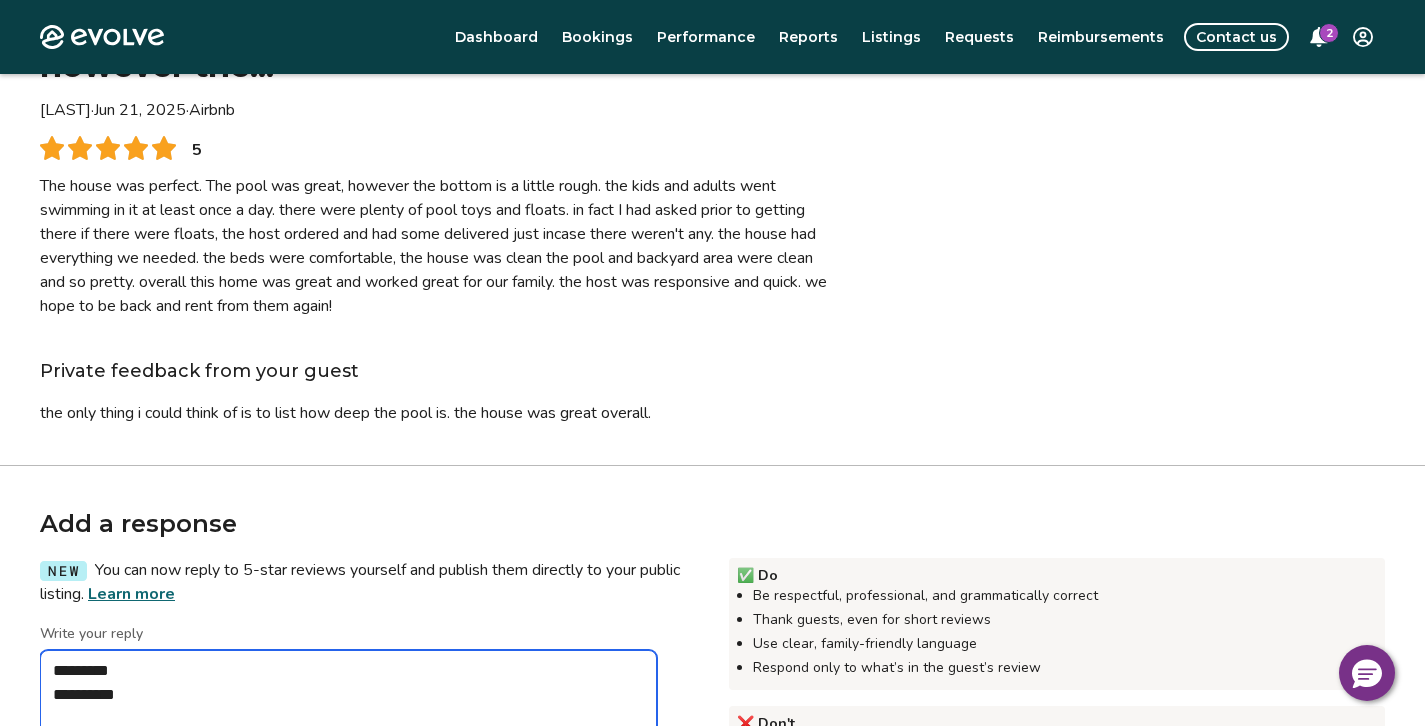 type on "*" 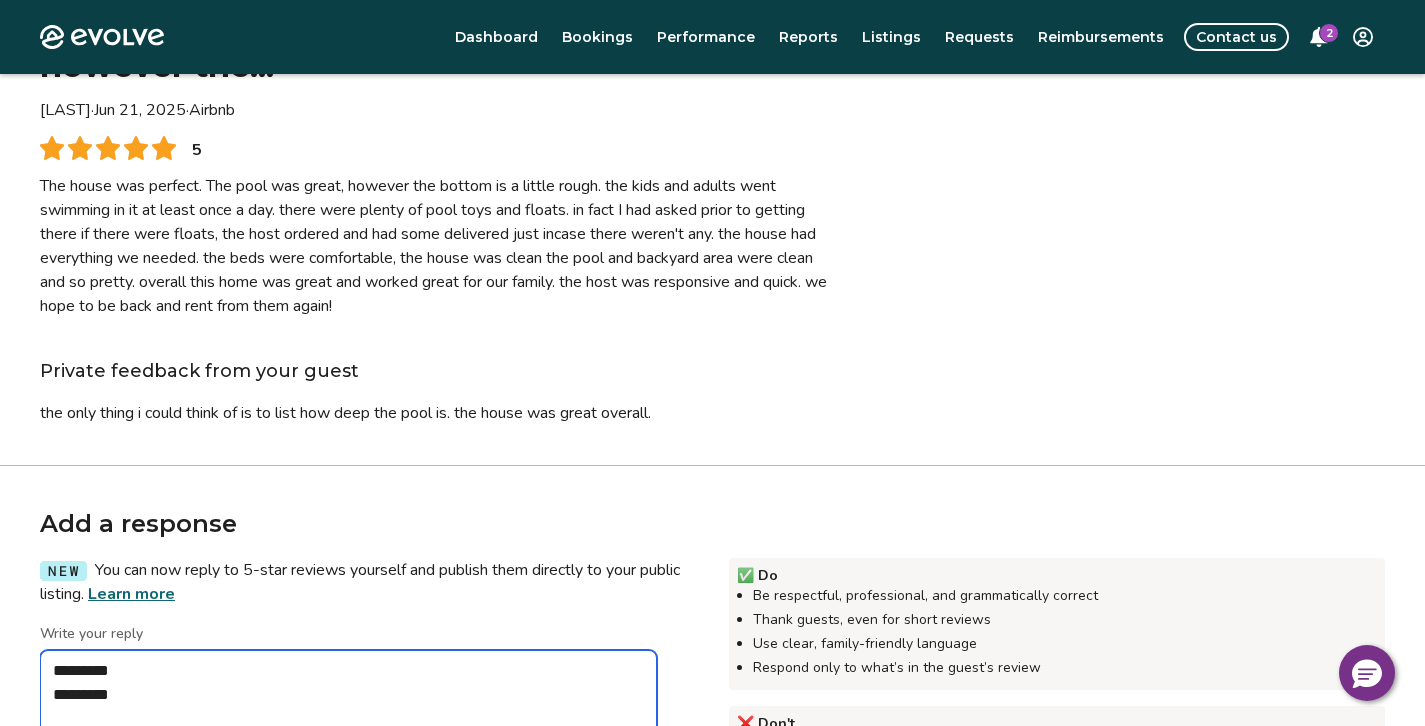 type on "*" 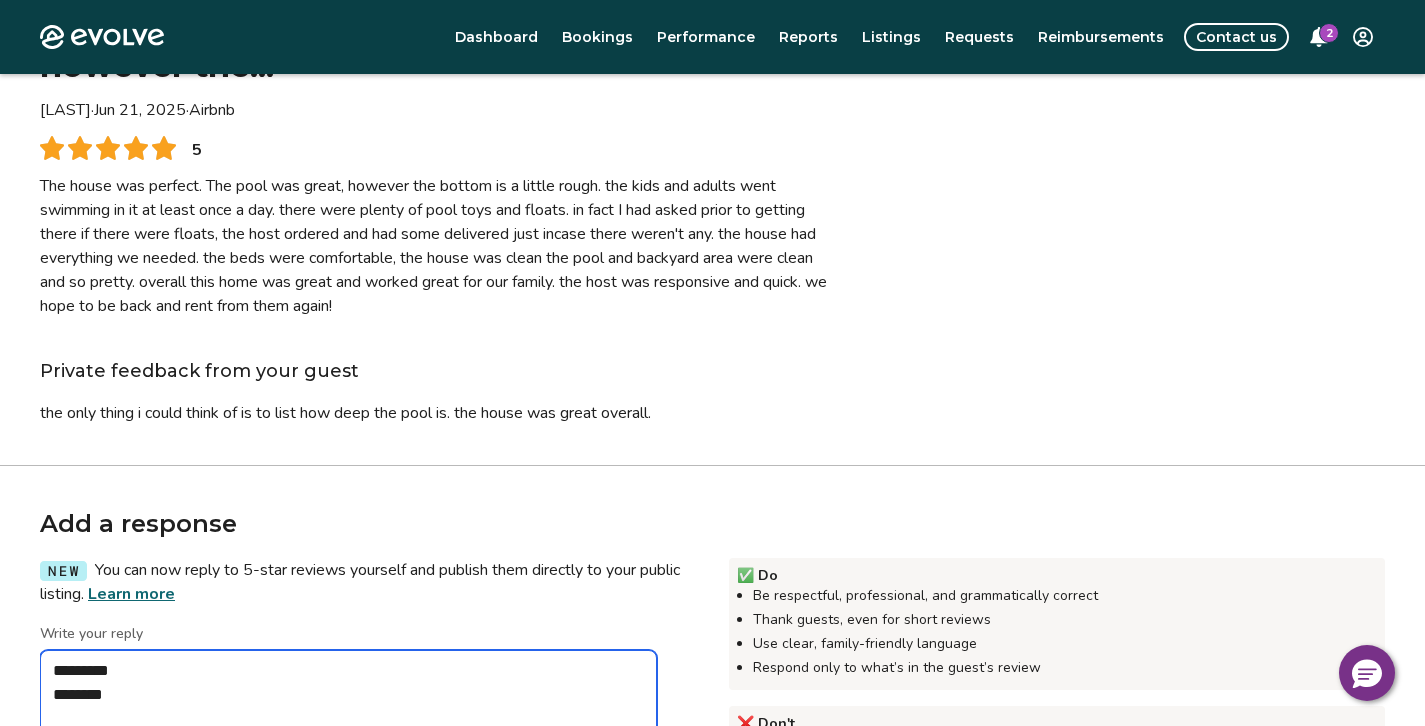 type on "*" 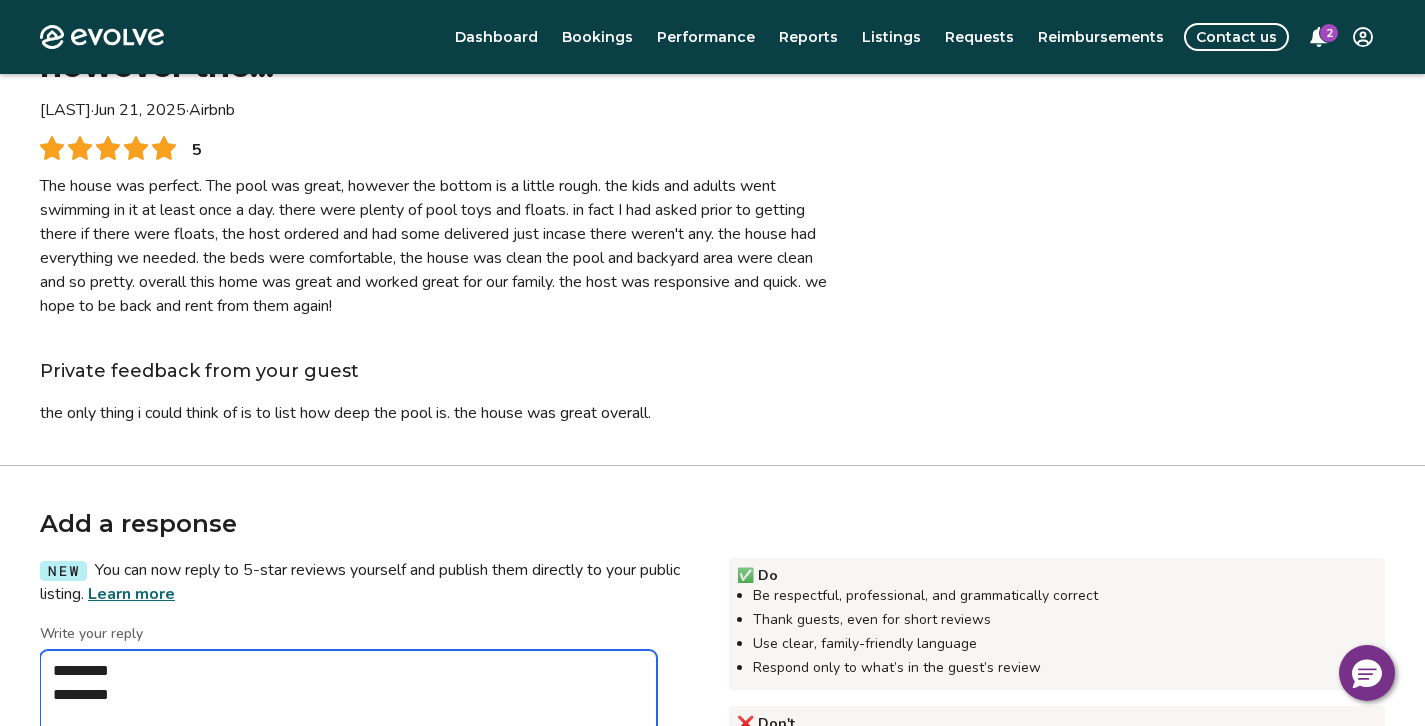 type on "*" 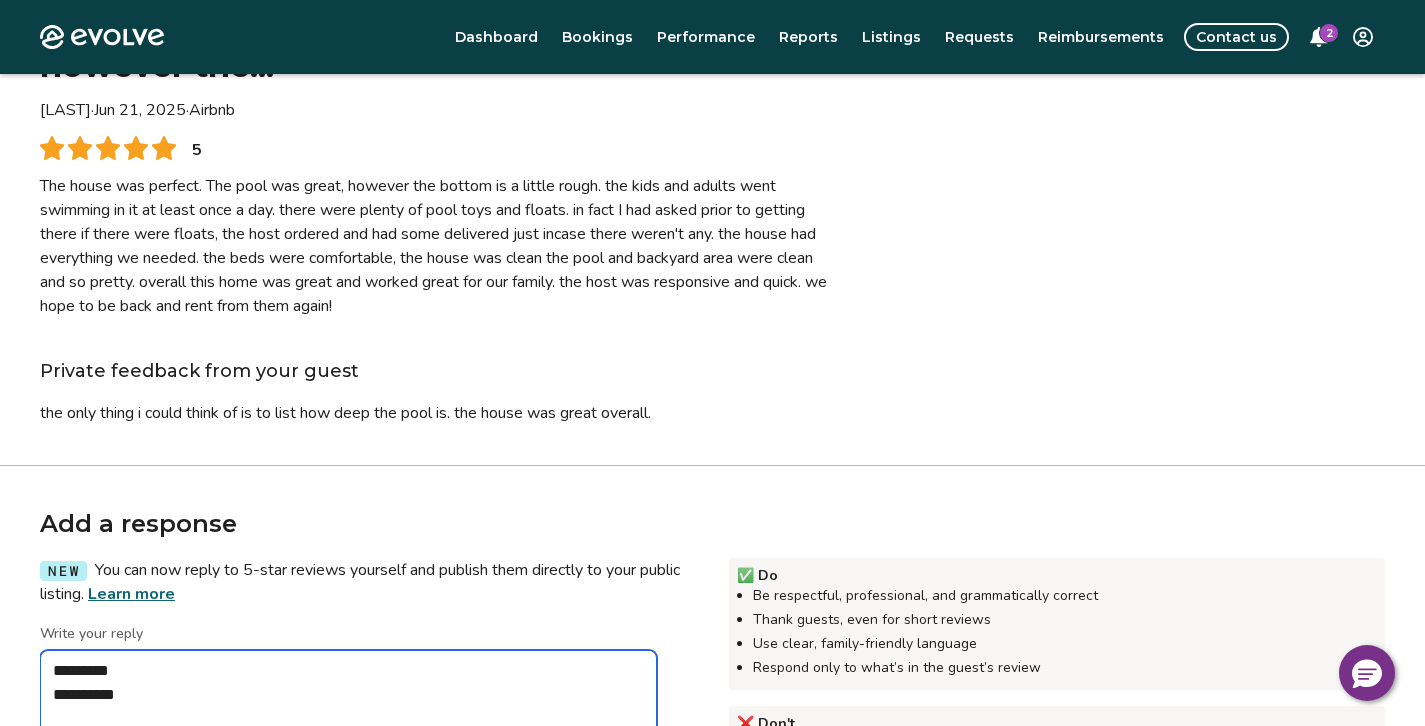 type on "*" 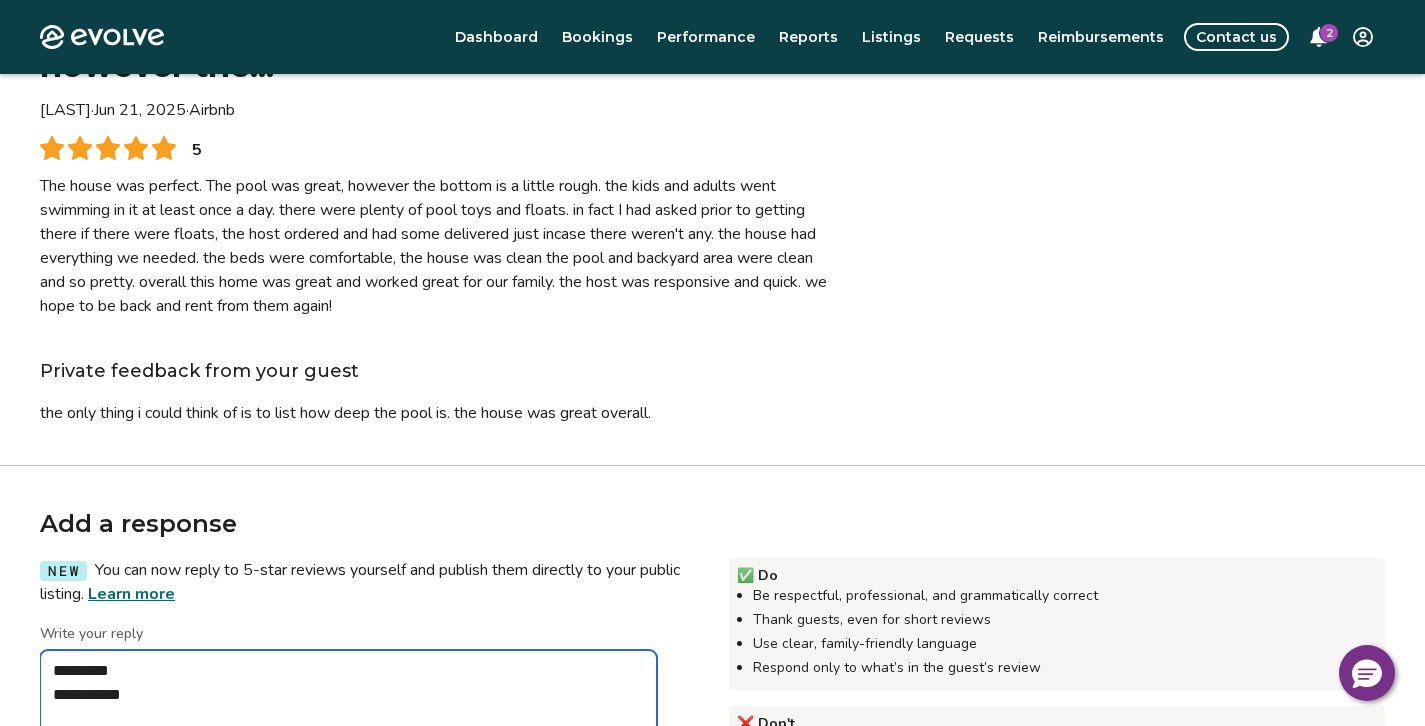 type on "*" 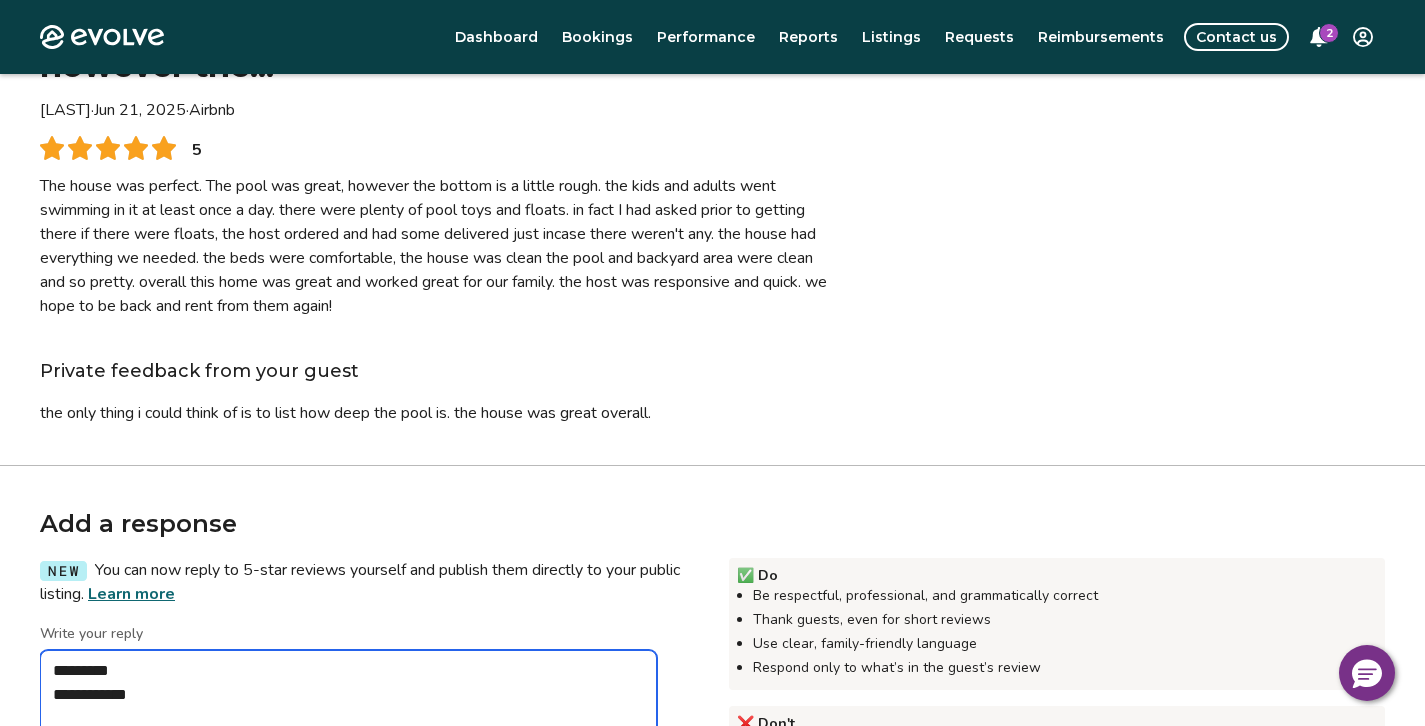 type on "*" 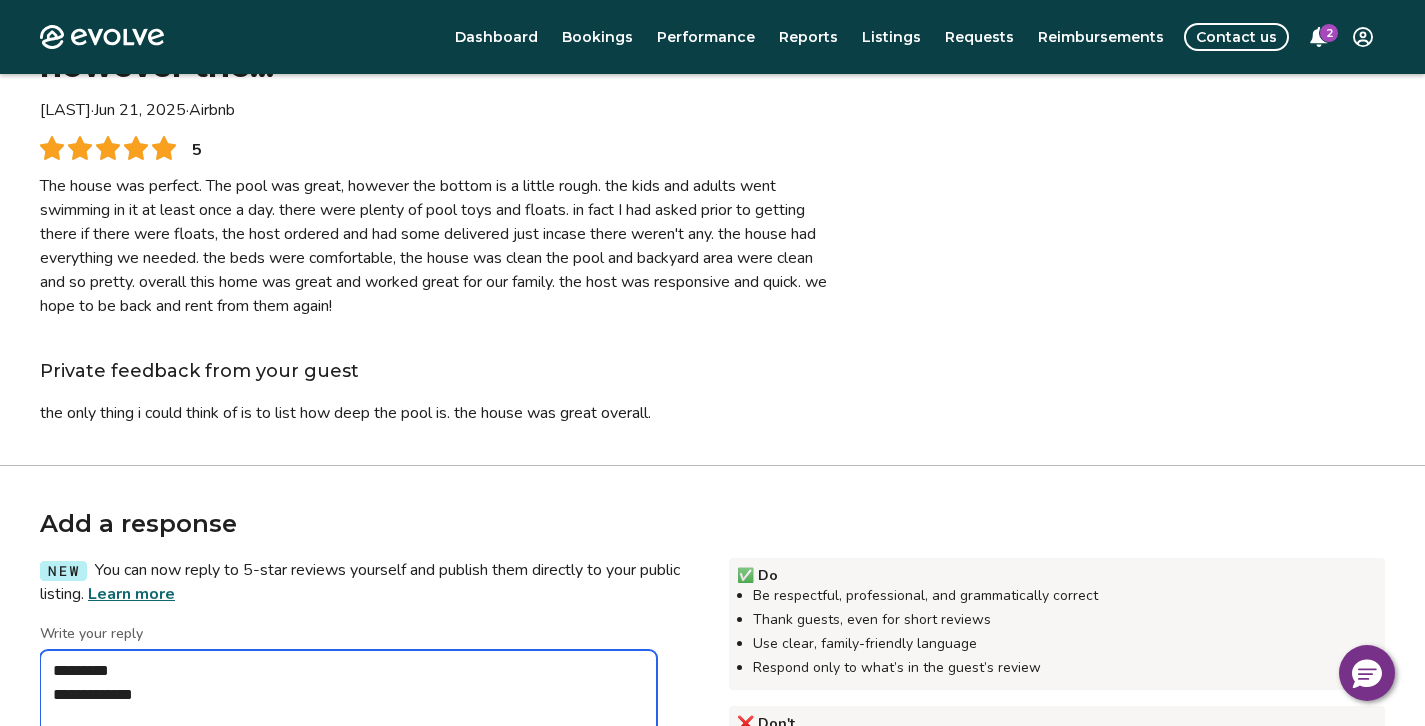 type on "*" 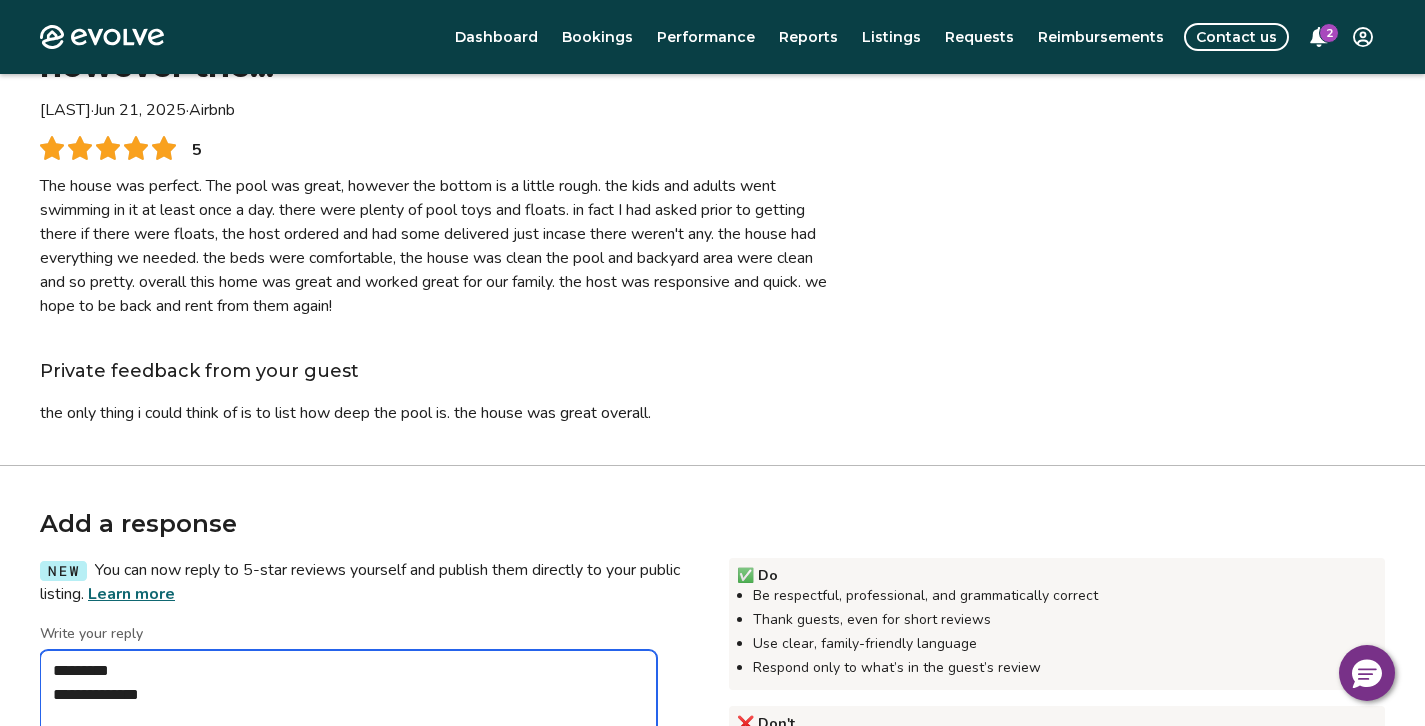 type on "*" 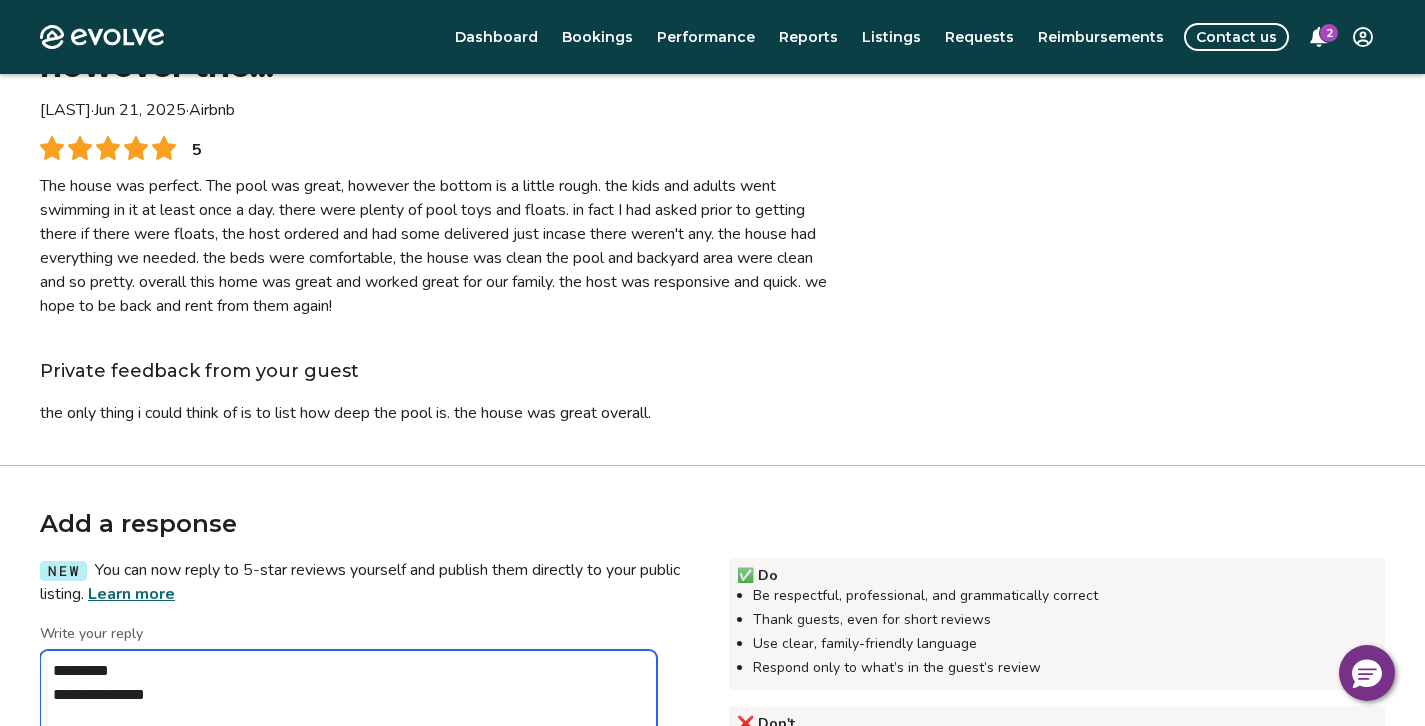 type on "*" 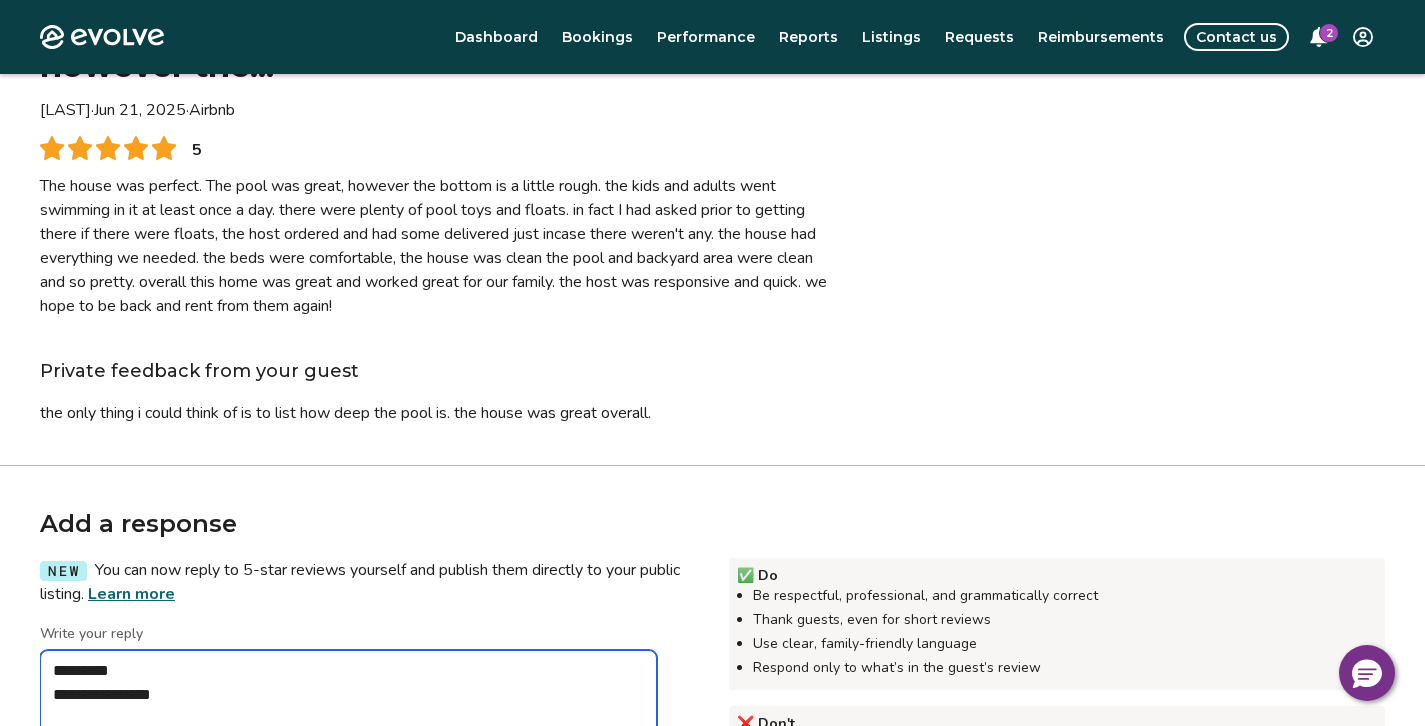 type on "*" 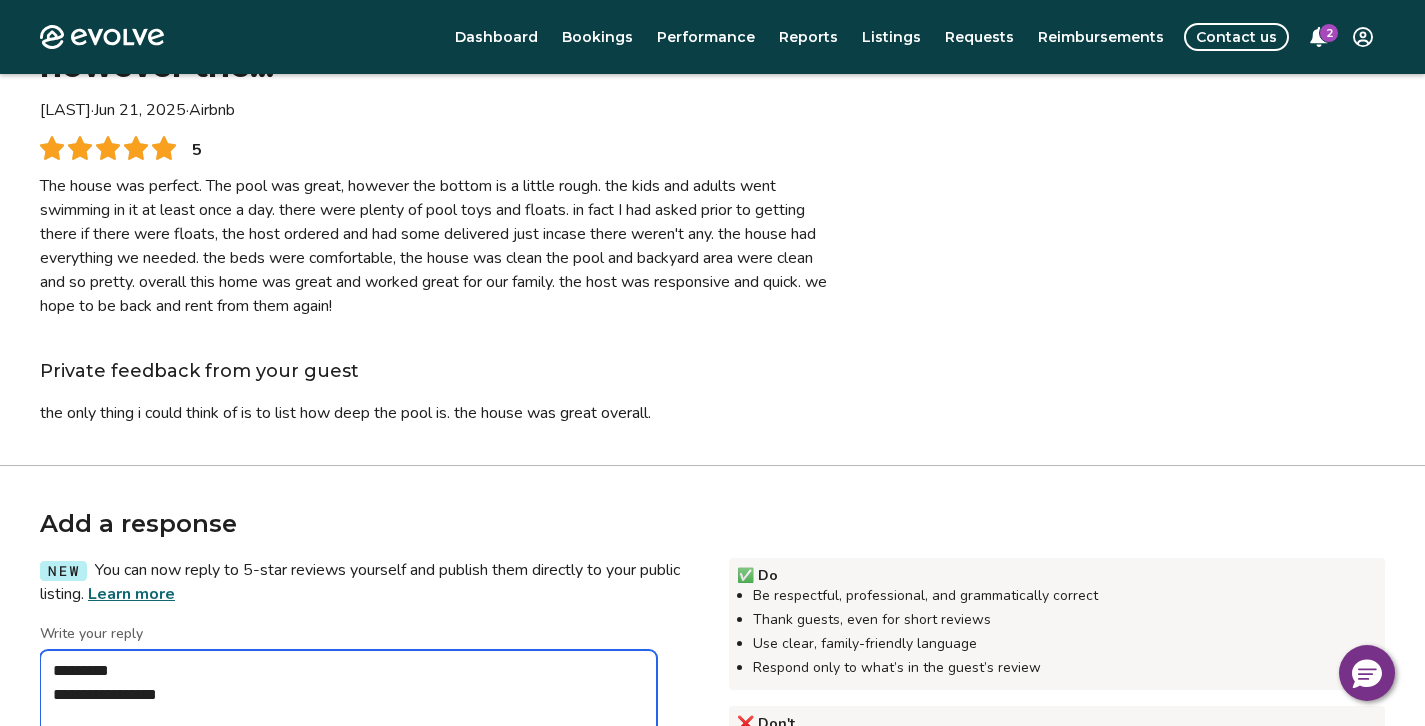 click on "Evolve Dashboard Bookings Performance Reports Listings Requests Reimbursements Contact us 2 Reviews Weekend at Danny's | Listing ID:  462111 The house was perfect. The pool was great, however the... [FIRST]  ·  [DATE]  ·  Airbnb 5 The house was perfect. The pool was great, however the bottom is a little rough. the kids and adults went swimming in it at least once a day. there were plenty of pool toys and floats. in fact I had asked prior to getting there if there were floats, the host ordered and had some delivered just incase there weren't any. the house had everything we needed. the beds were comfortable, the house was clean the pool and backyard area were clean and so pretty. overall this home was great and worked great for our family. the host was responsive and quick. we hope to be back and rent from them again! Private feedback from your guest the only thing i could think of is to list how deep the pool is. the house was great overall. Add a response Learn more ✅ Do ❌ Don't Write your reply" at bounding box center [712, 519] 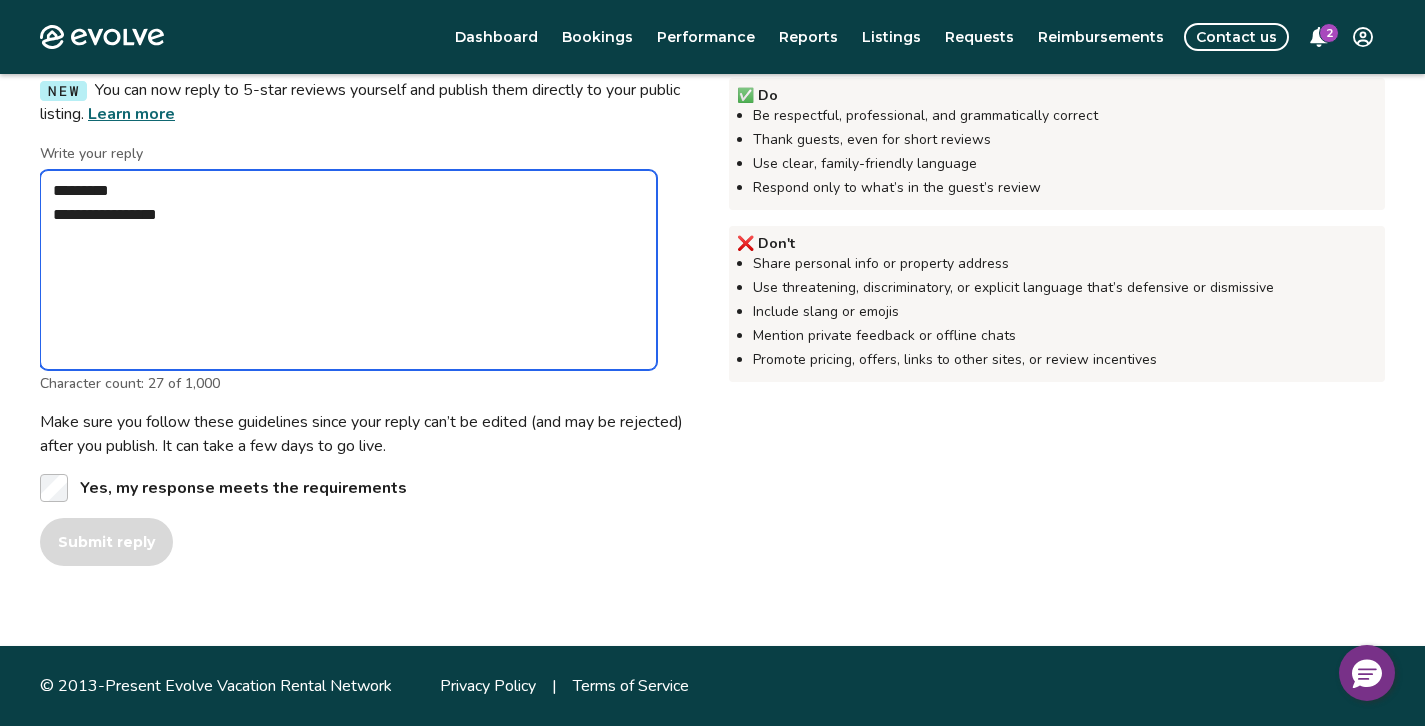 click on "**********" at bounding box center (348, 270) 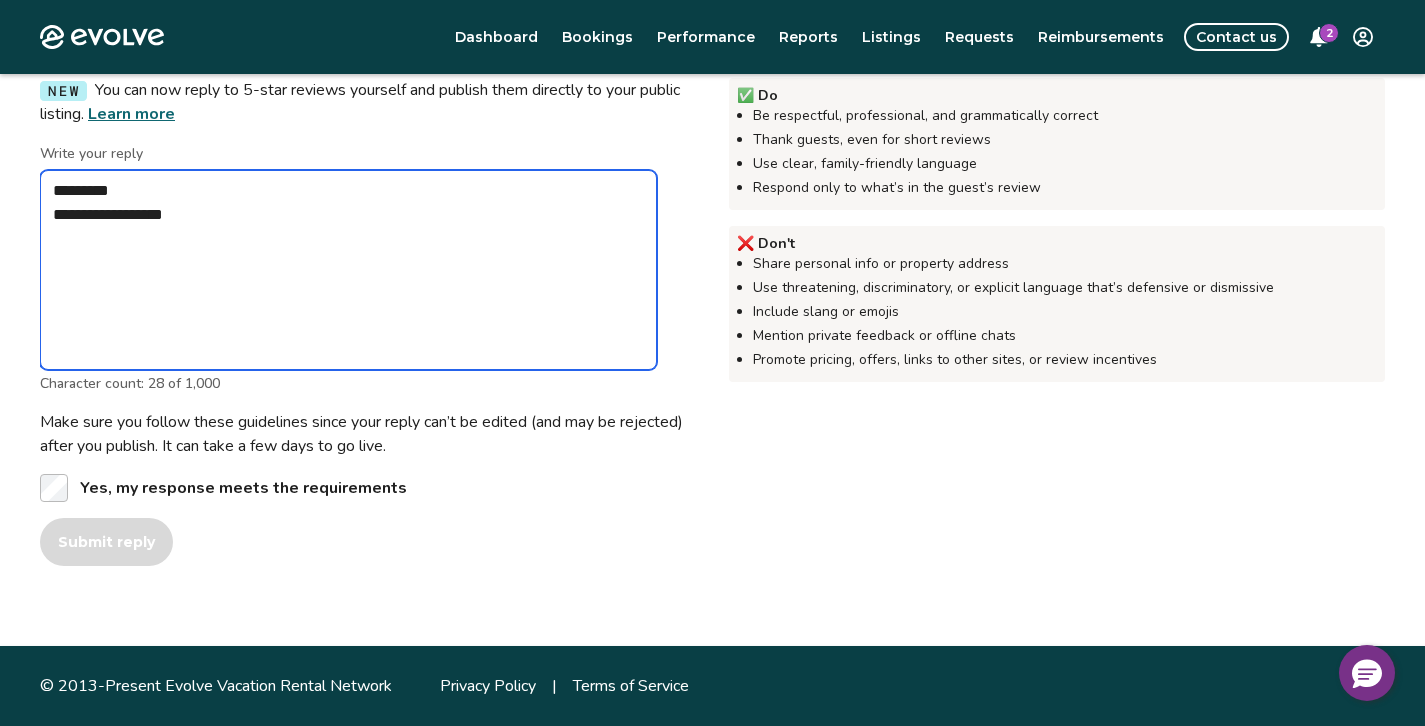 type on "*" 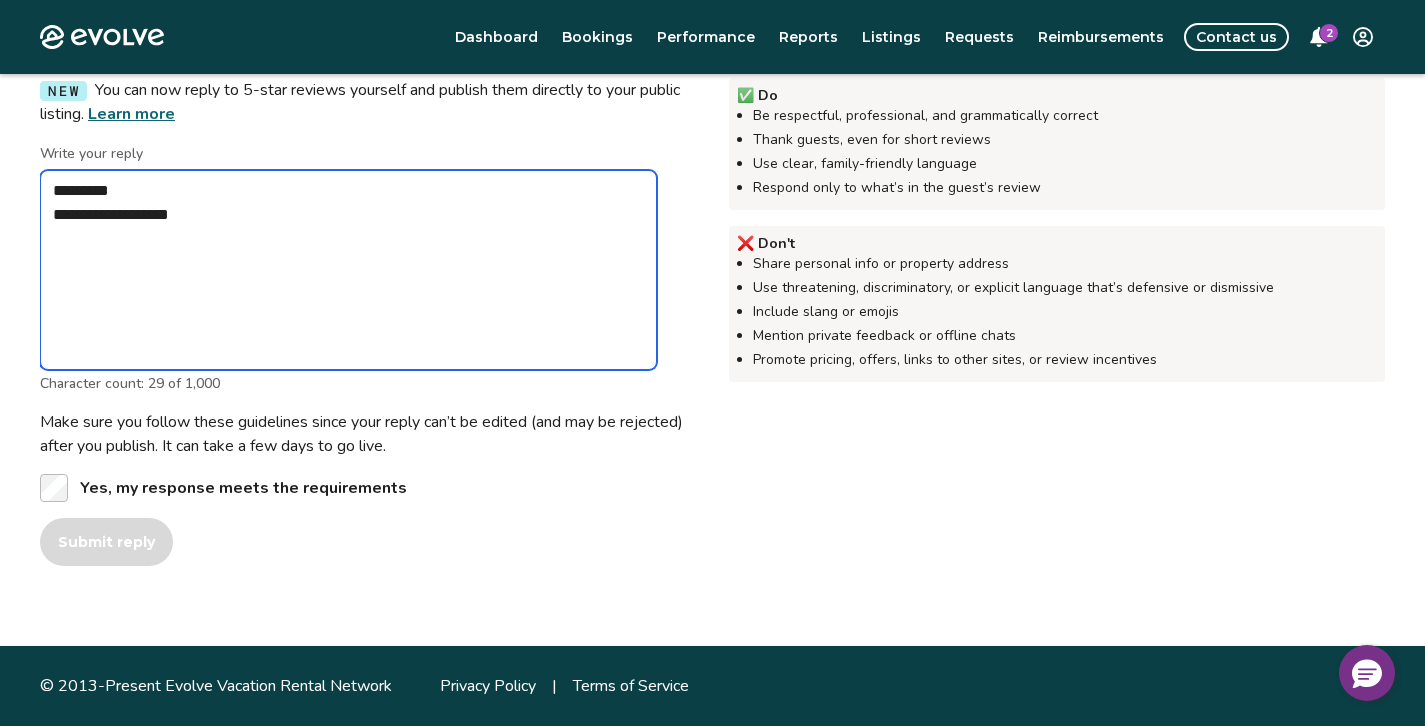 type on "*" 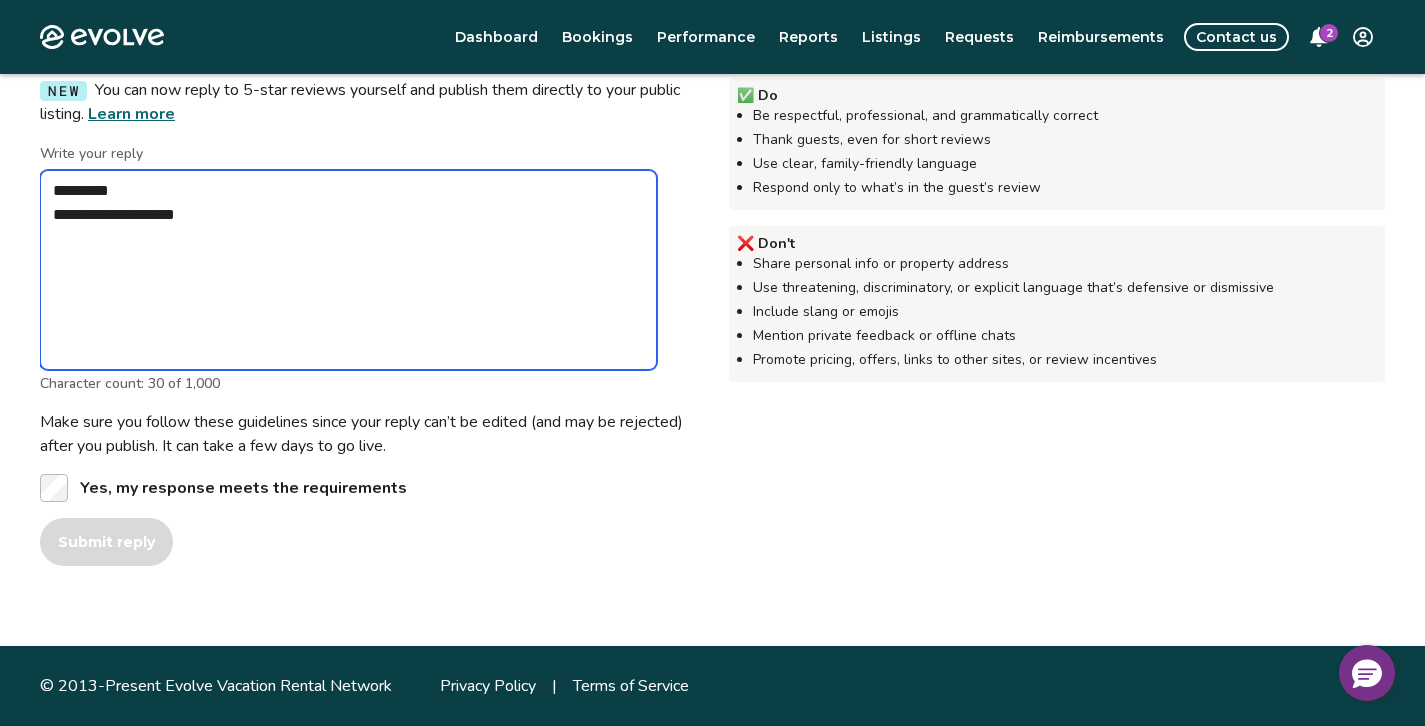 type on "*" 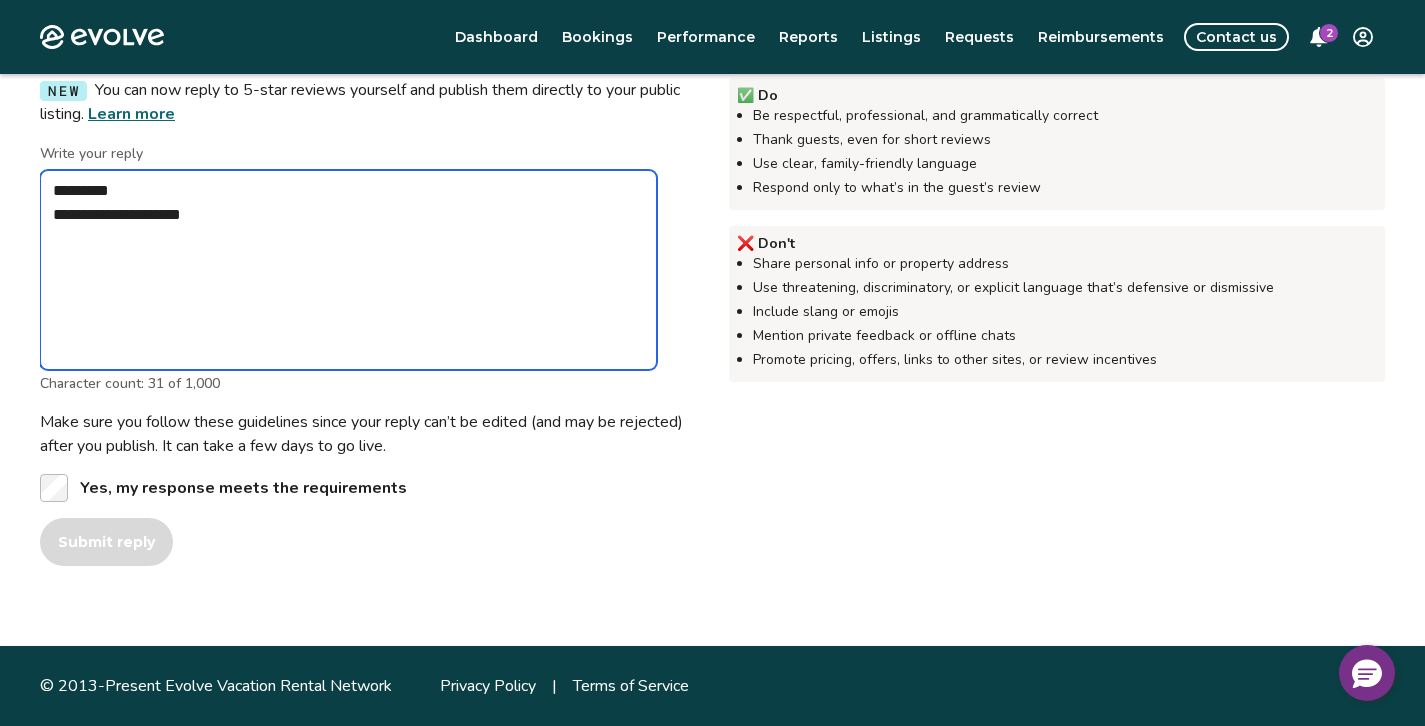 type on "*" 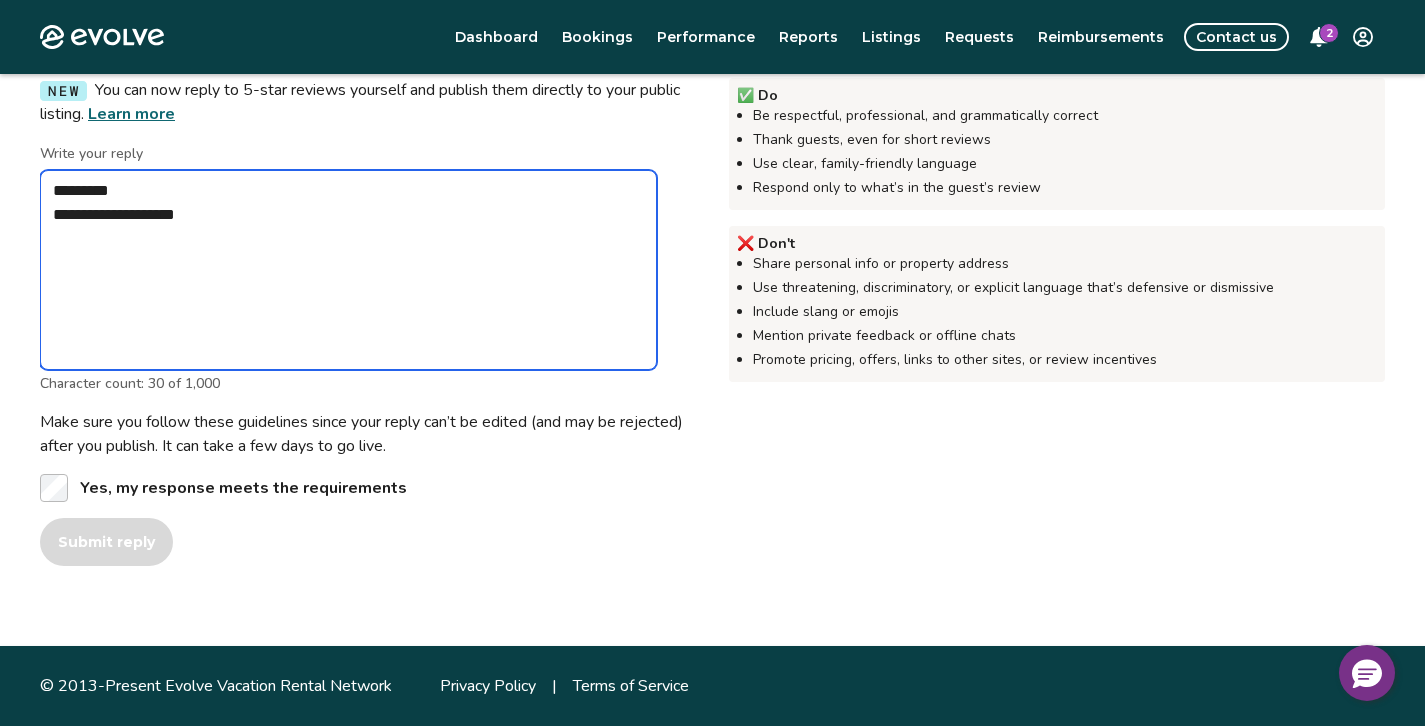 type on "*" 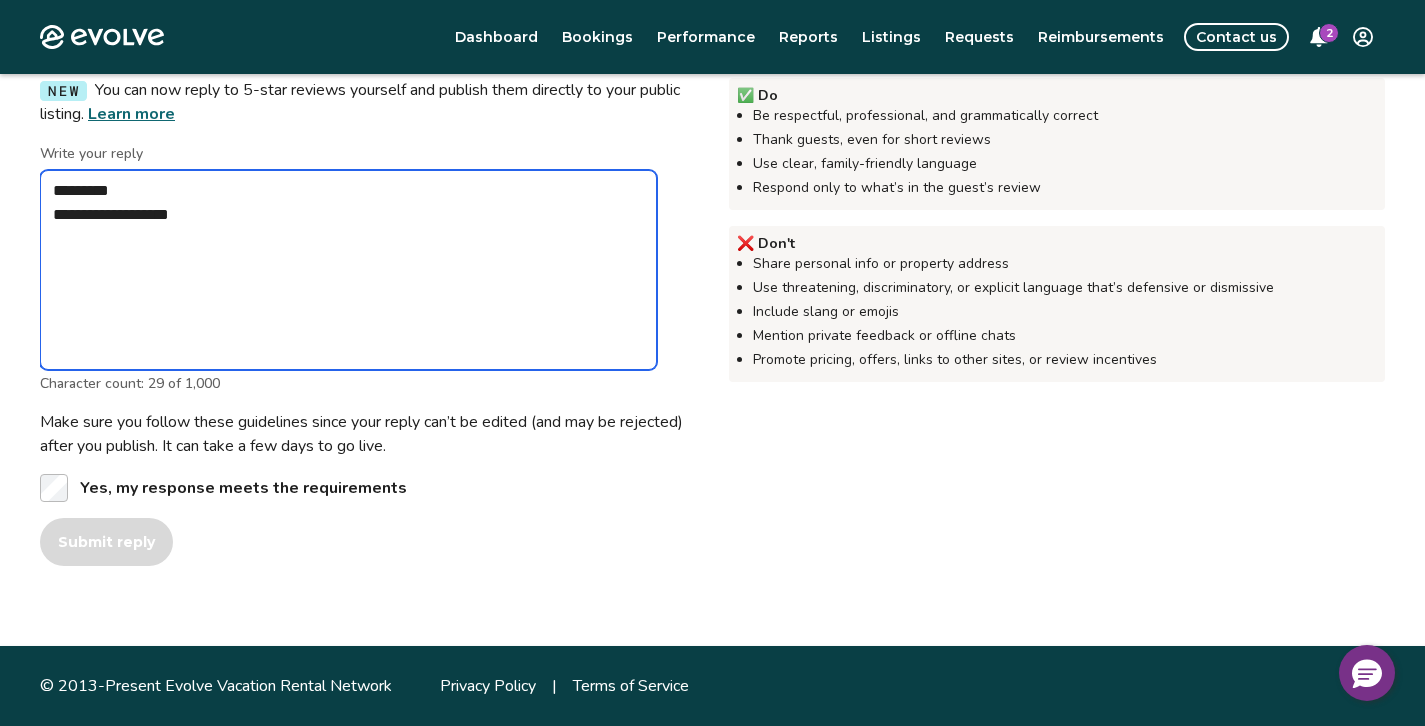 type on "*" 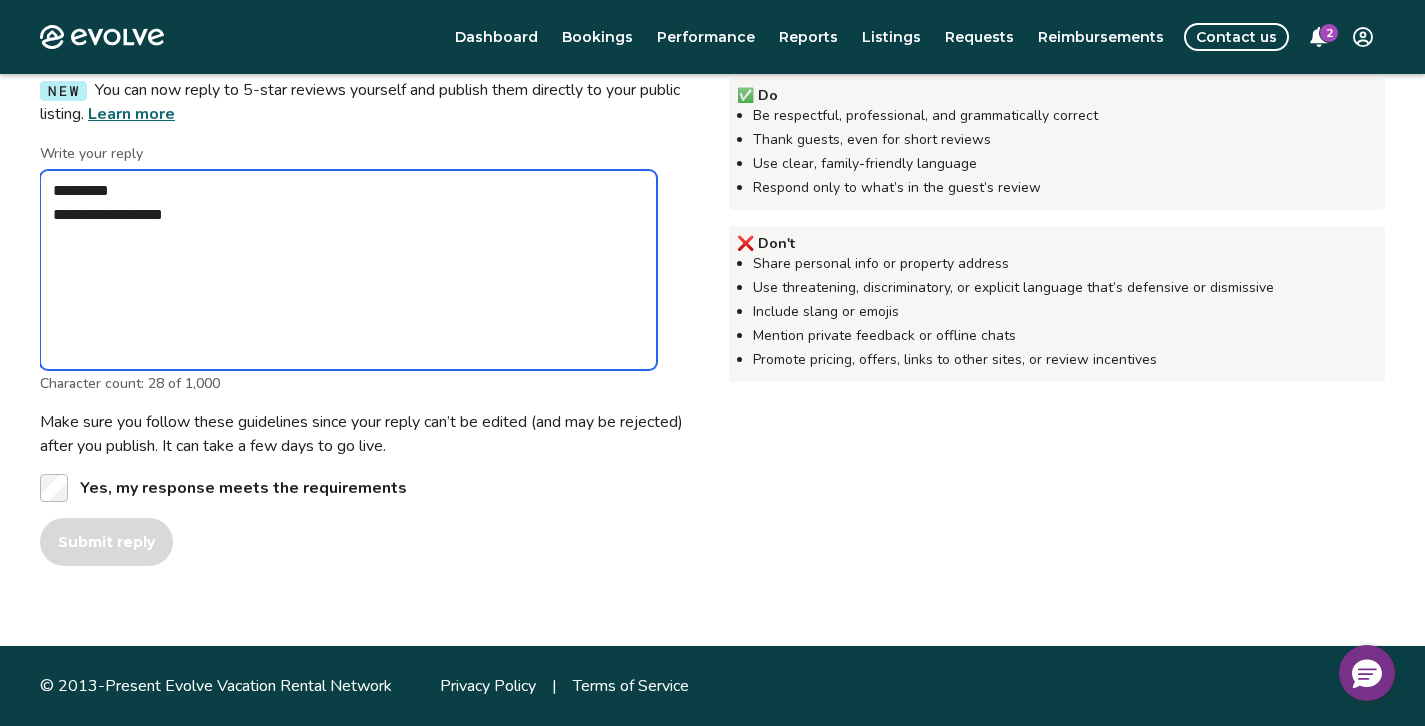 type on "*" 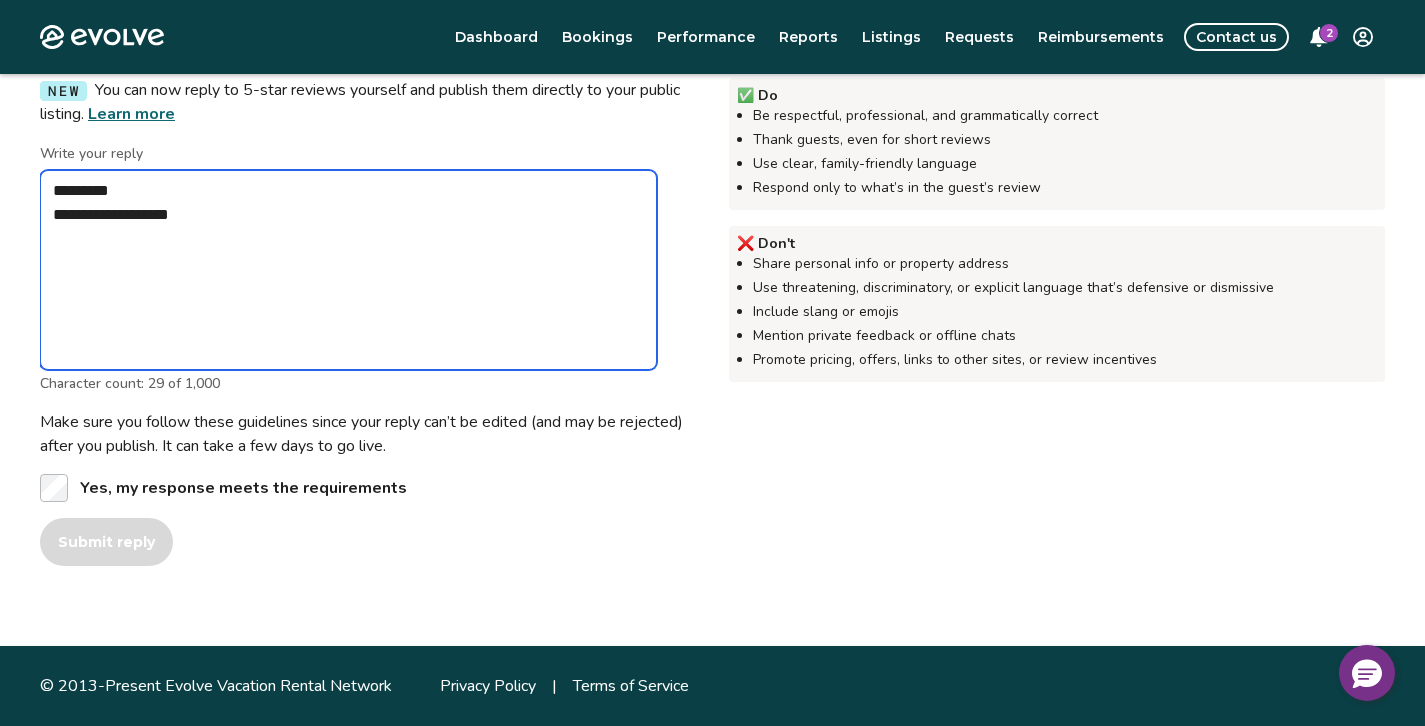 type on "*" 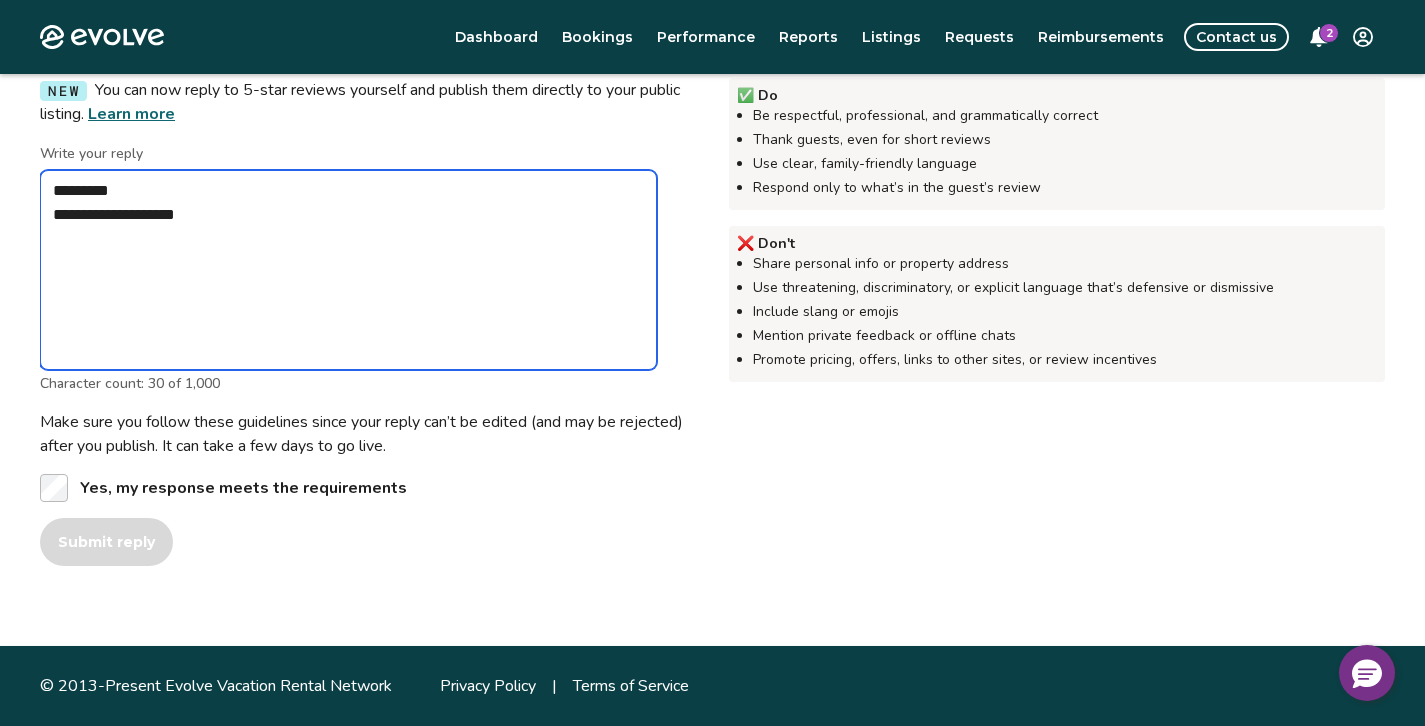 type on "*" 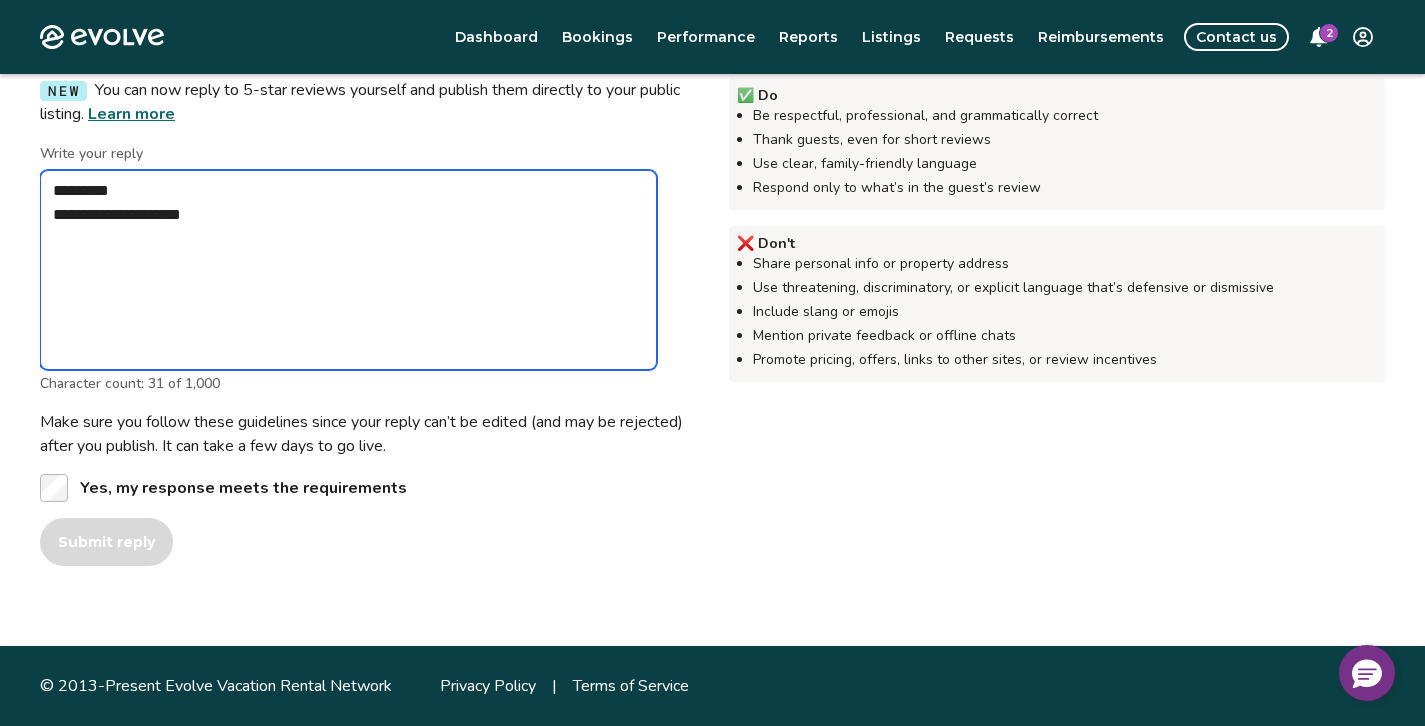 type on "*" 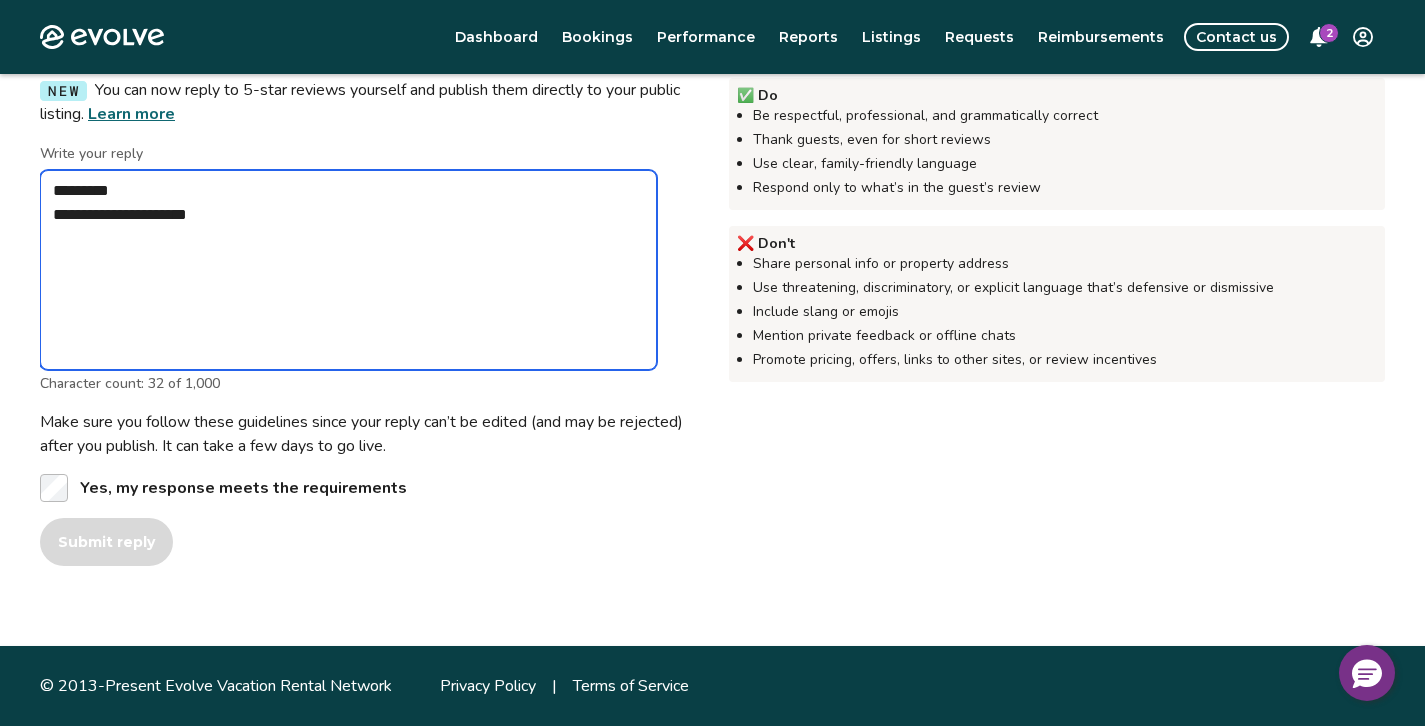 type on "*" 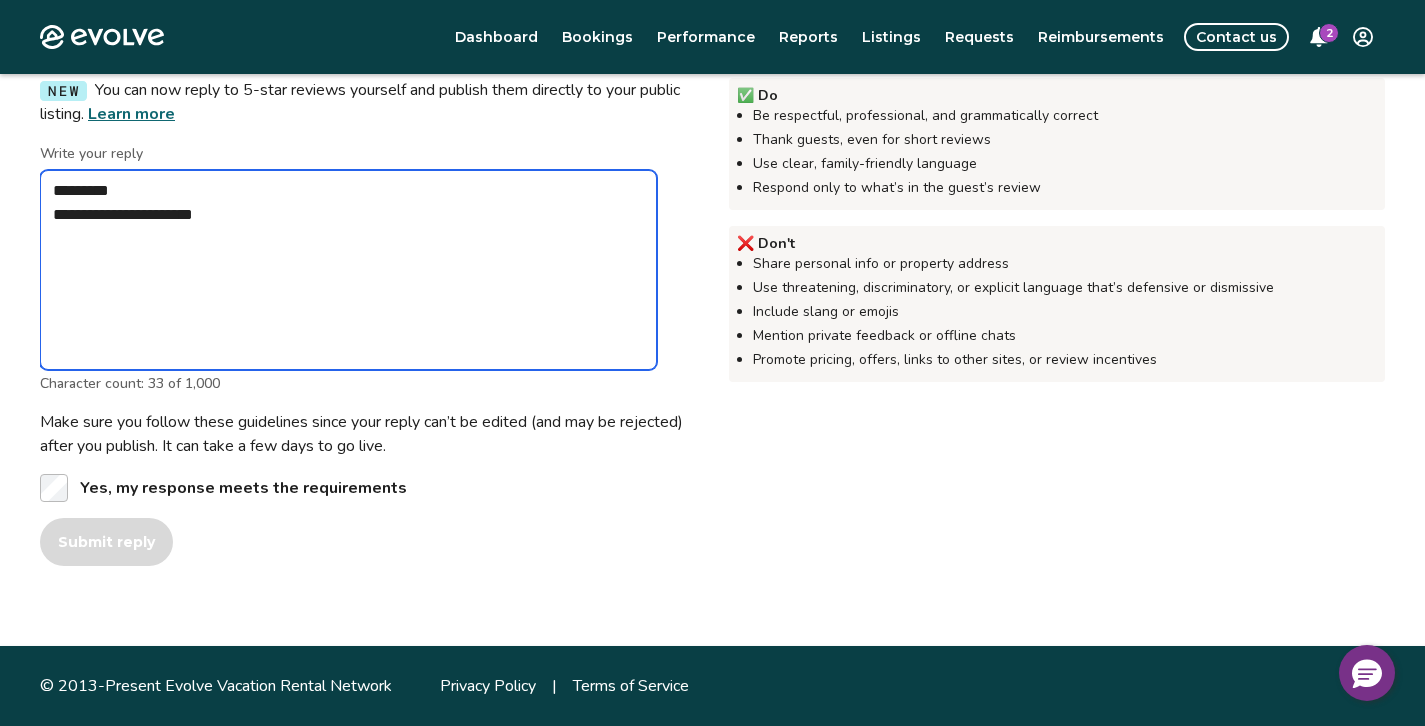 type on "*" 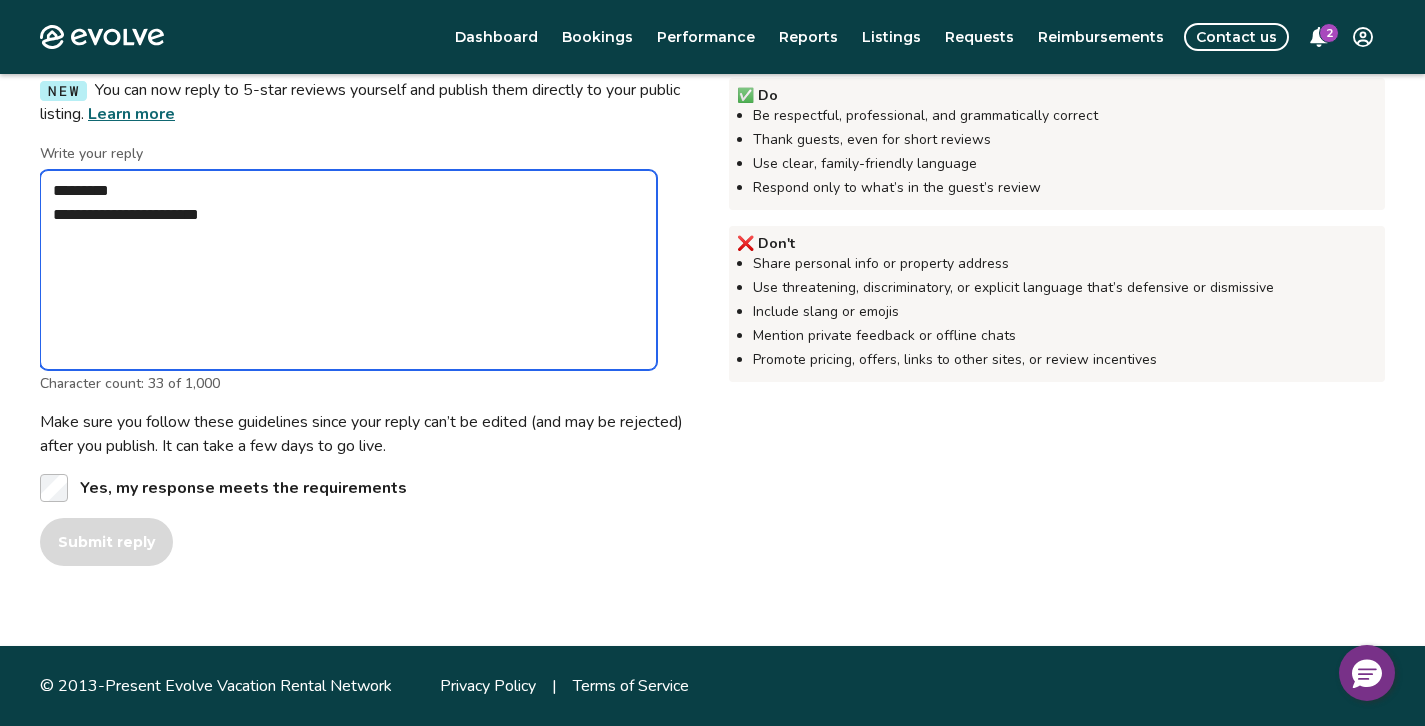 type on "*" 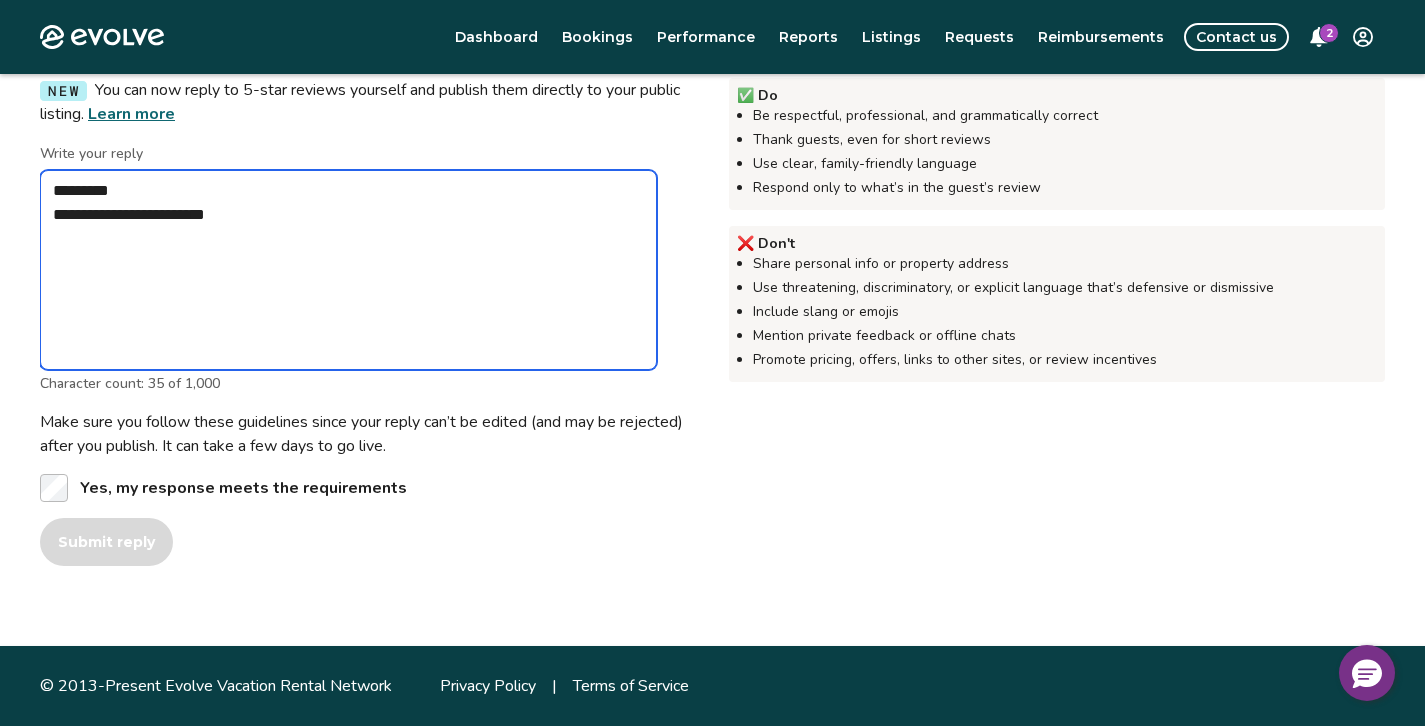 type on "*" 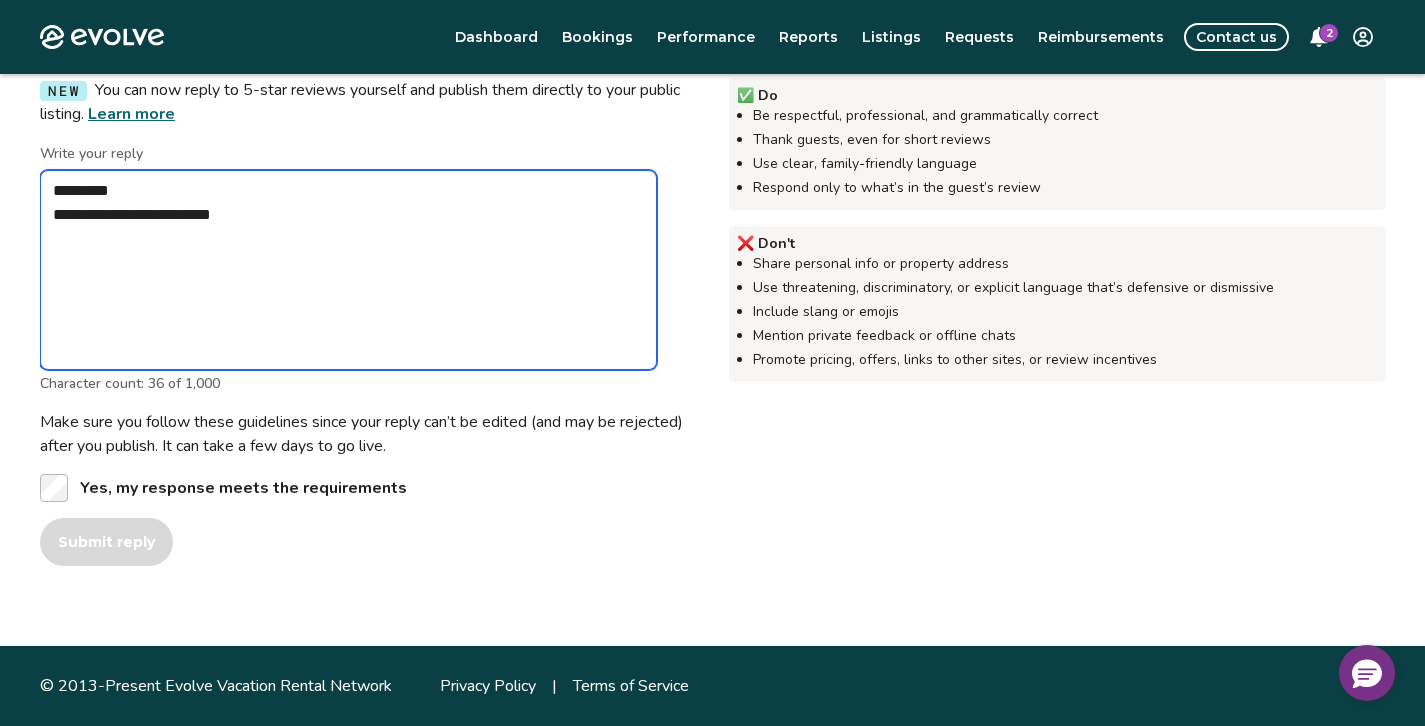 type on "*" 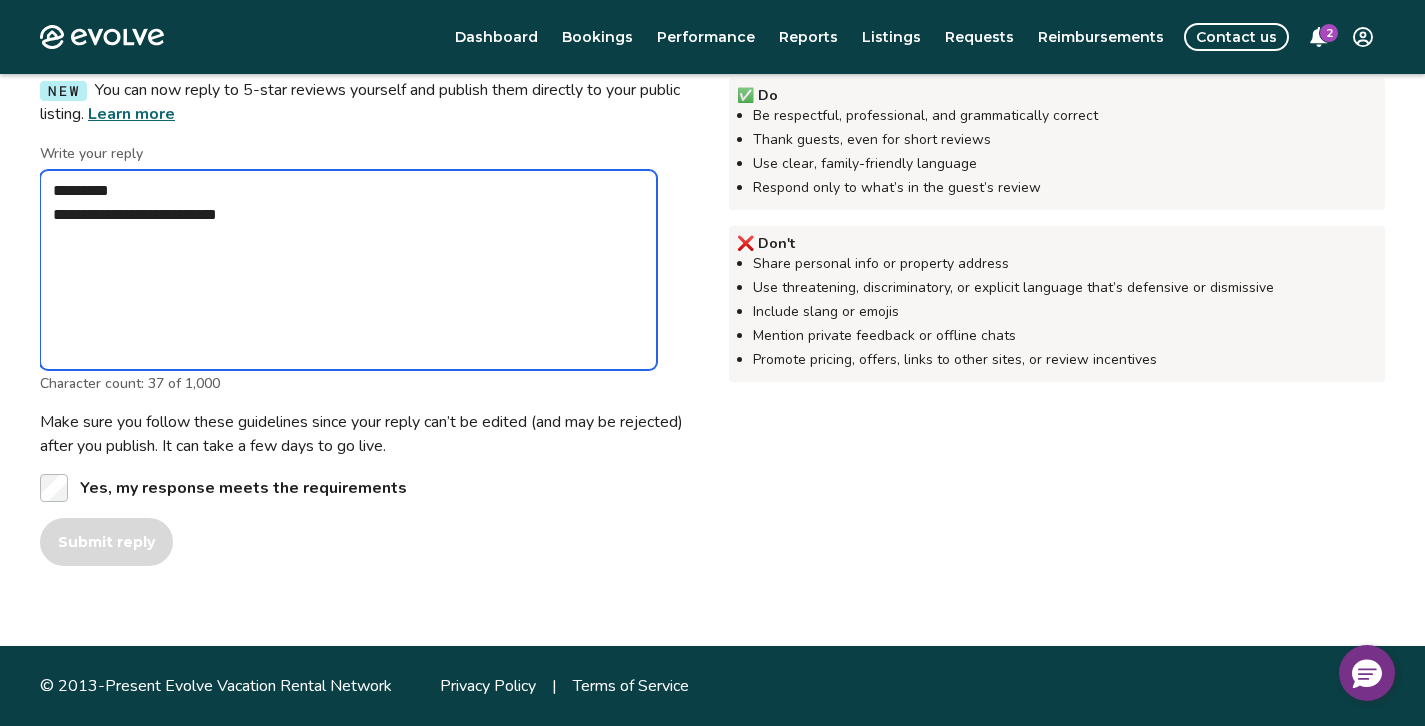 type on "*" 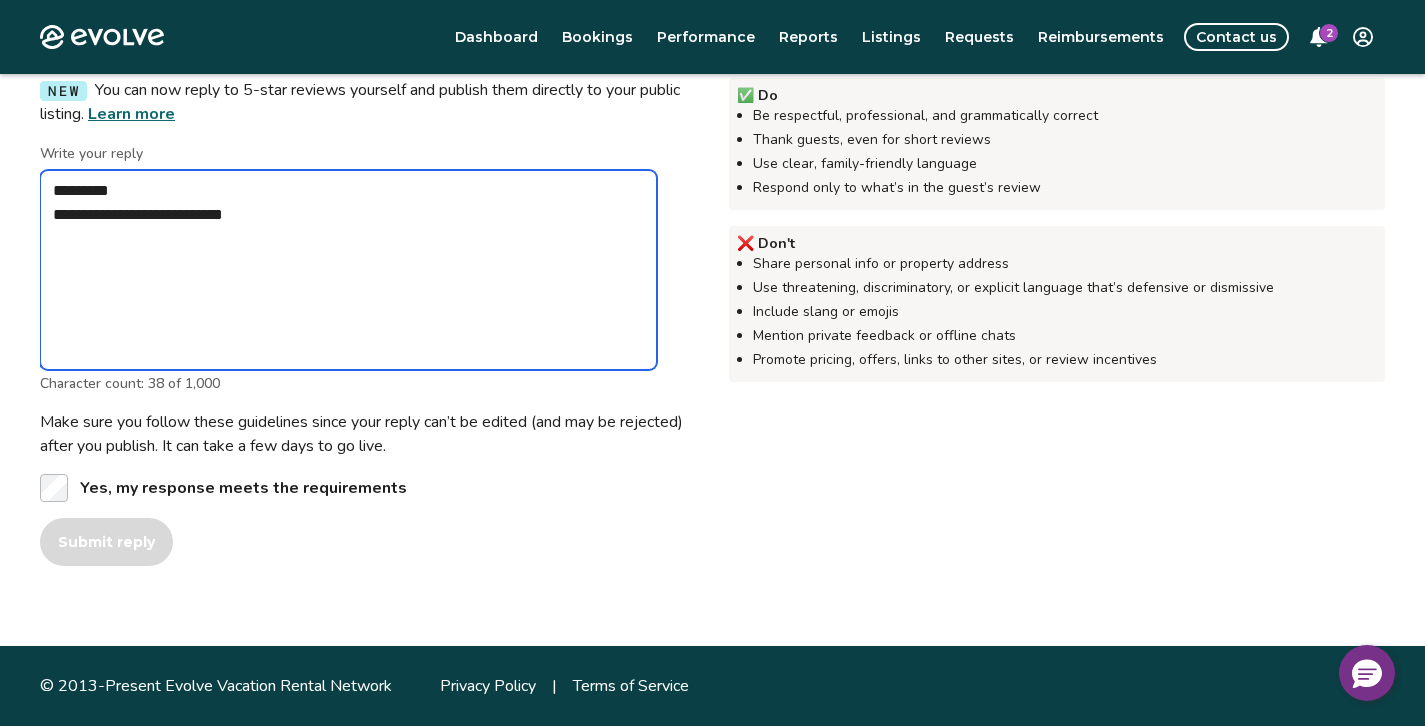 type on "*" 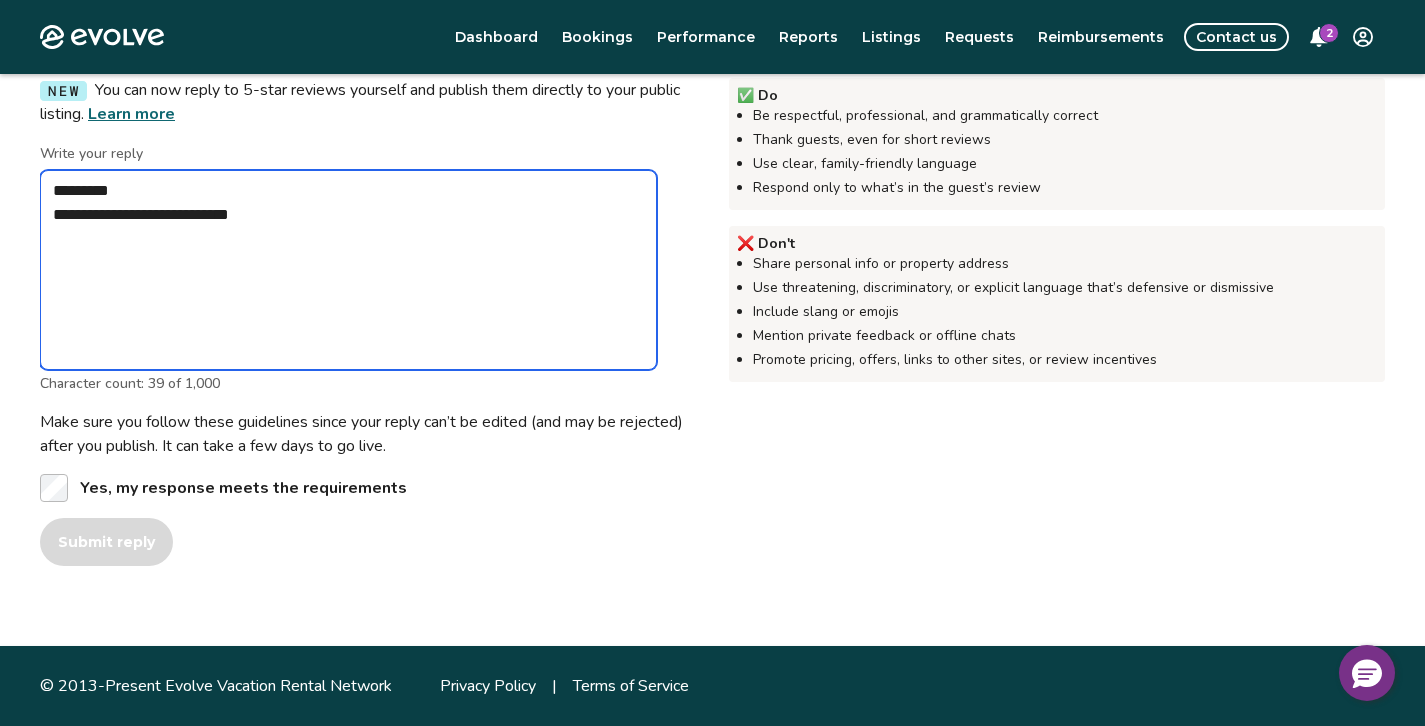 type on "*" 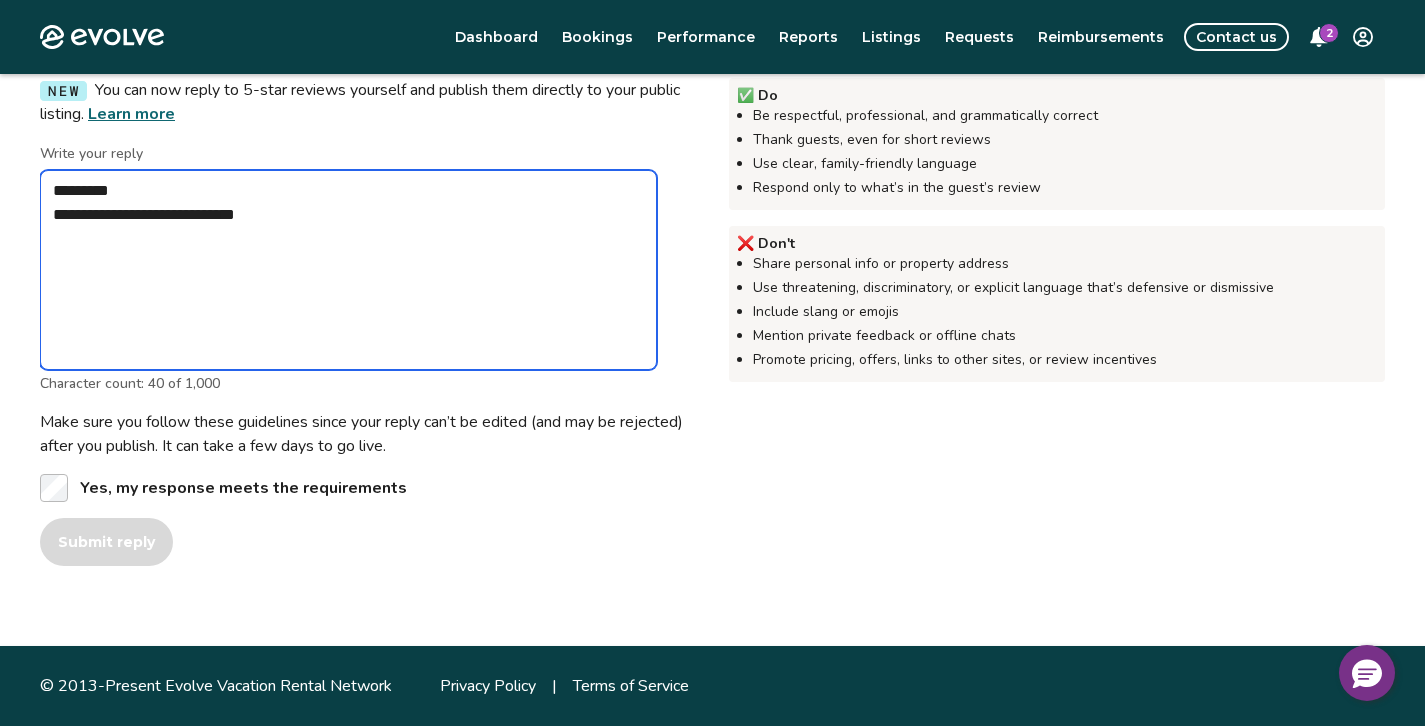 type on "*" 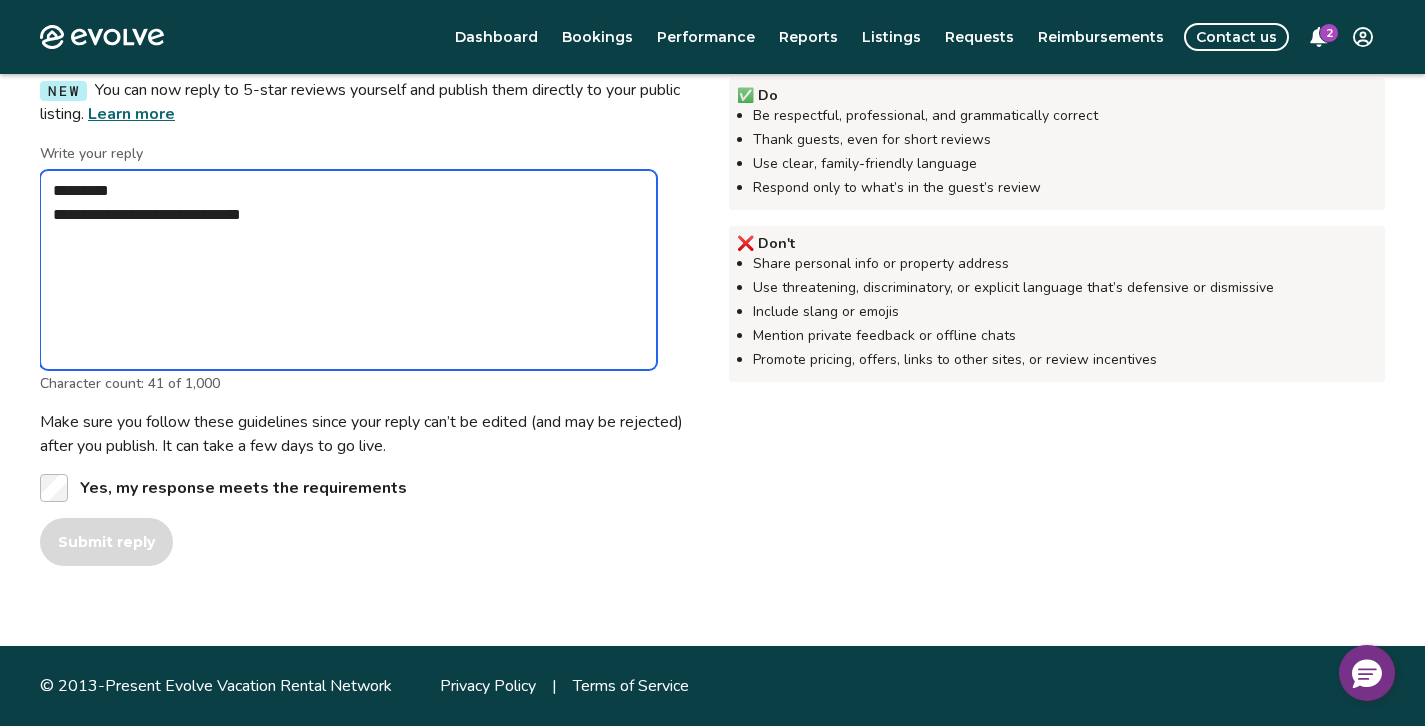 type on "*" 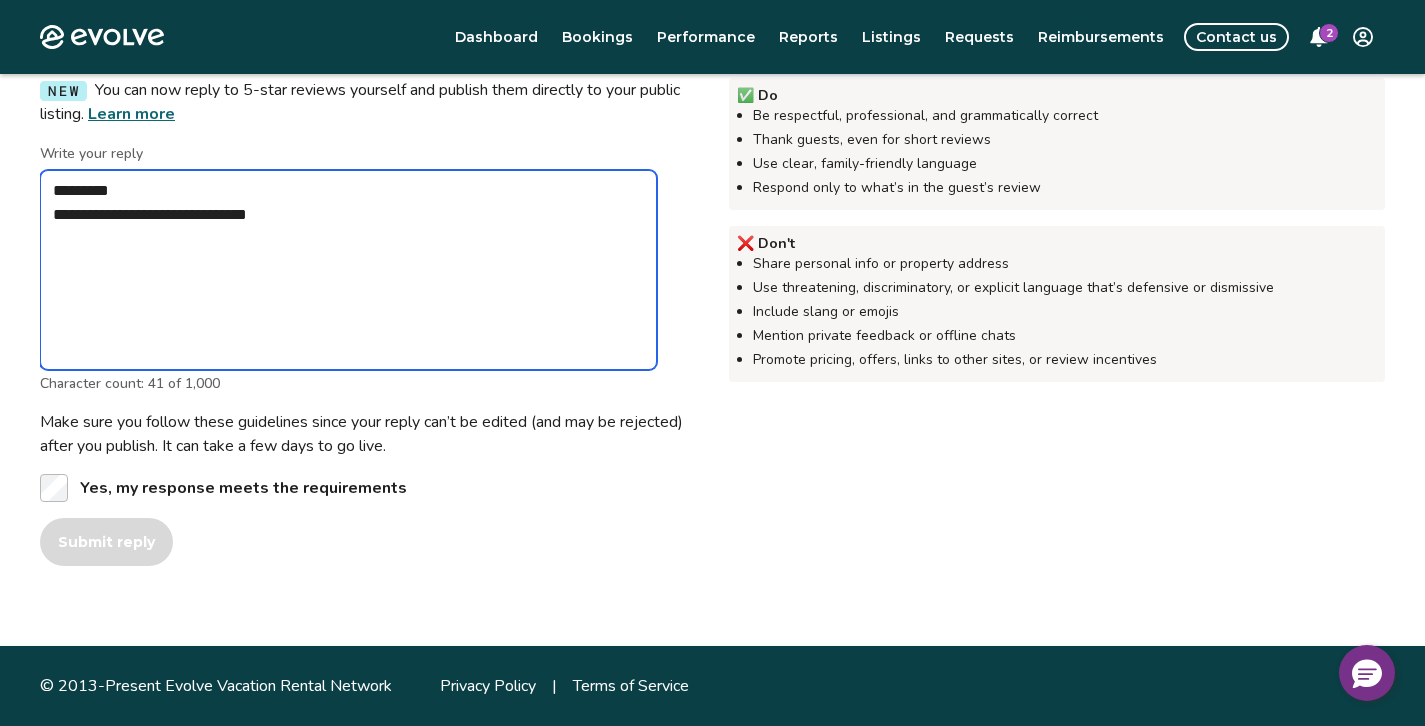 type on "*" 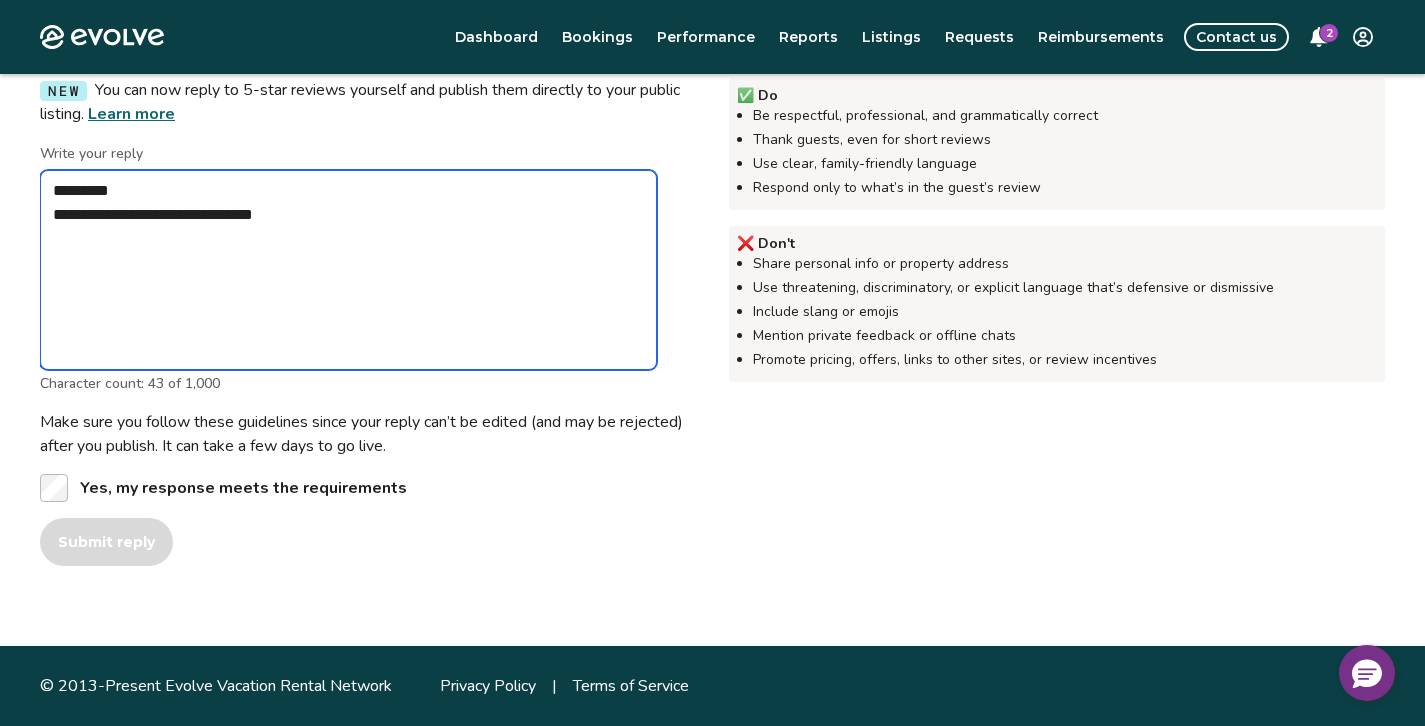 type on "*" 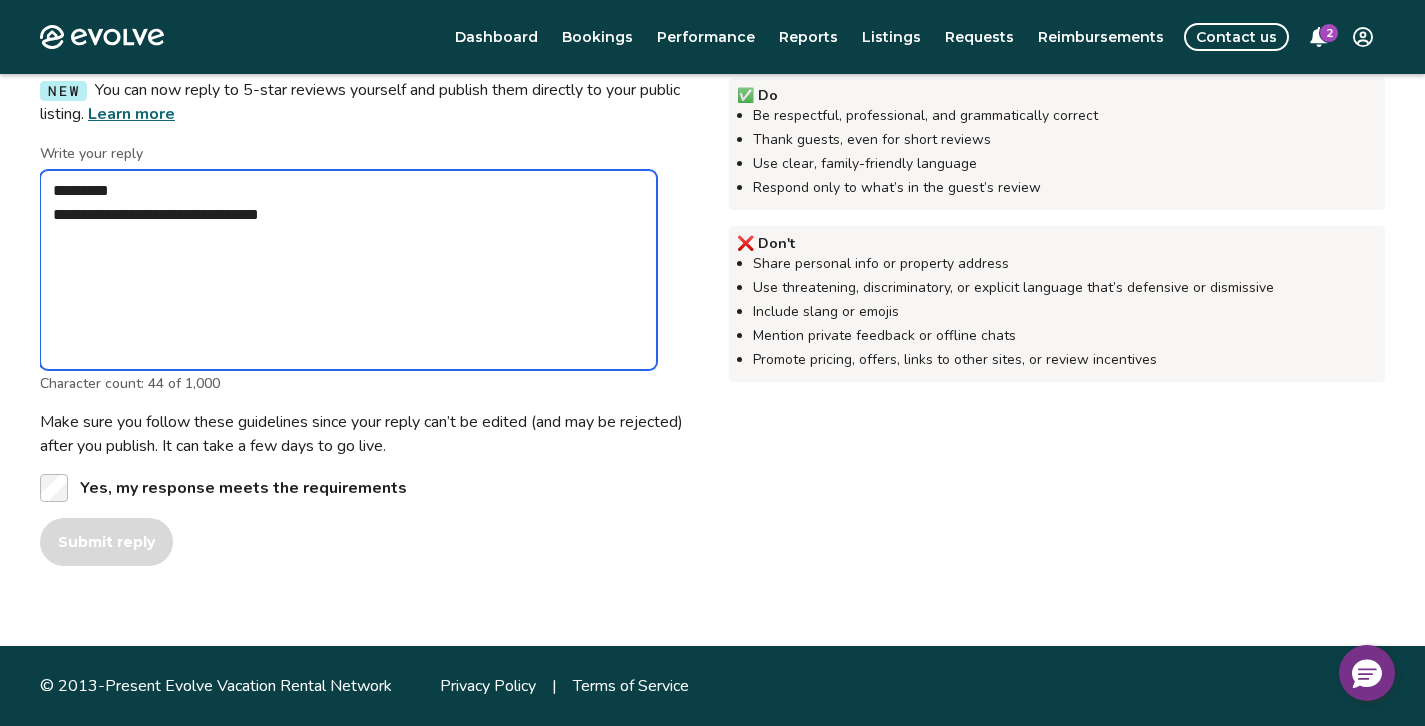 type on "*" 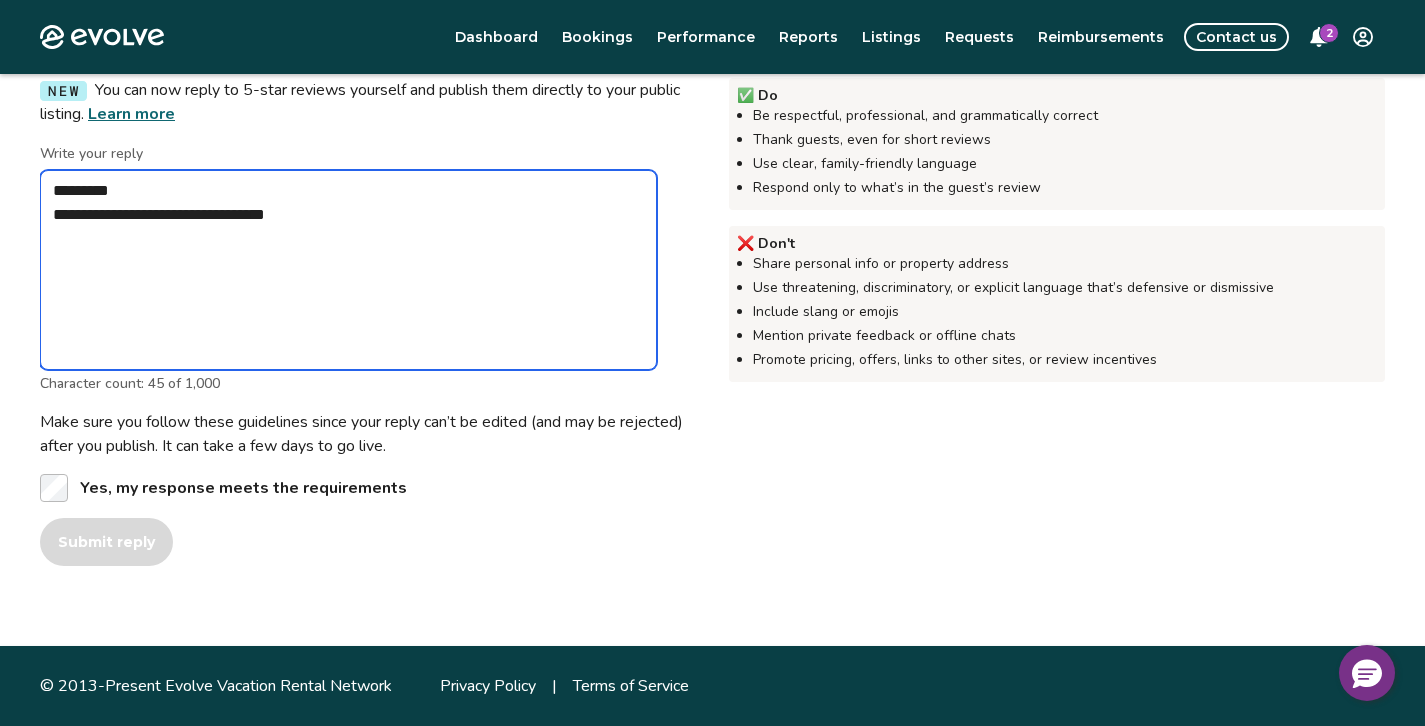 type on "*" 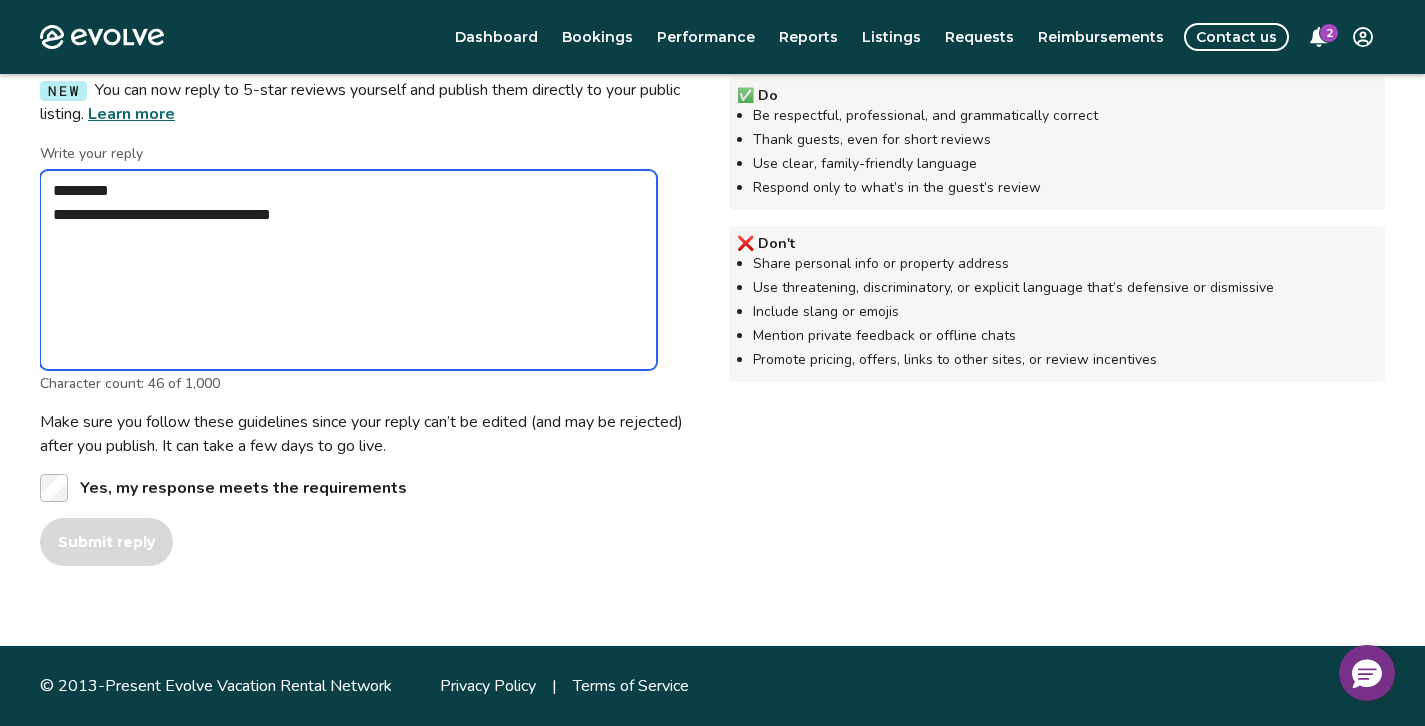 type on "*" 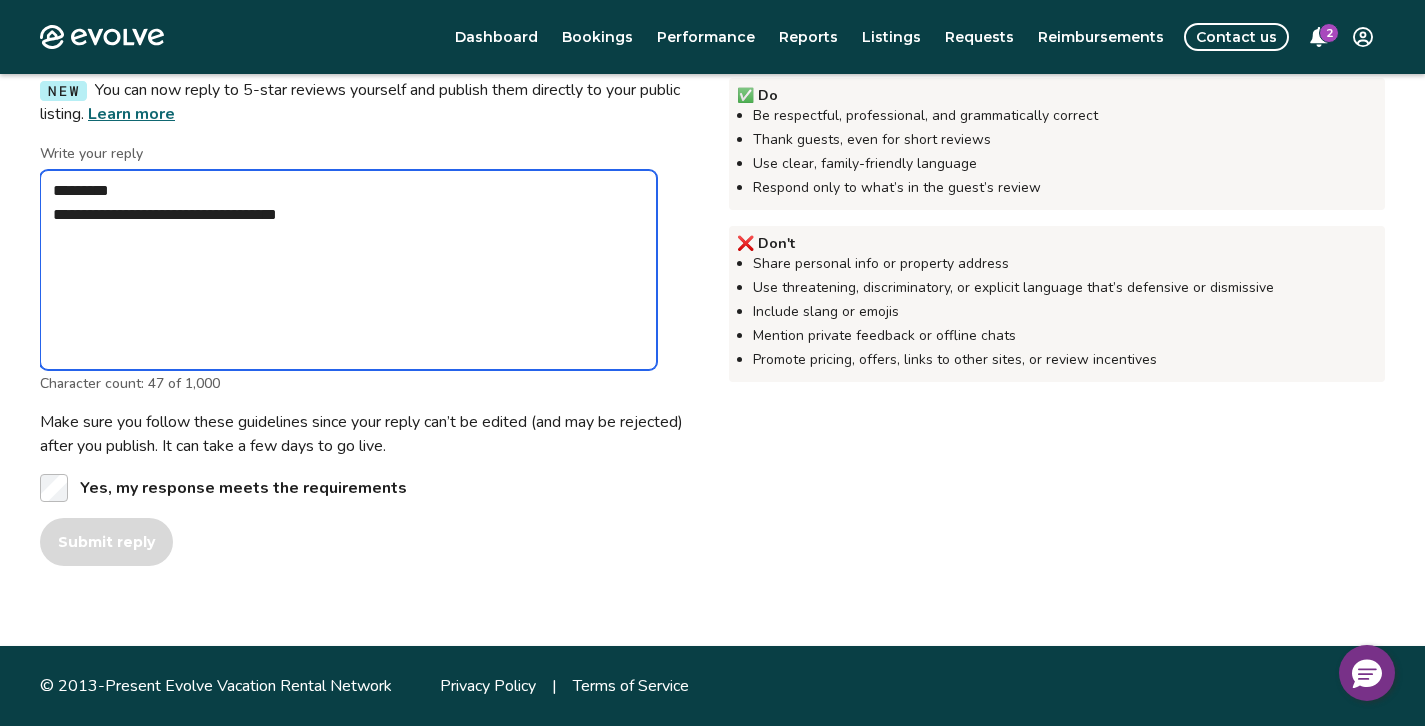 type on "*" 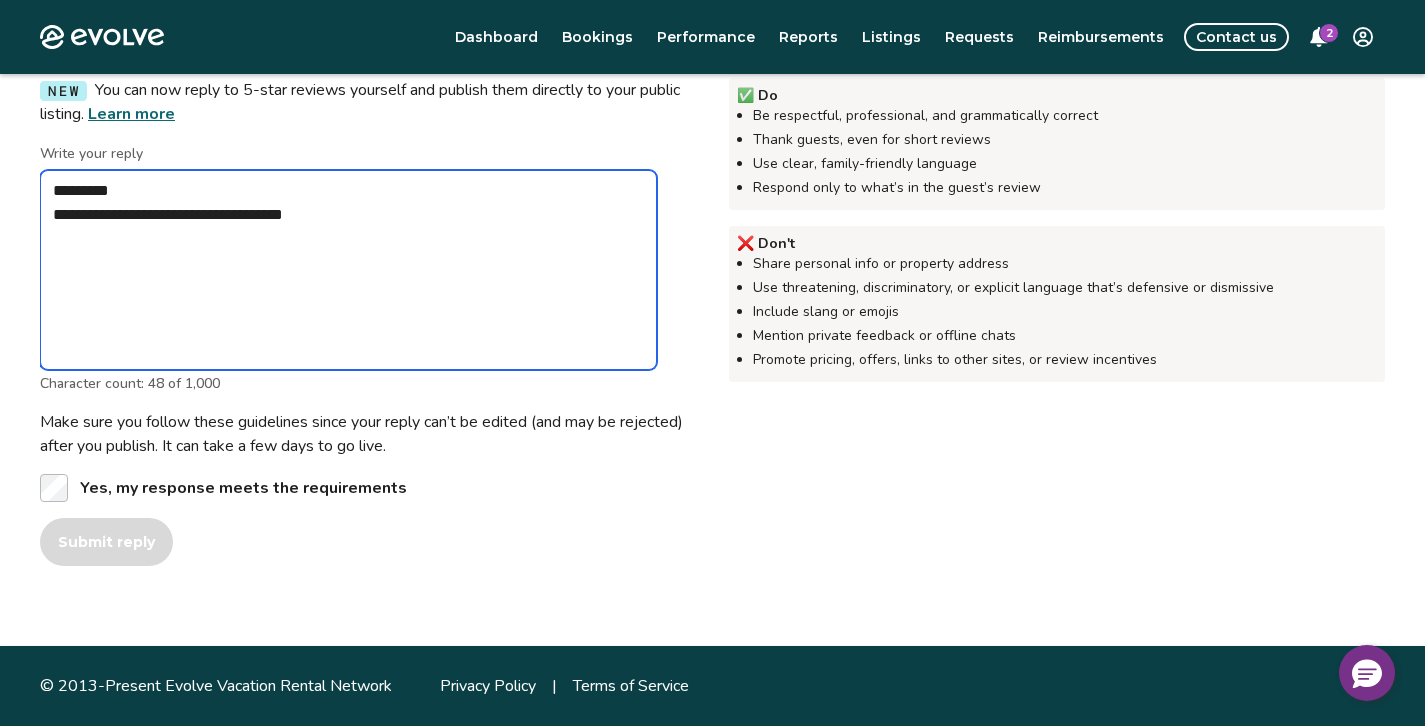 type on "*" 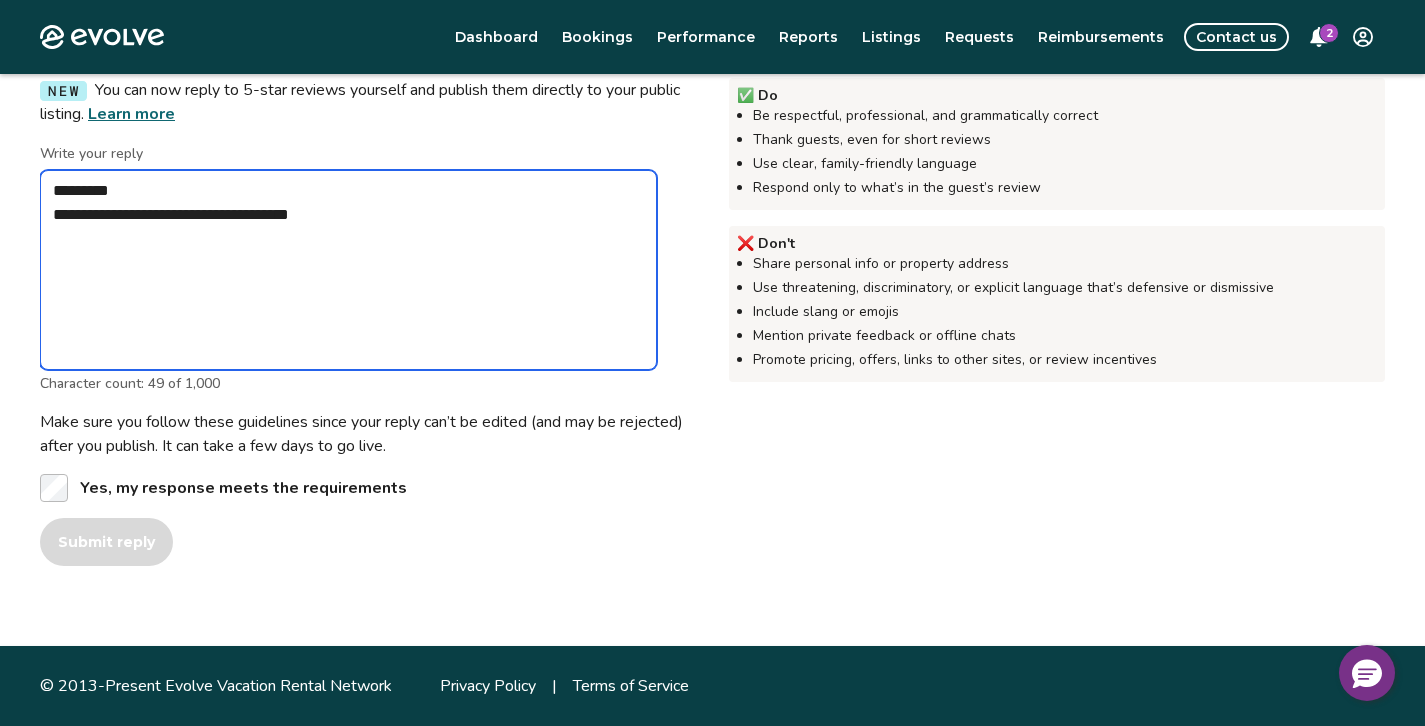 type on "*" 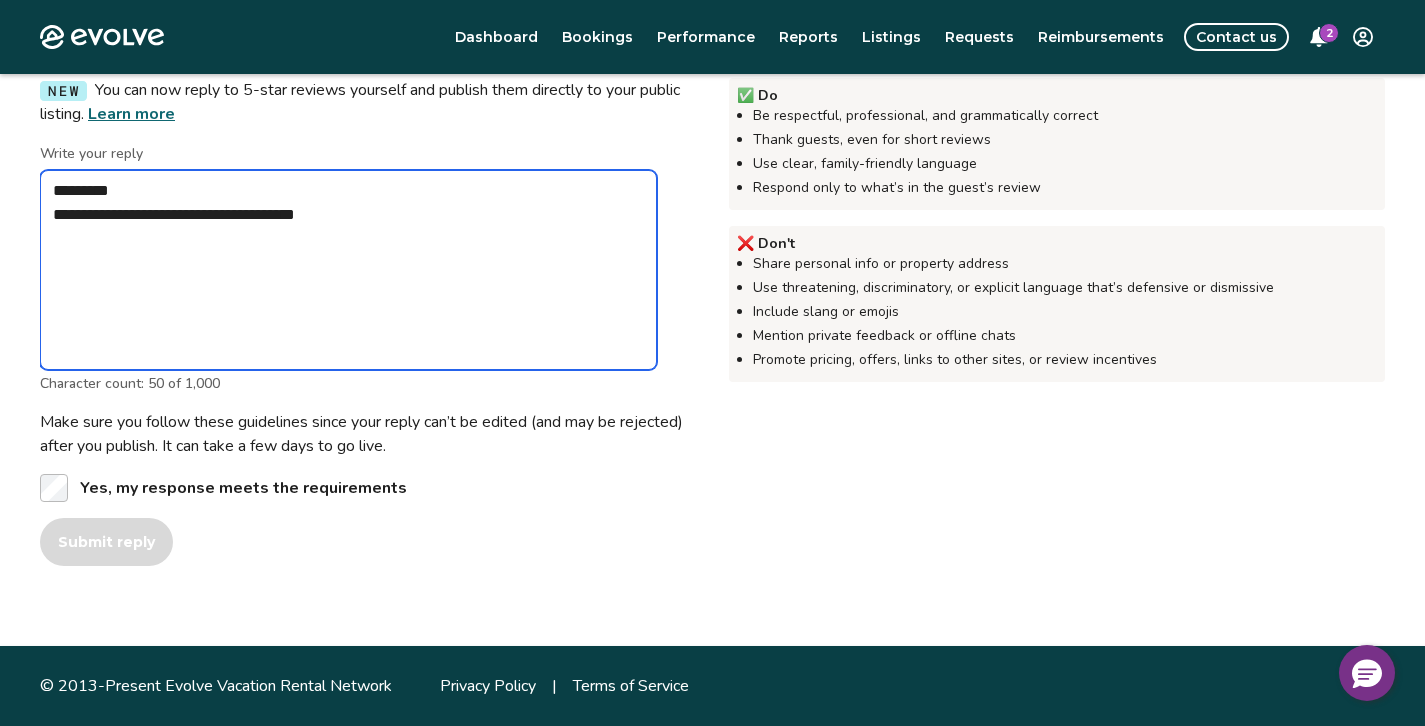 type on "*" 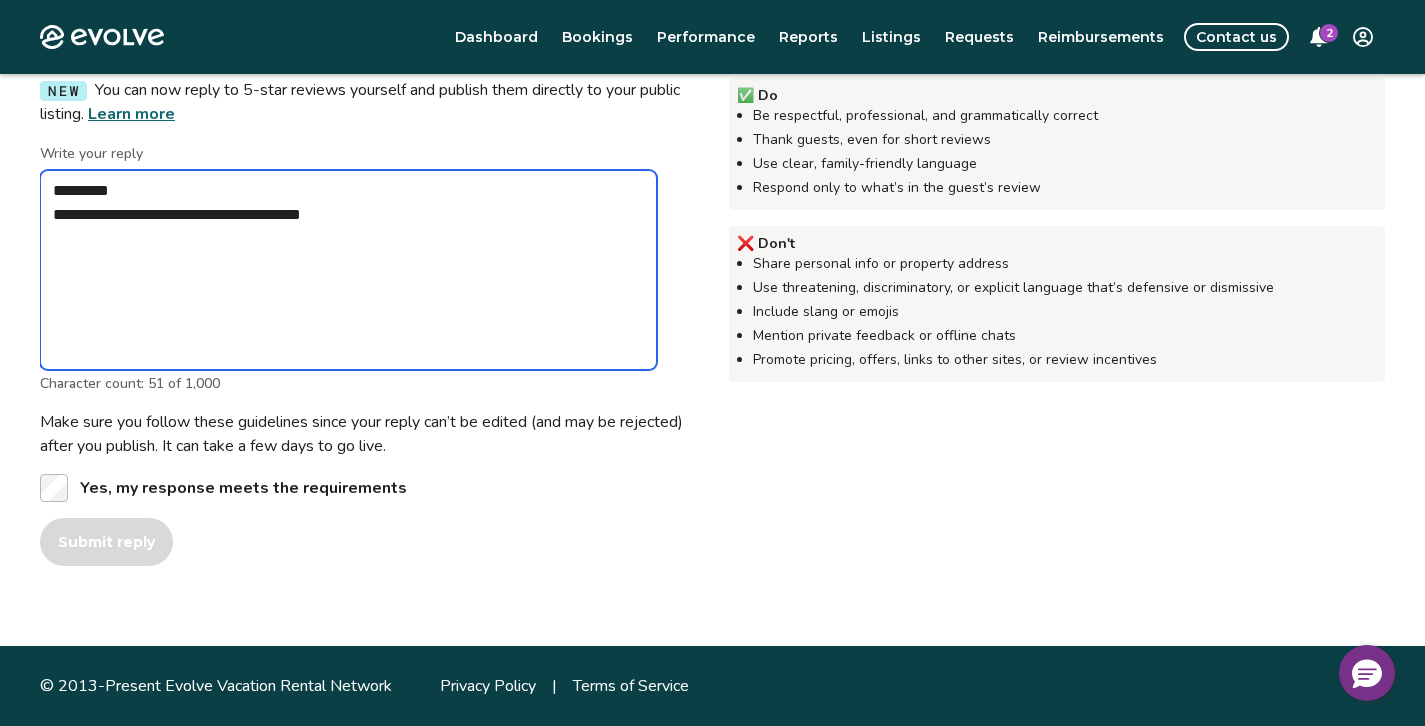 type on "*" 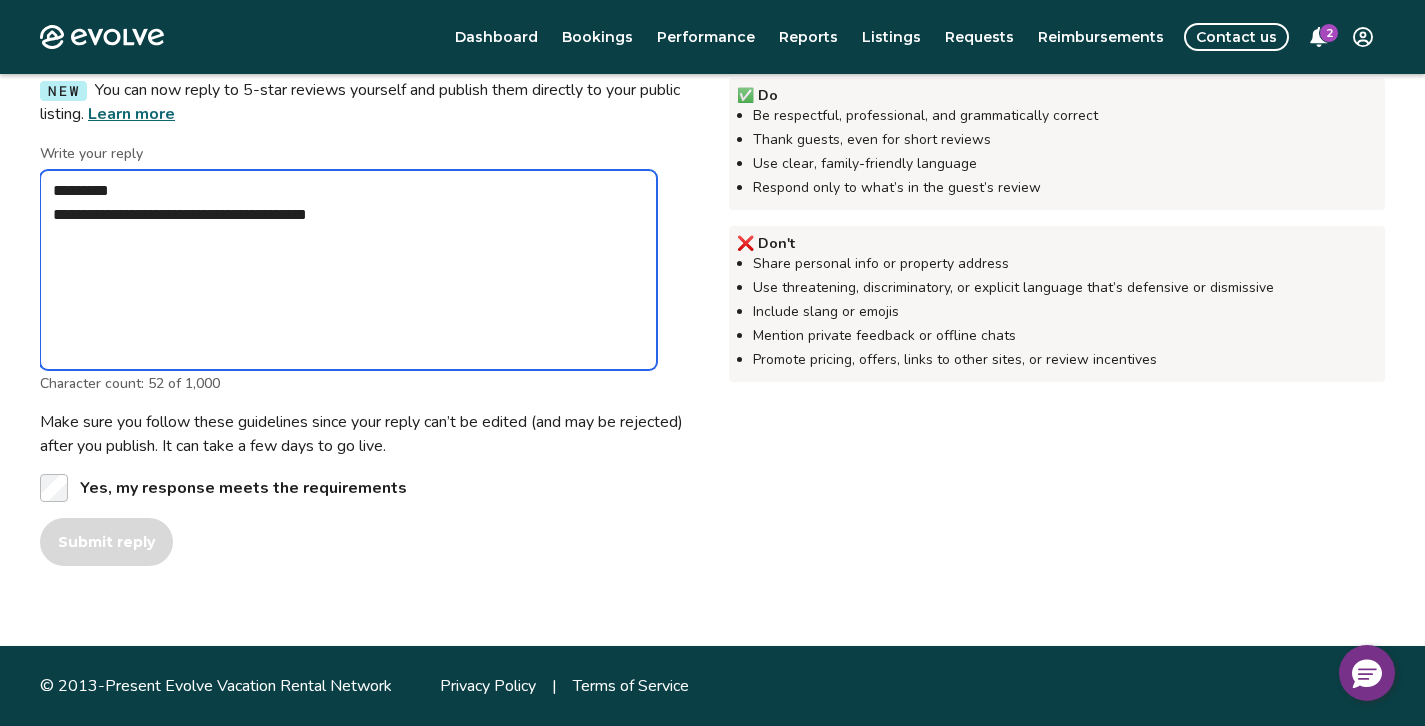 type on "*" 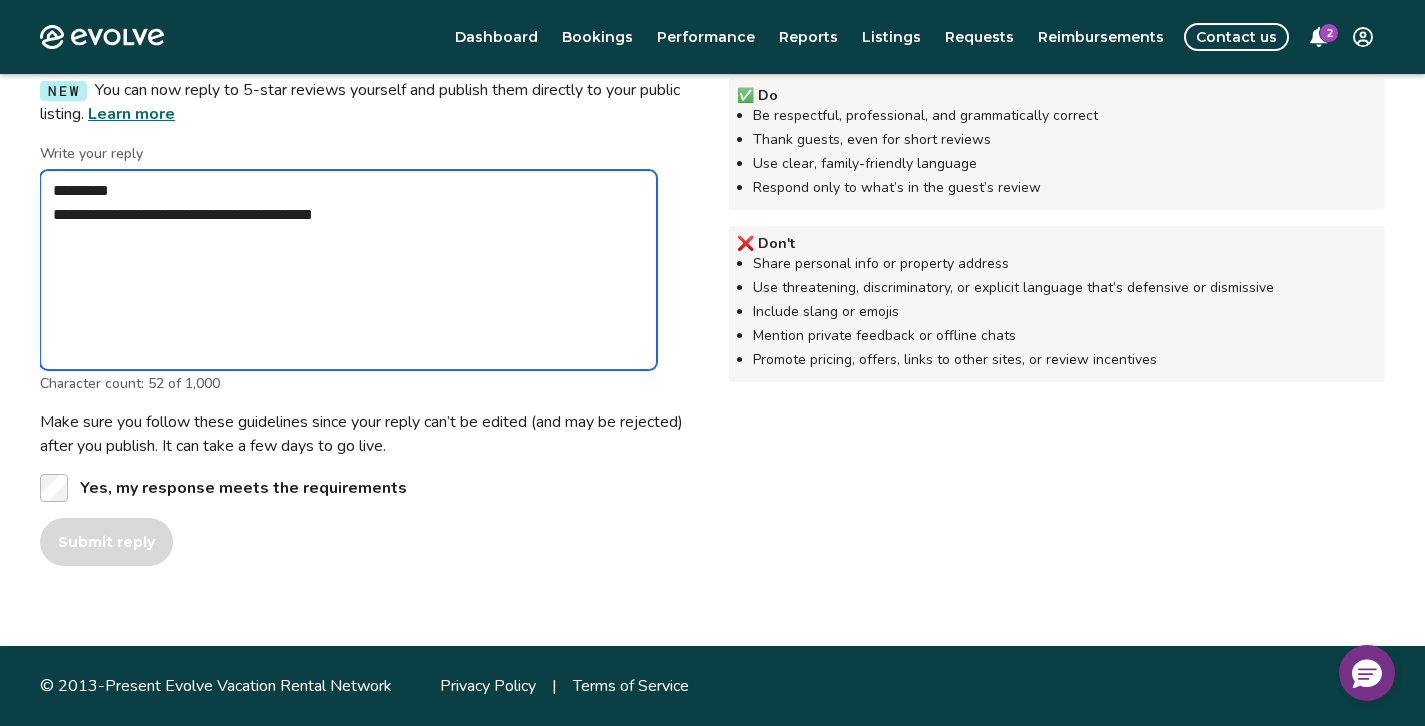 type on "*" 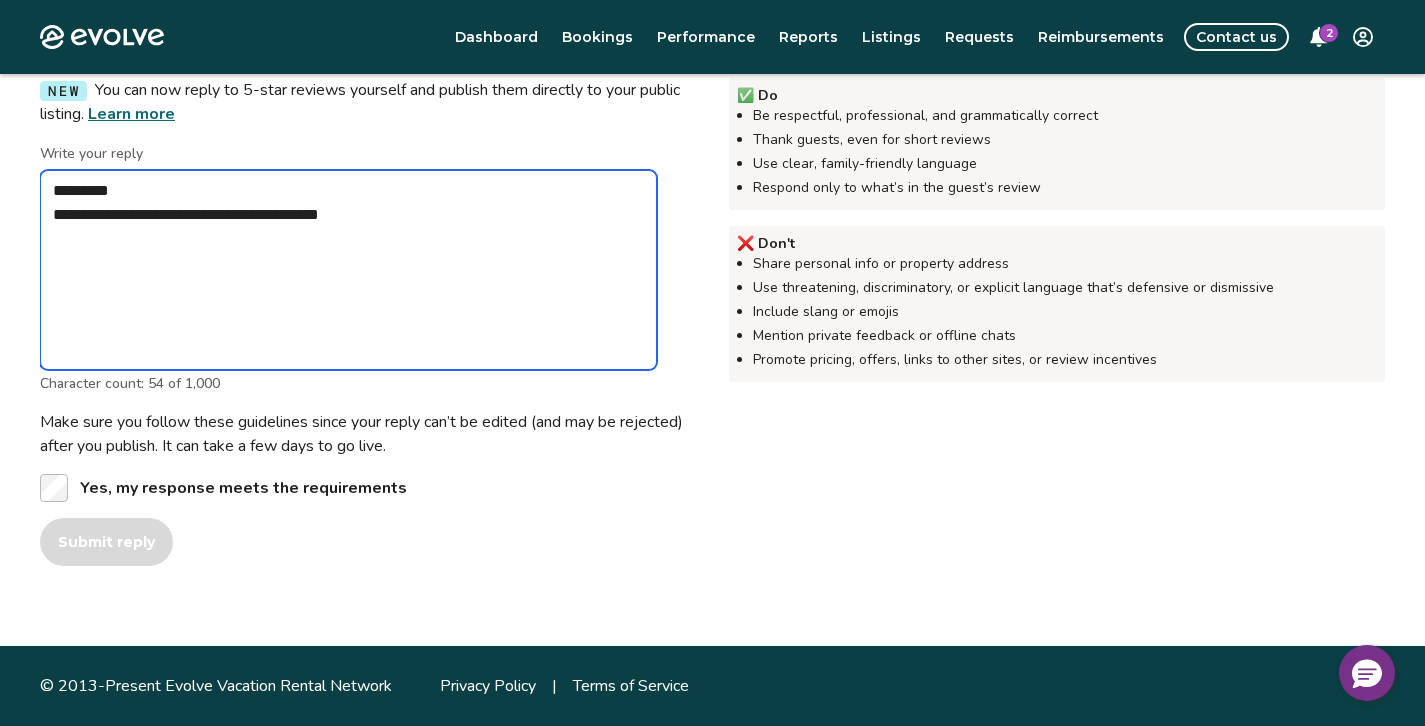 type on "*" 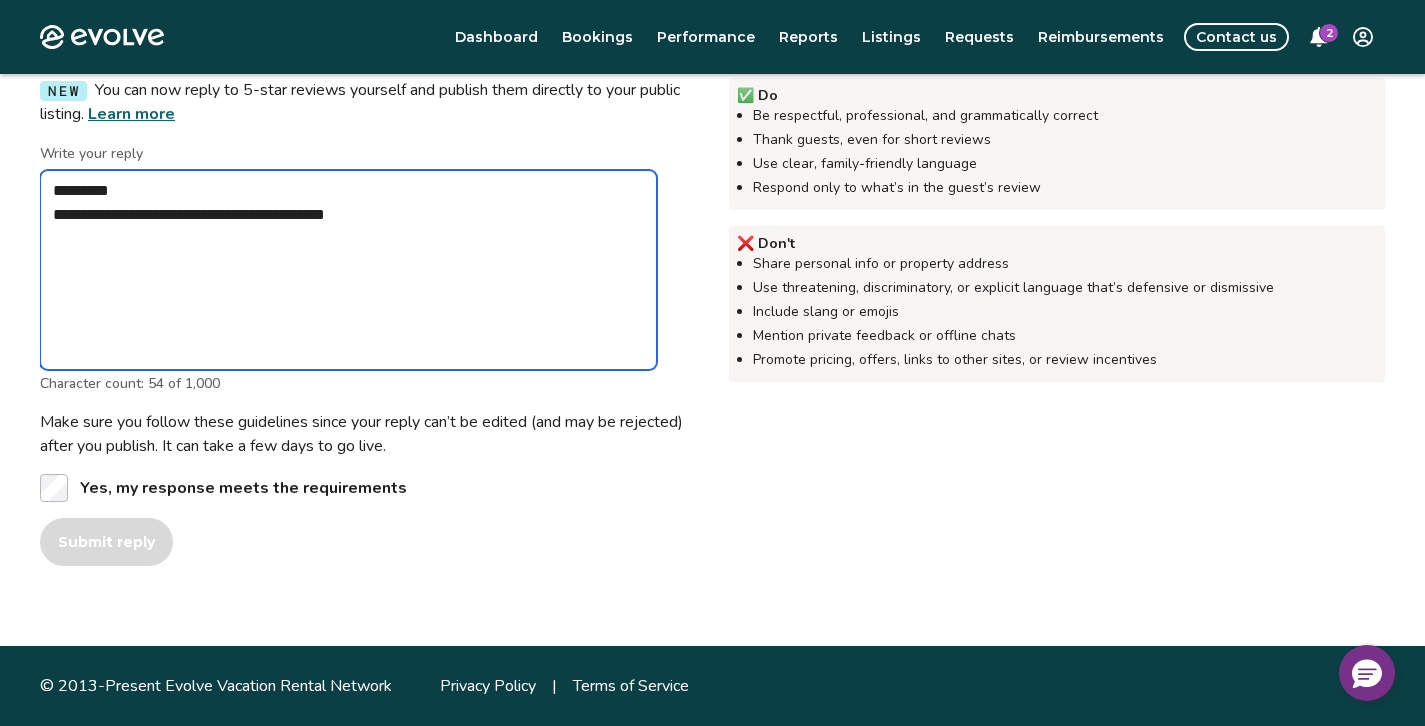 type on "*" 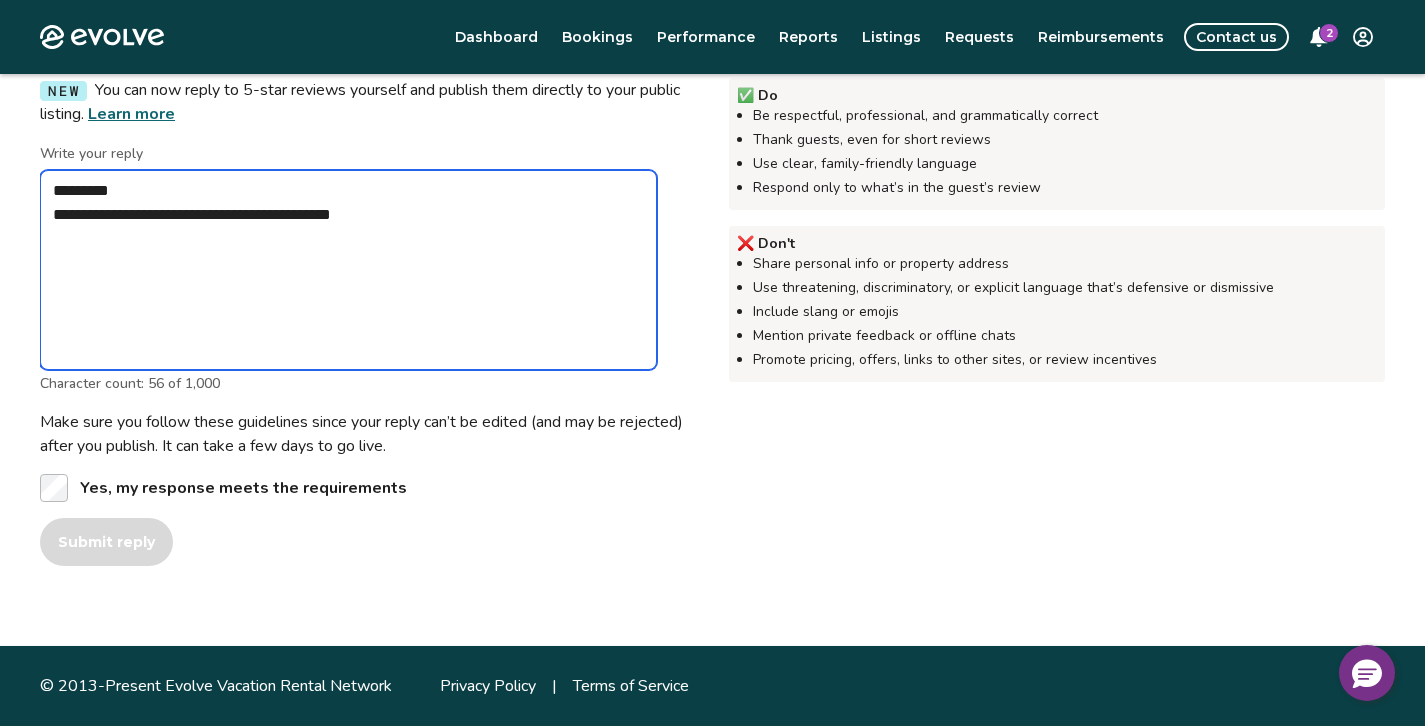 type on "**********" 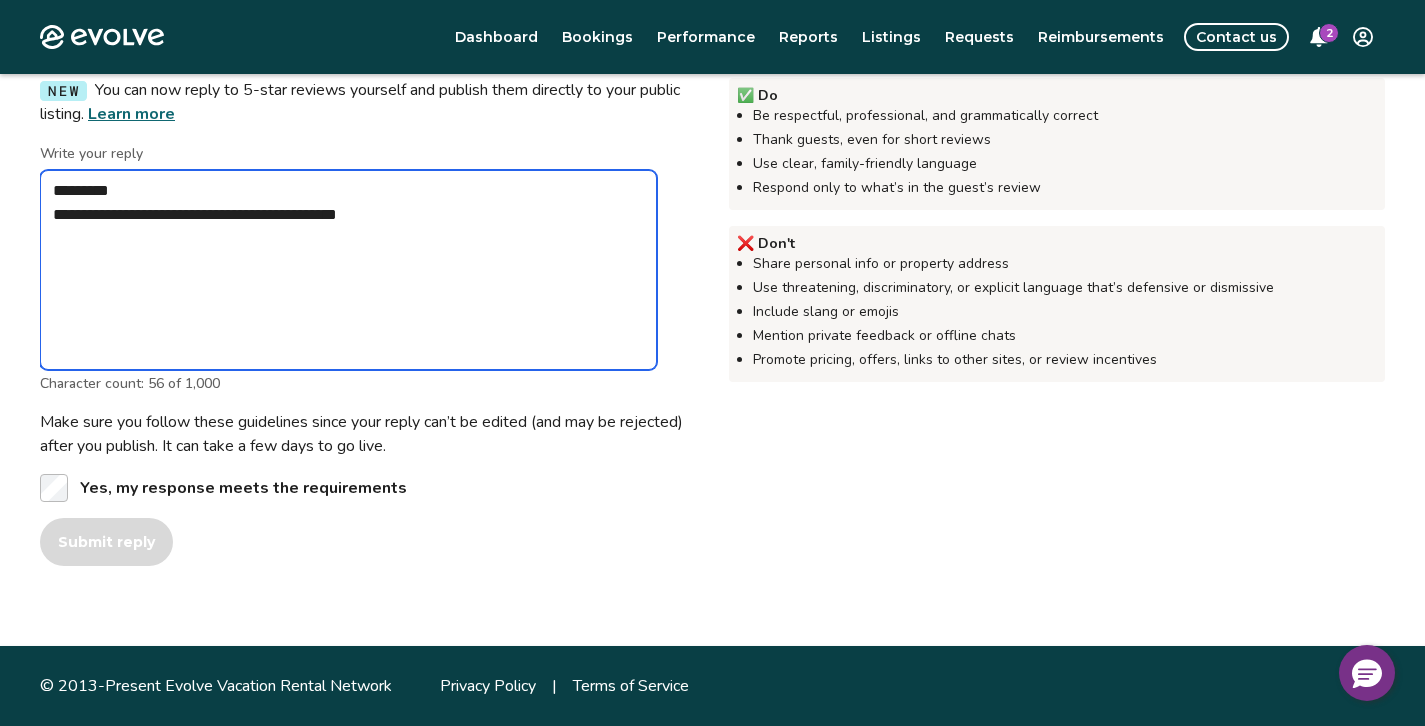 type on "*" 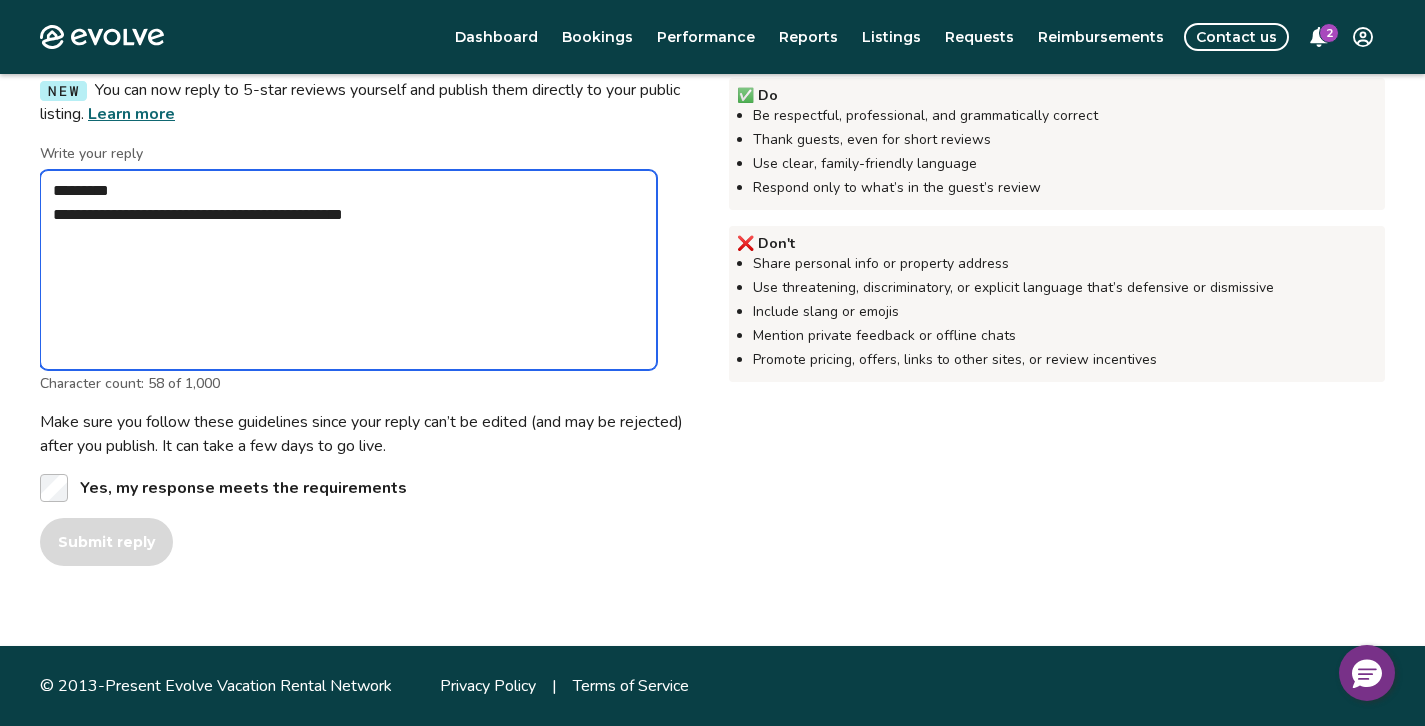 type on "*" 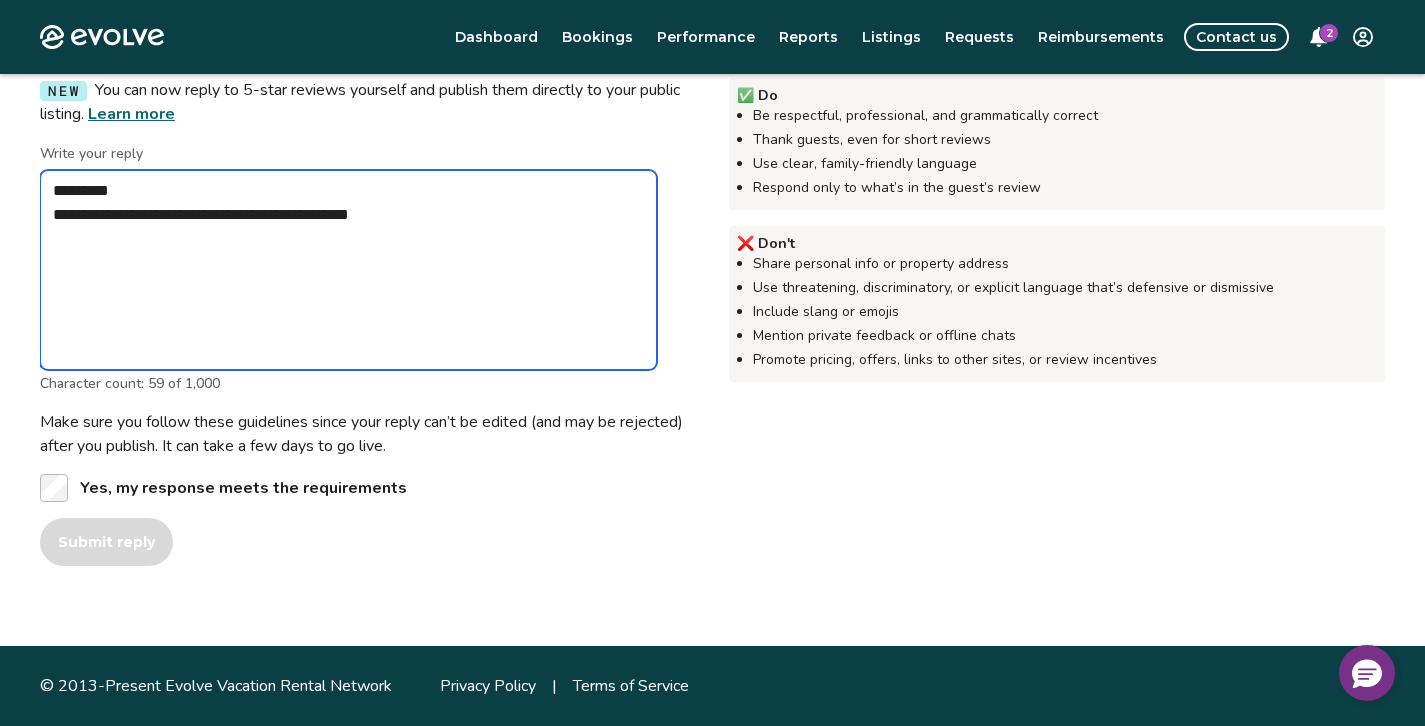 type on "*" 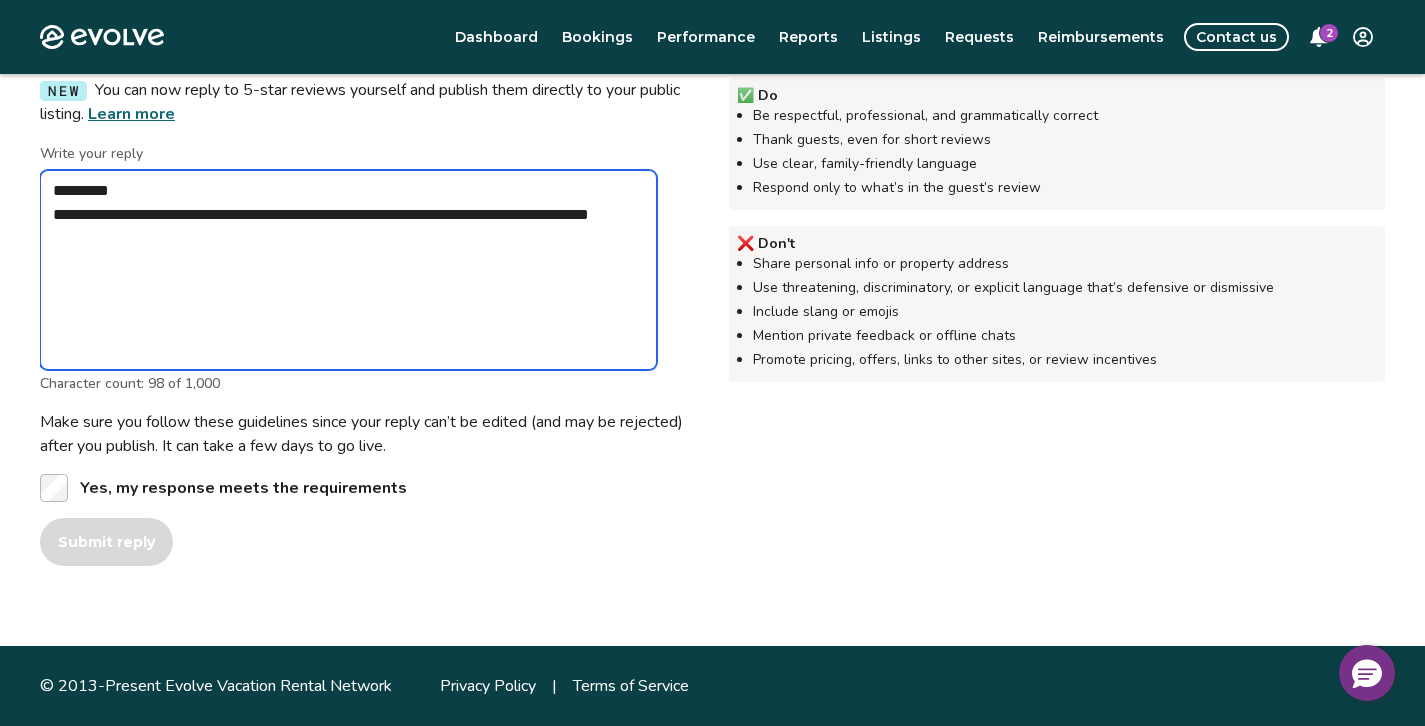 click on "**********" at bounding box center (348, 270) 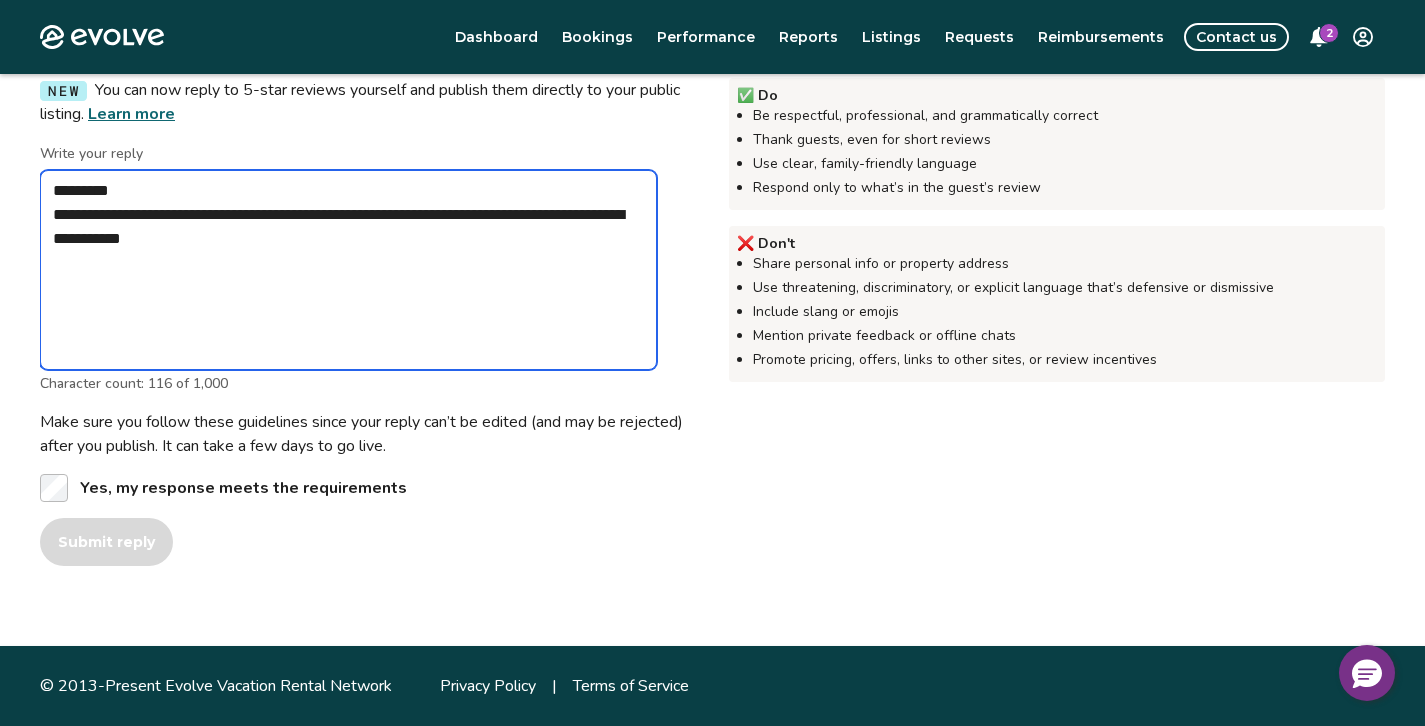 click on "**********" at bounding box center [348, 270] 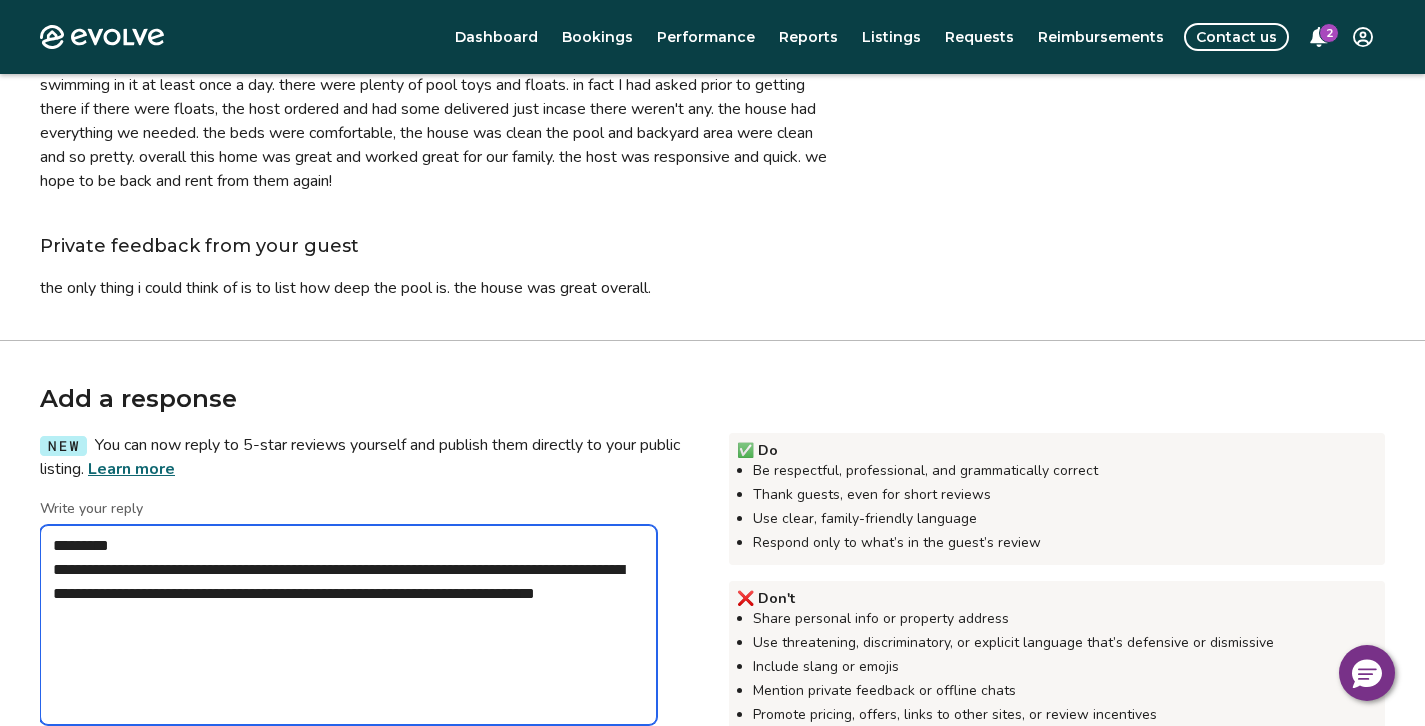 scroll, scrollTop: 295, scrollLeft: 0, axis: vertical 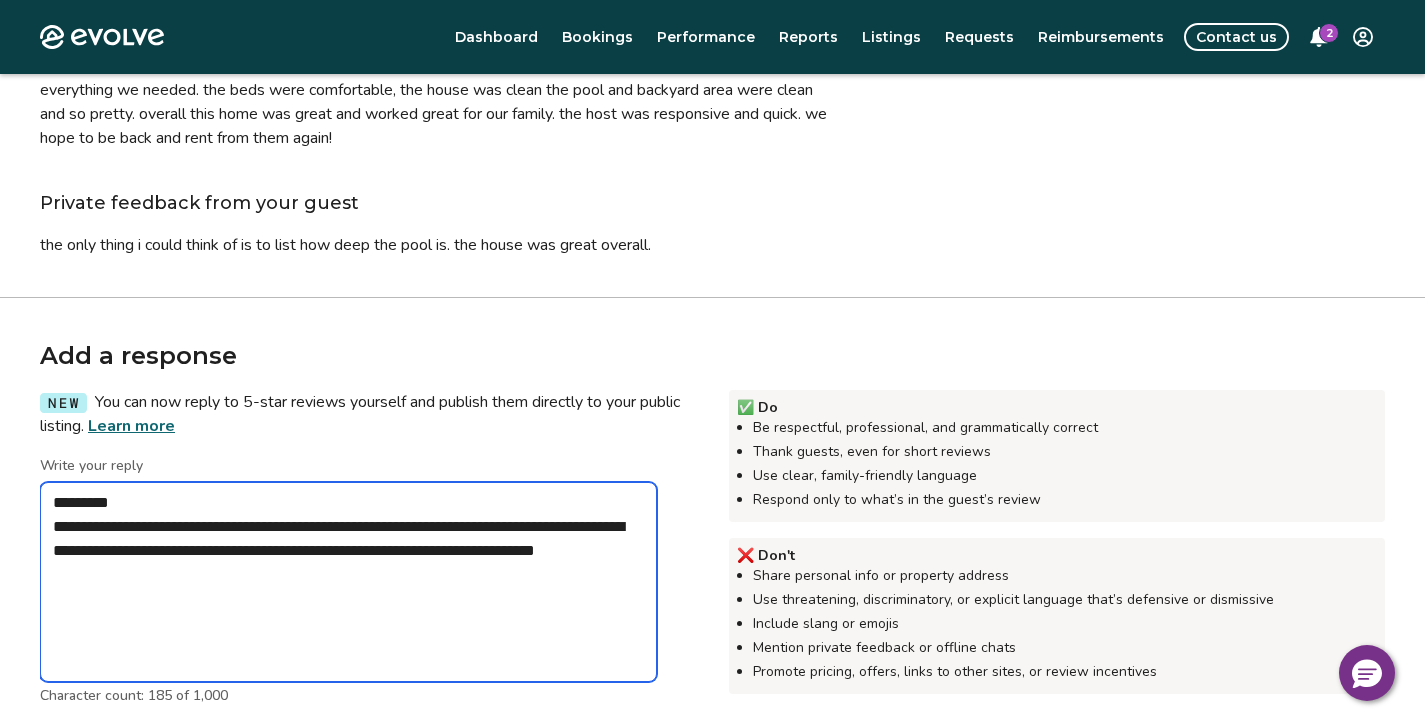 click on "**********" at bounding box center [348, 582] 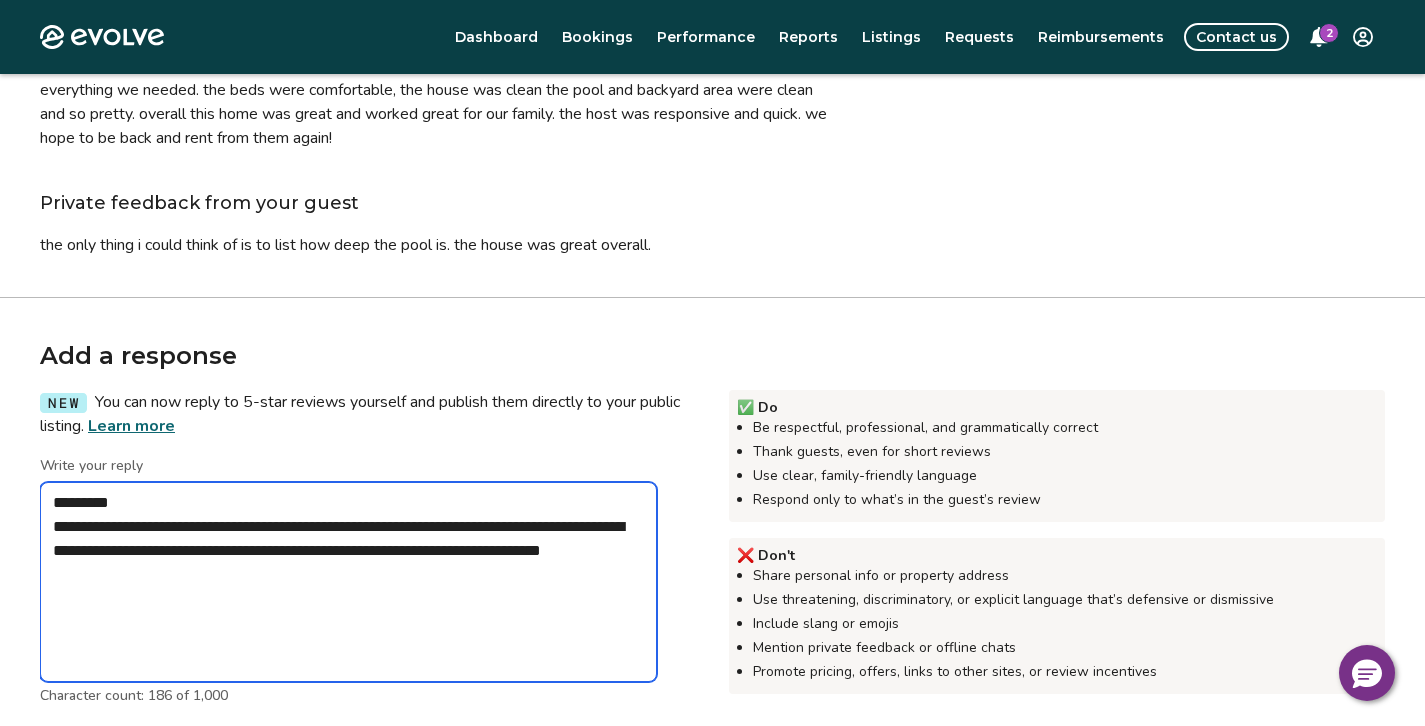 click on "**********" at bounding box center (348, 582) 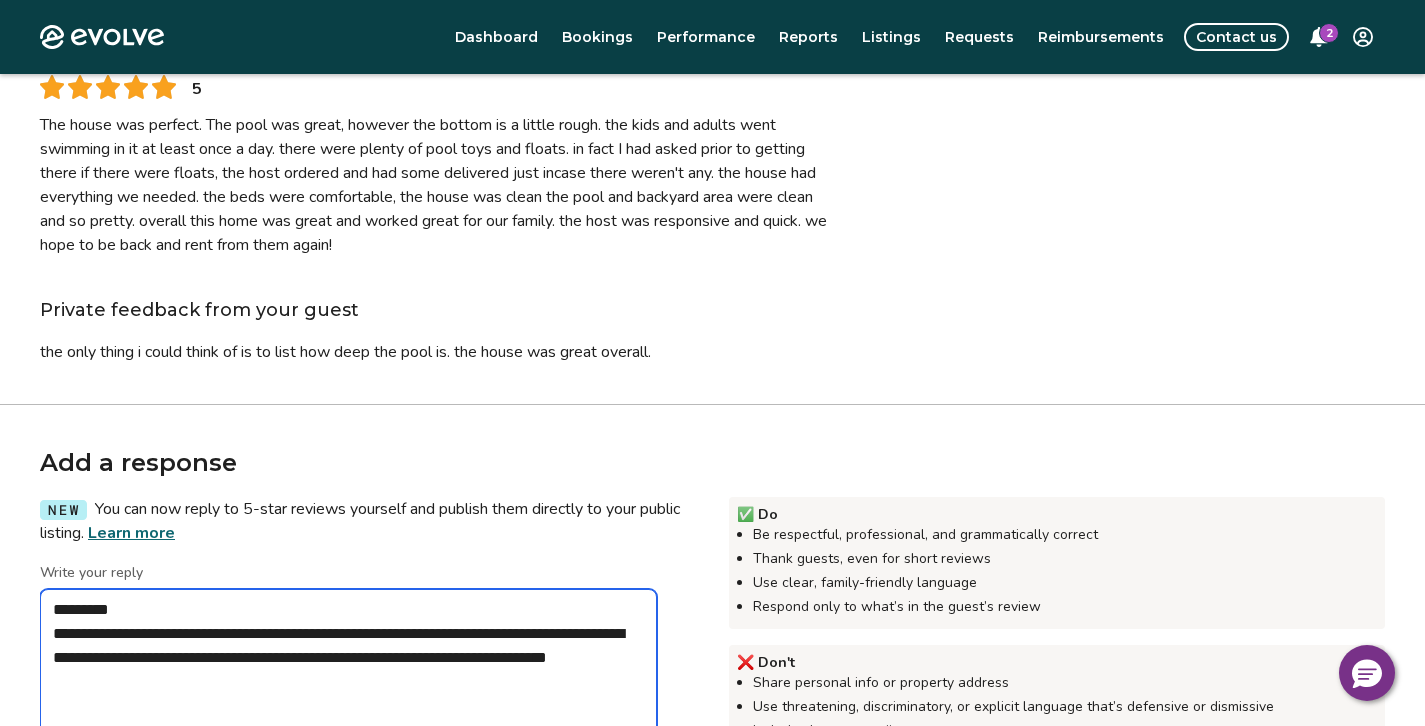 scroll, scrollTop: 223, scrollLeft: 0, axis: vertical 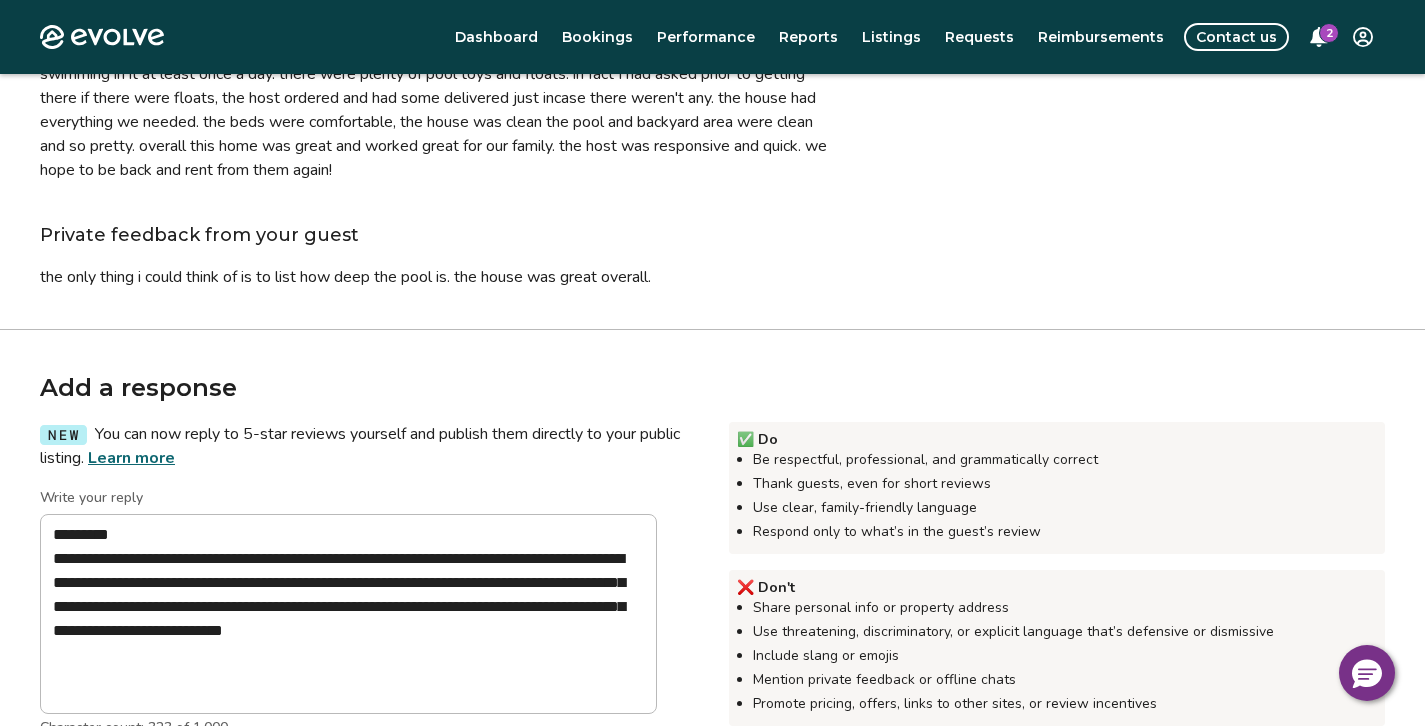 click on "❌ Don't Share personal info or property address Use threatening, discriminatory, or explicit language that’s defensive or dismissive Include slang or emojis Mention private feedback or offline chats Promote pricing, offers, links to other sites, or review incentives" at bounding box center (1057, 648) 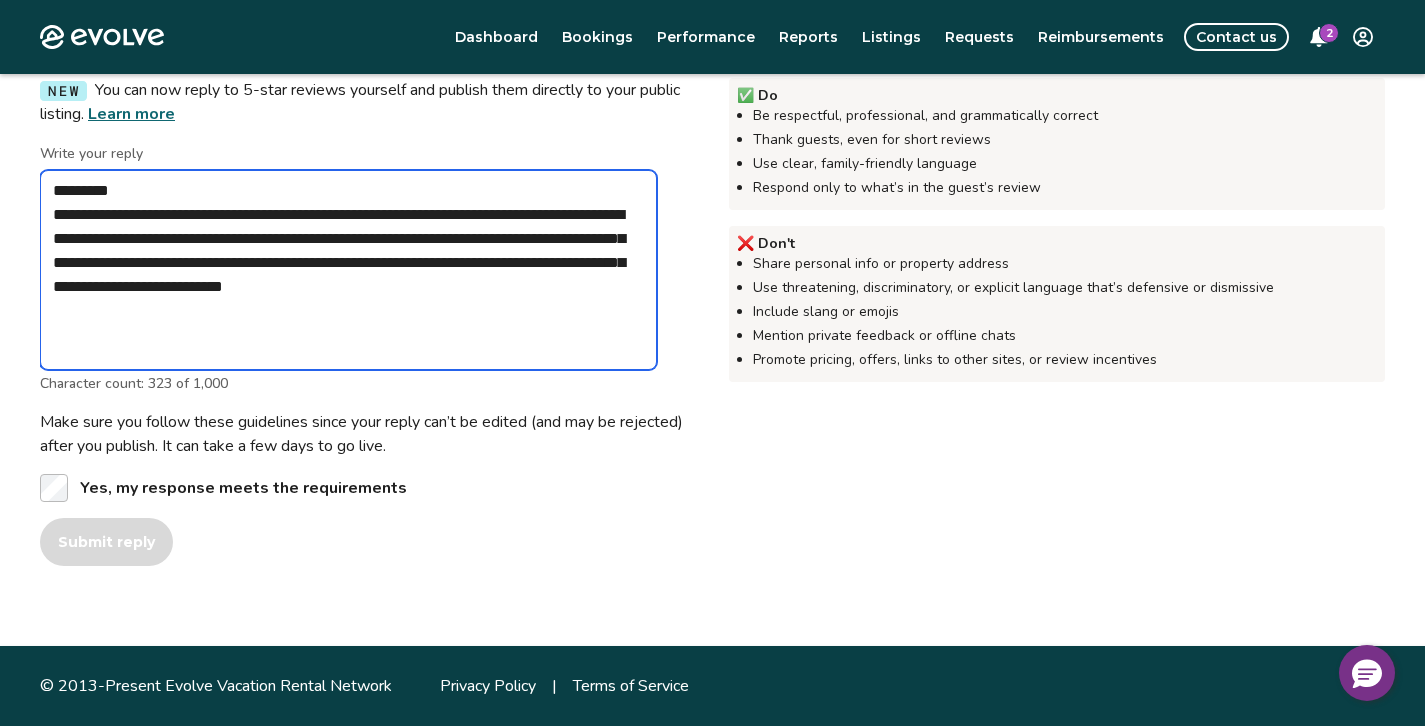click on "**********" at bounding box center (348, 270) 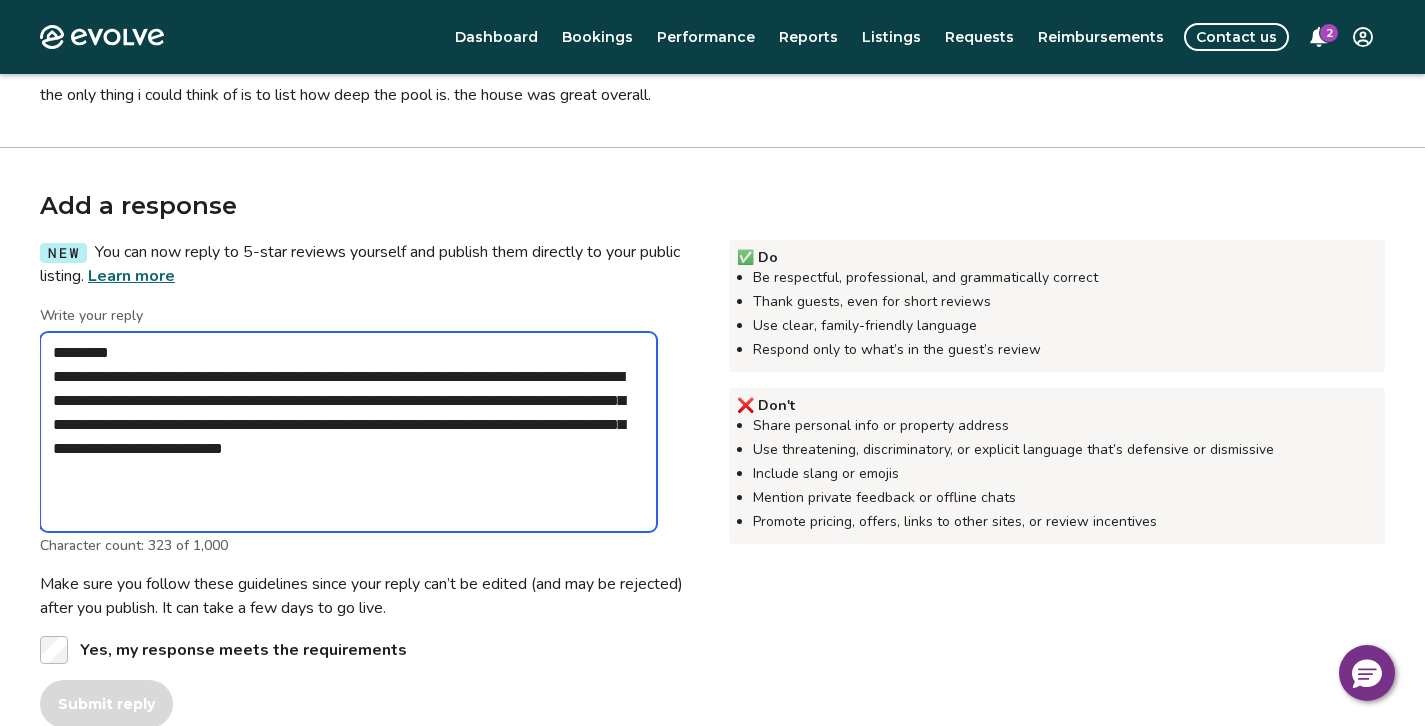 scroll, scrollTop: 442, scrollLeft: 0, axis: vertical 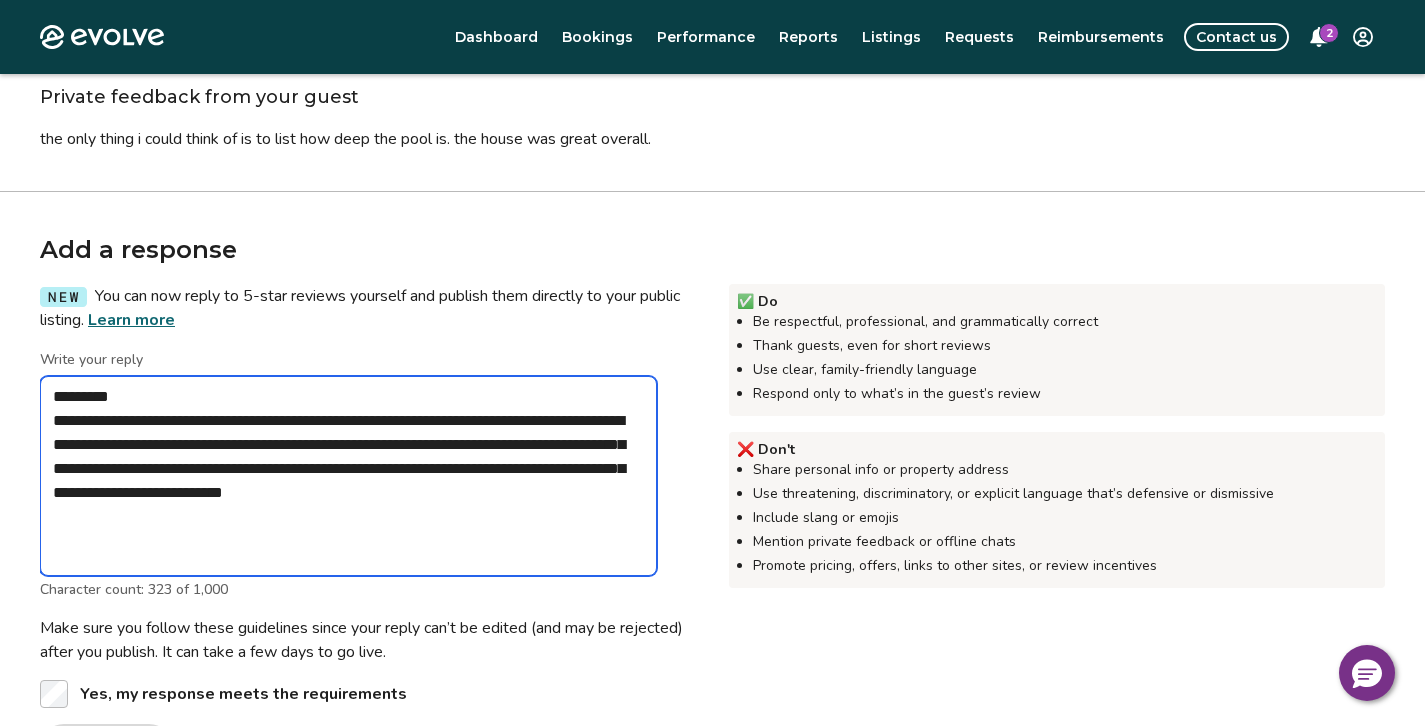 click on "**********" at bounding box center [348, 476] 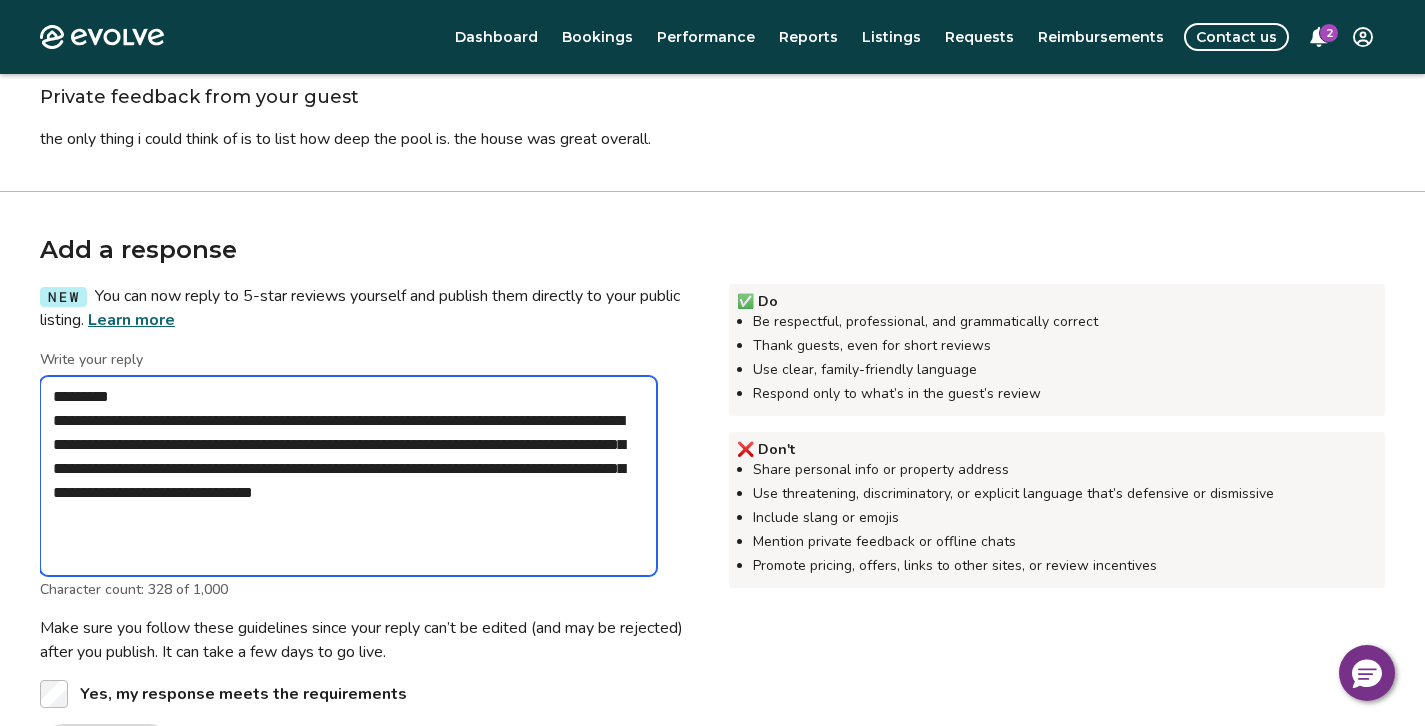 click on "**********" at bounding box center (348, 476) 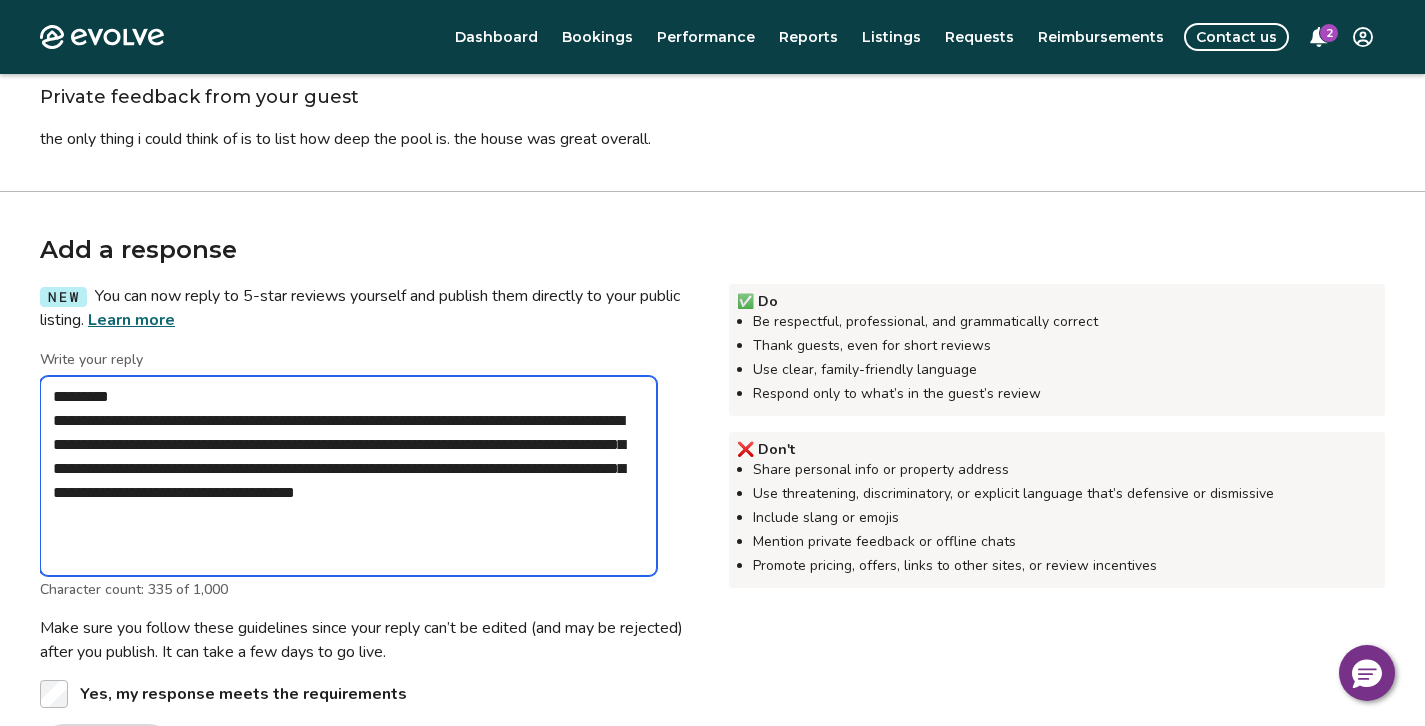 click on "**********" at bounding box center [348, 476] 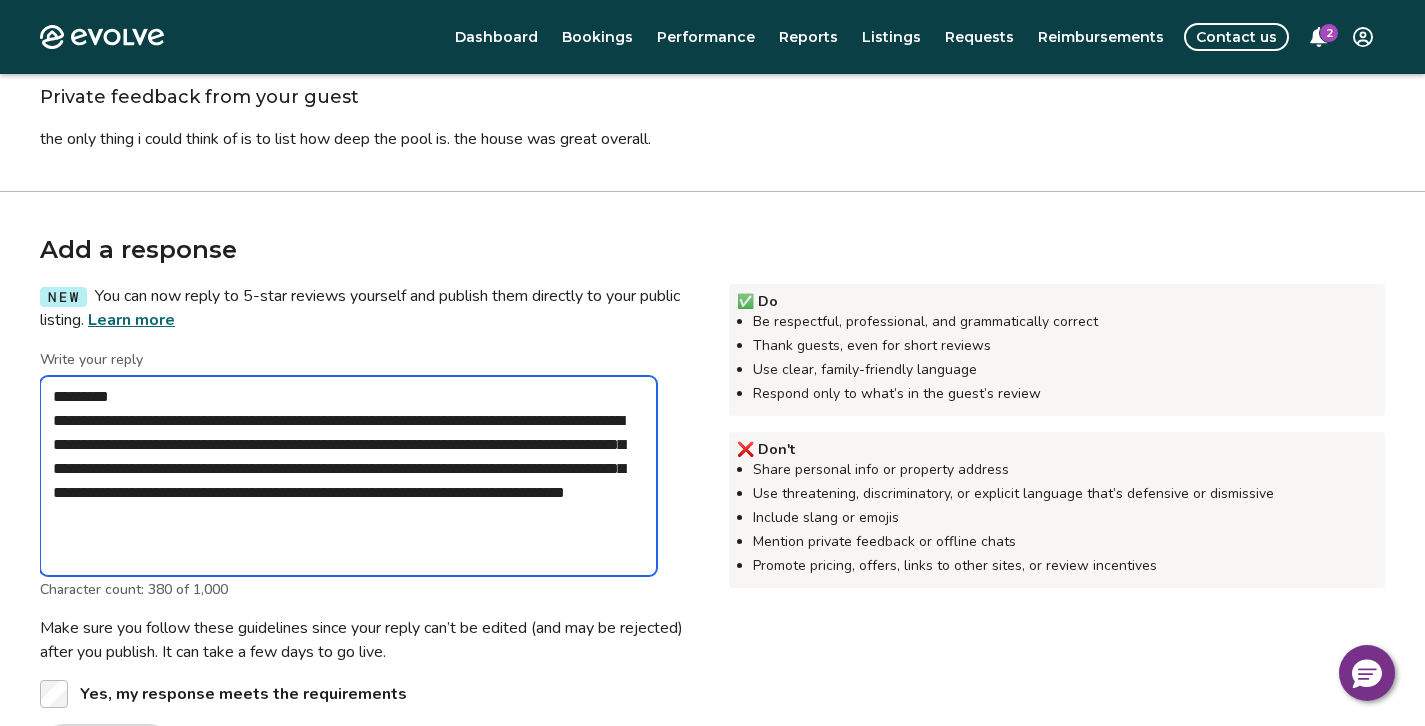 click on "**********" at bounding box center [348, 476] 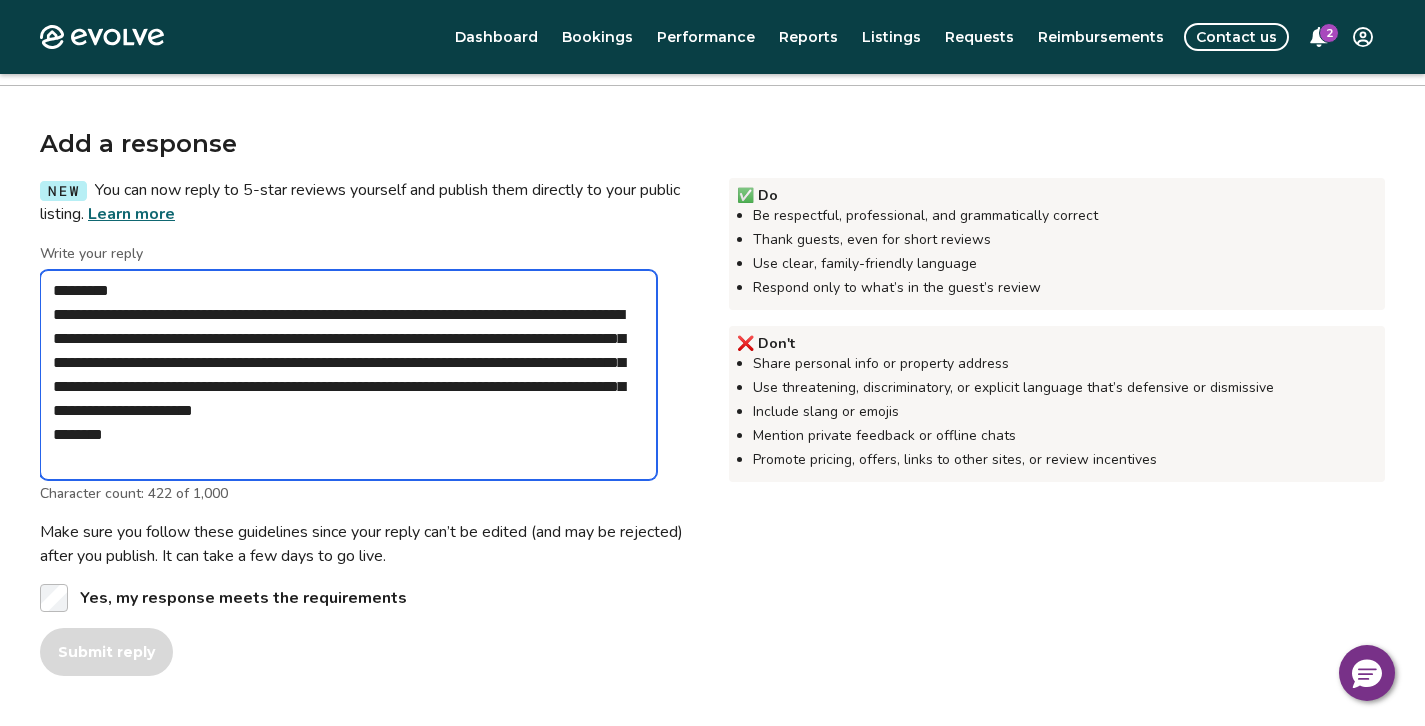 scroll, scrollTop: 546, scrollLeft: 0, axis: vertical 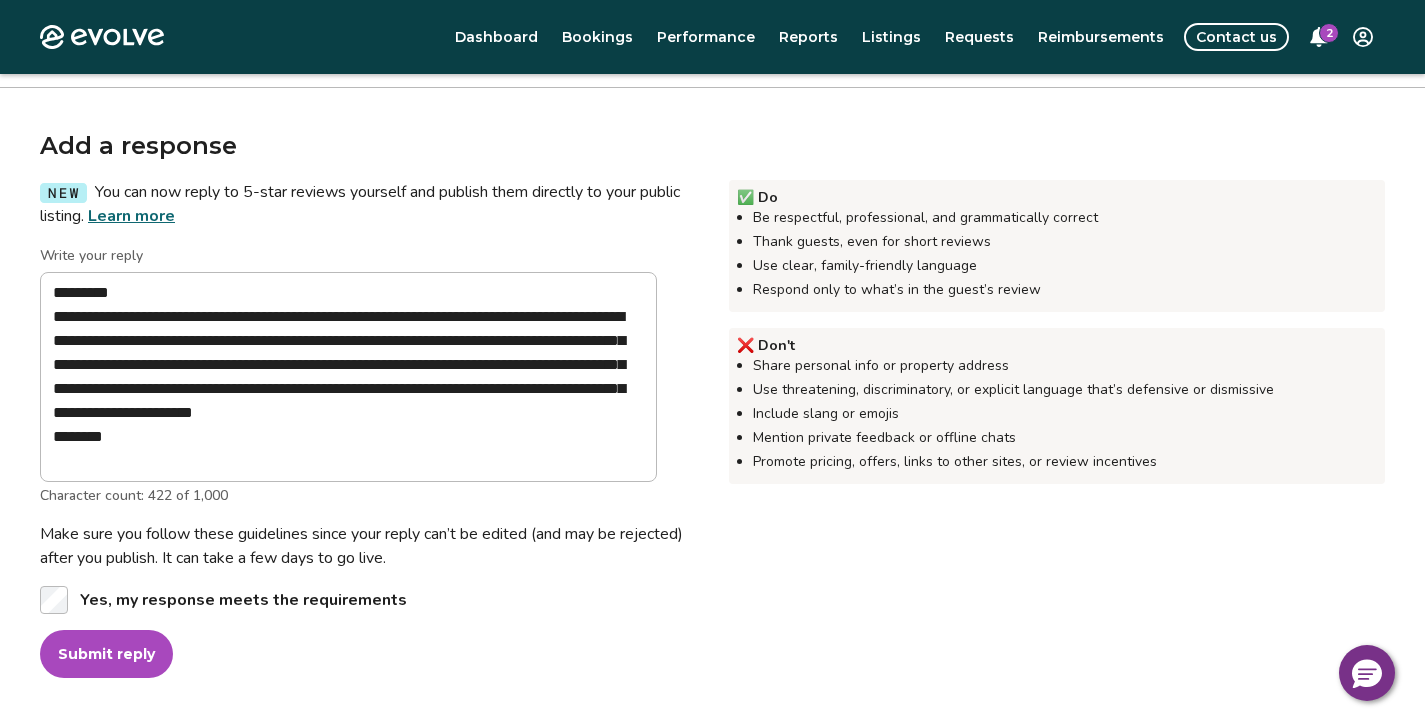 click on "Submit reply" at bounding box center [106, 654] 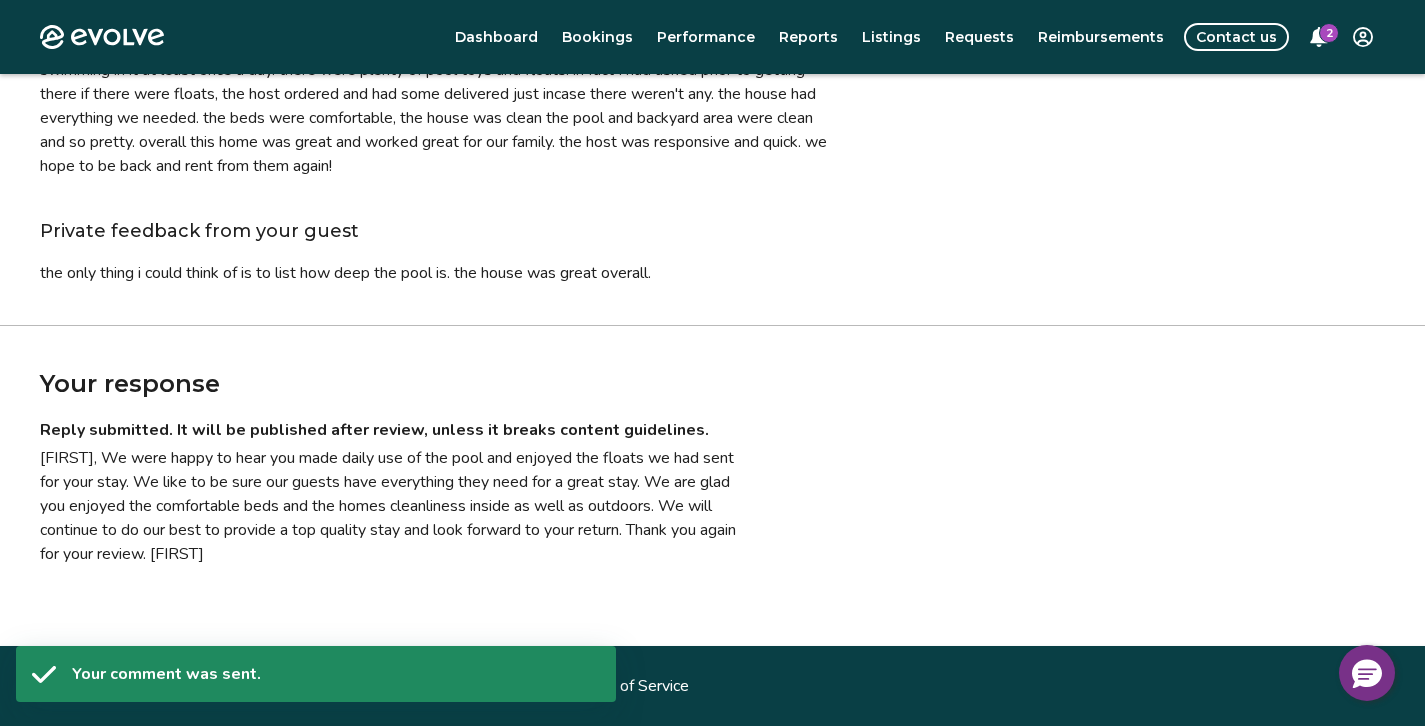 scroll, scrollTop: 308, scrollLeft: 0, axis: vertical 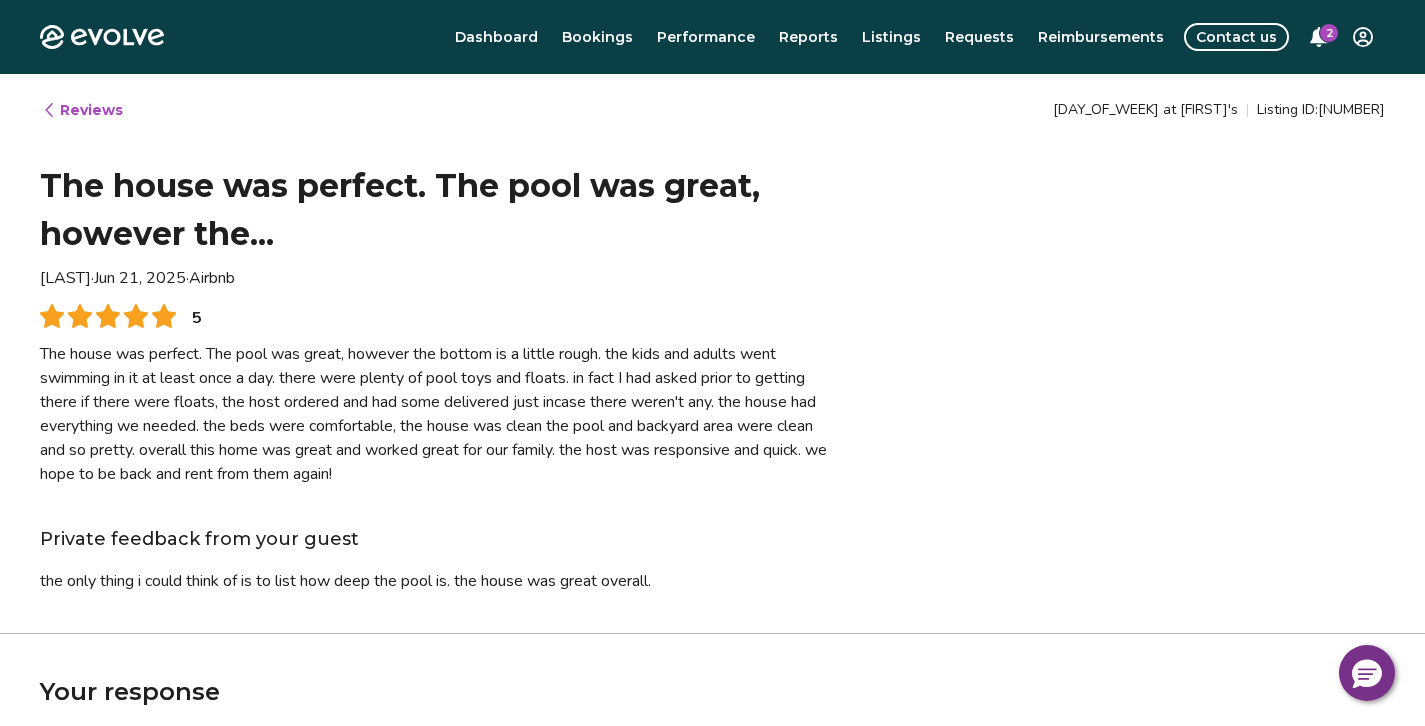 click on "The house was perfect. The pool was great, however the..." at bounding box center (440, 210) 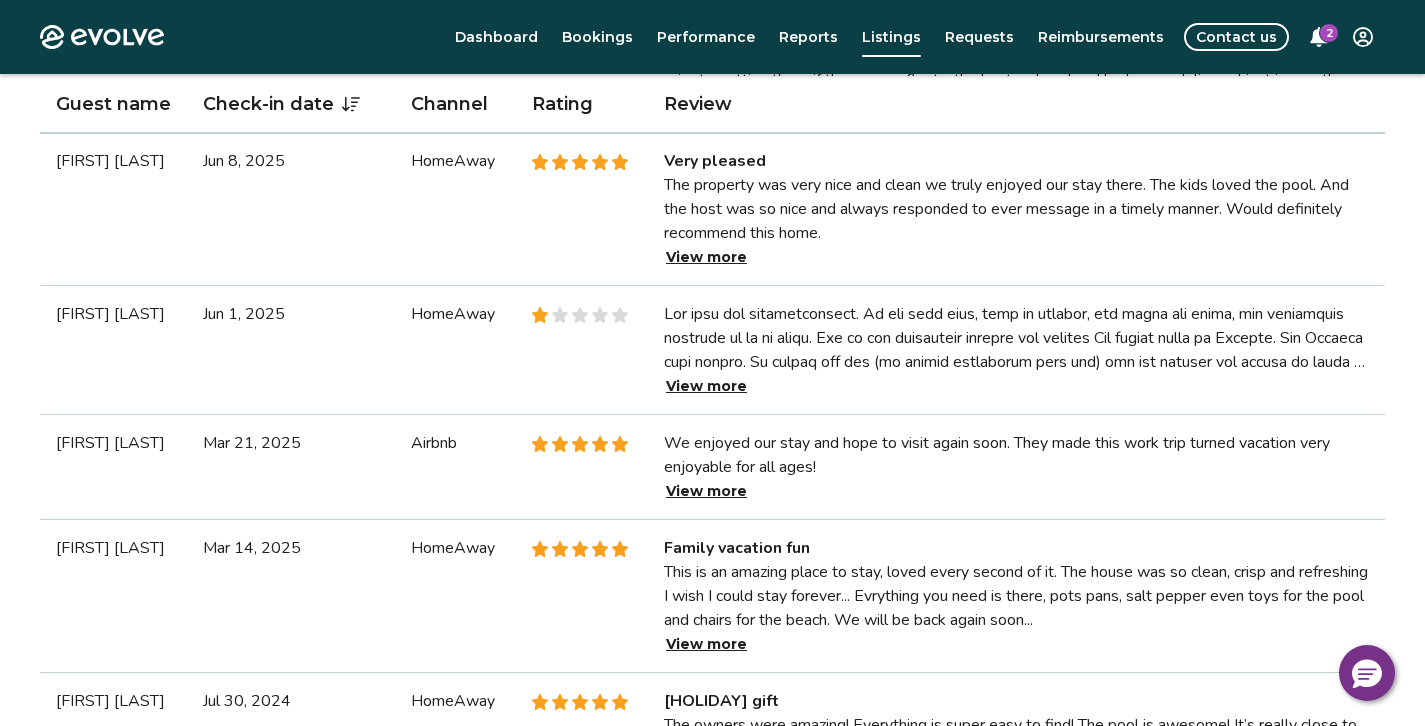 scroll, scrollTop: 784, scrollLeft: 0, axis: vertical 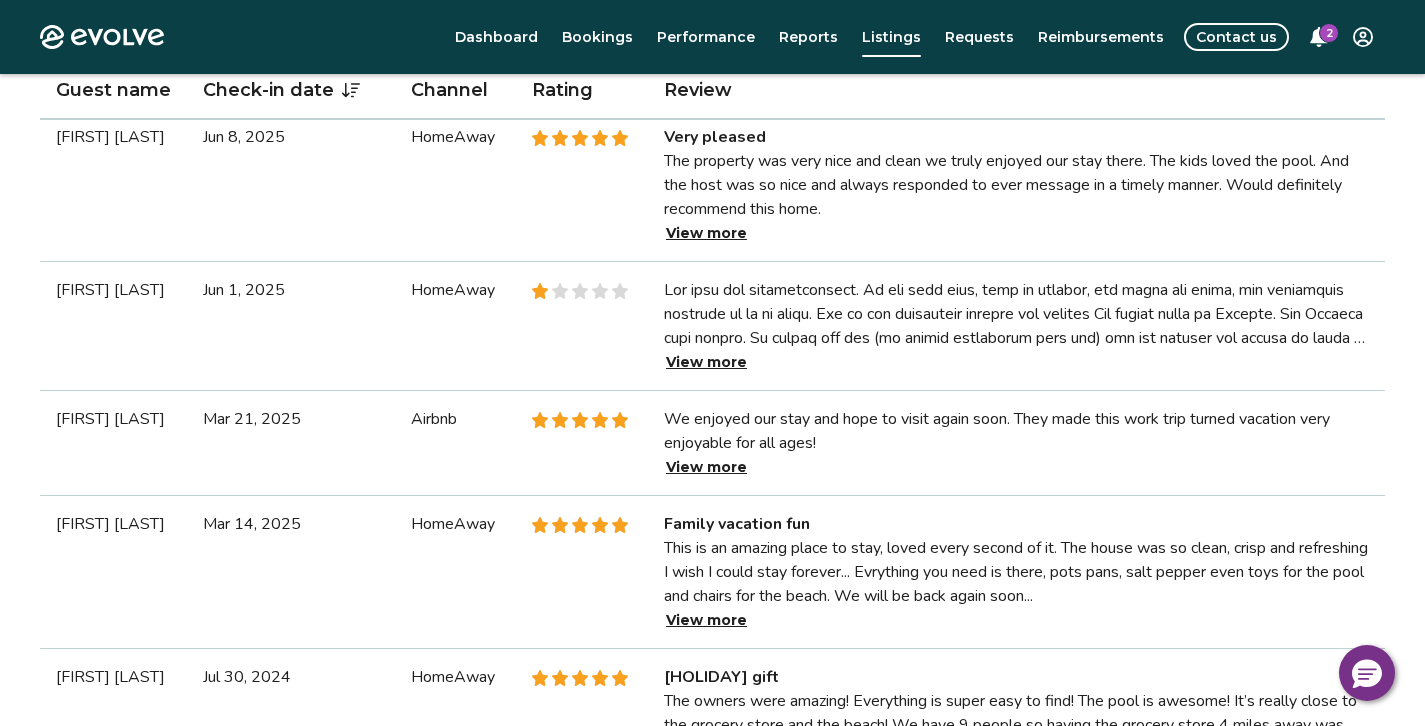 click at bounding box center (1016, 314) 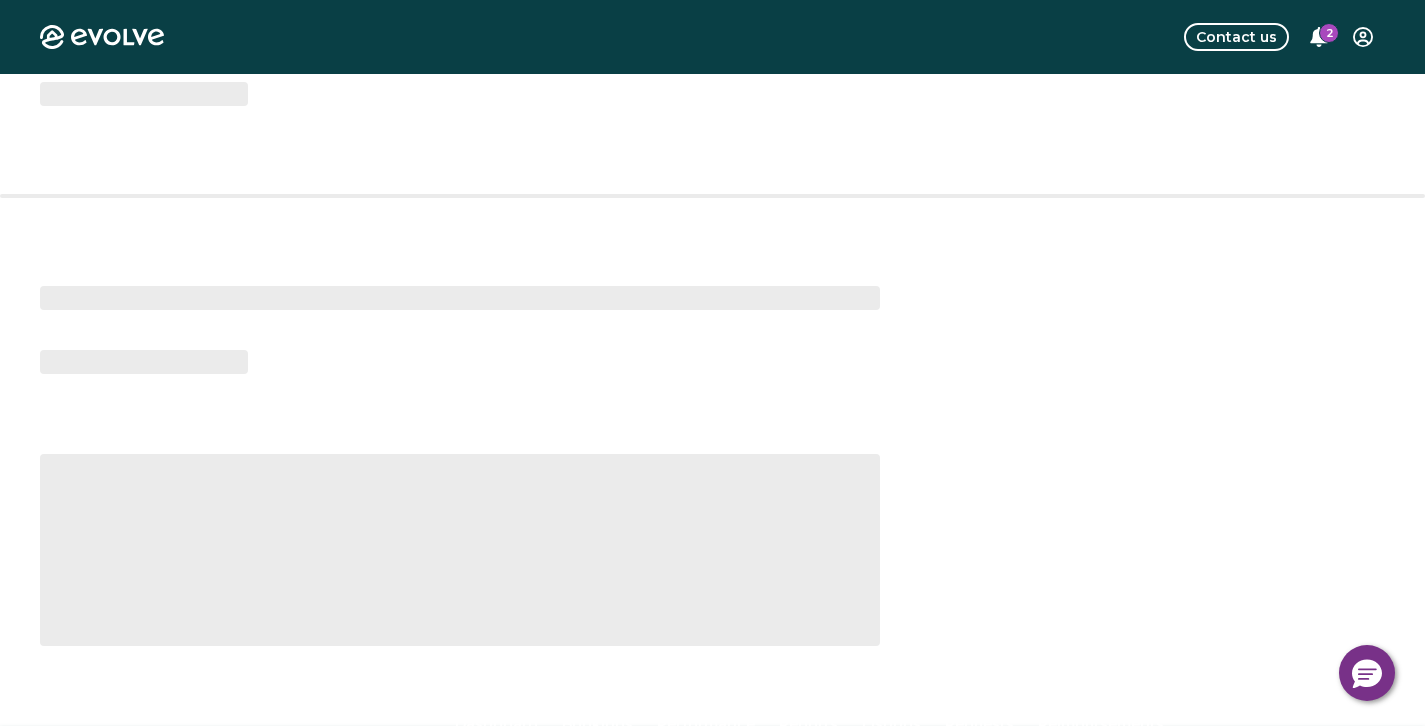 scroll, scrollTop: 0, scrollLeft: 0, axis: both 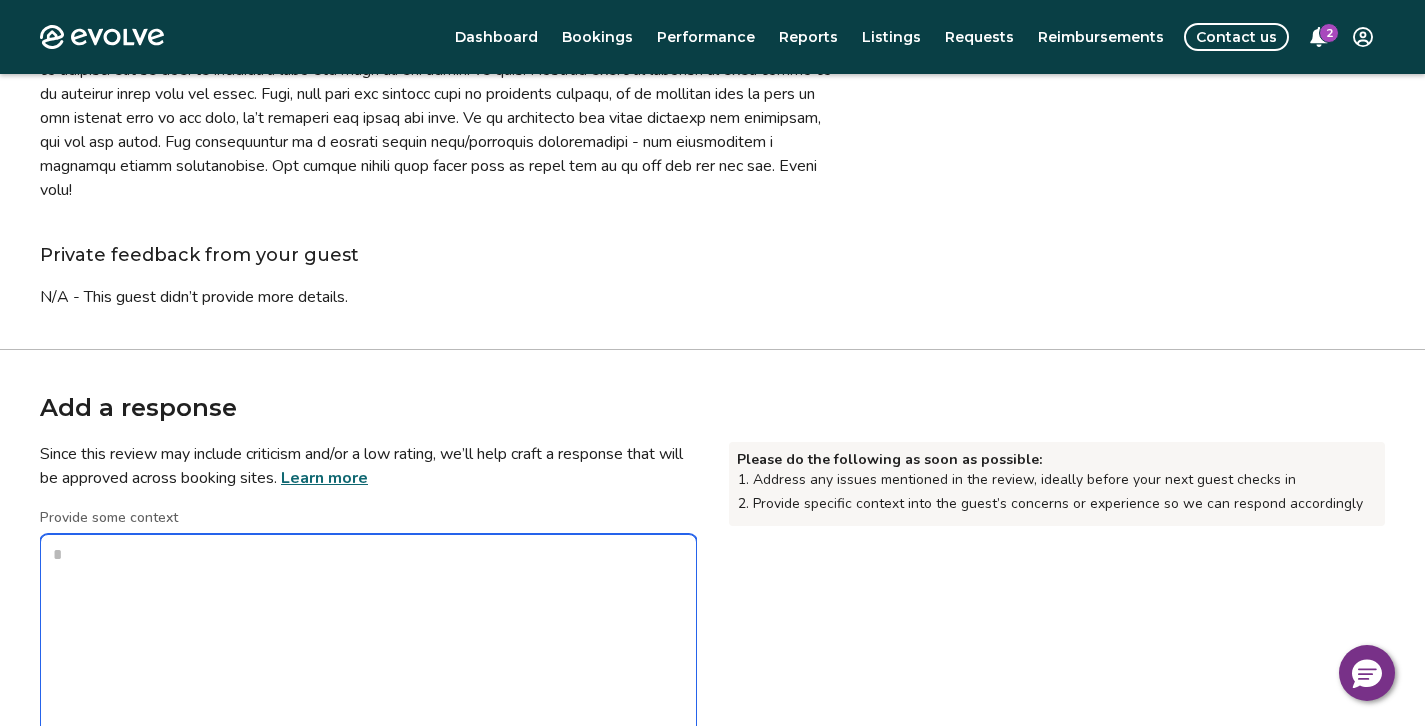 click on "Provide some context" at bounding box center (368, 634) 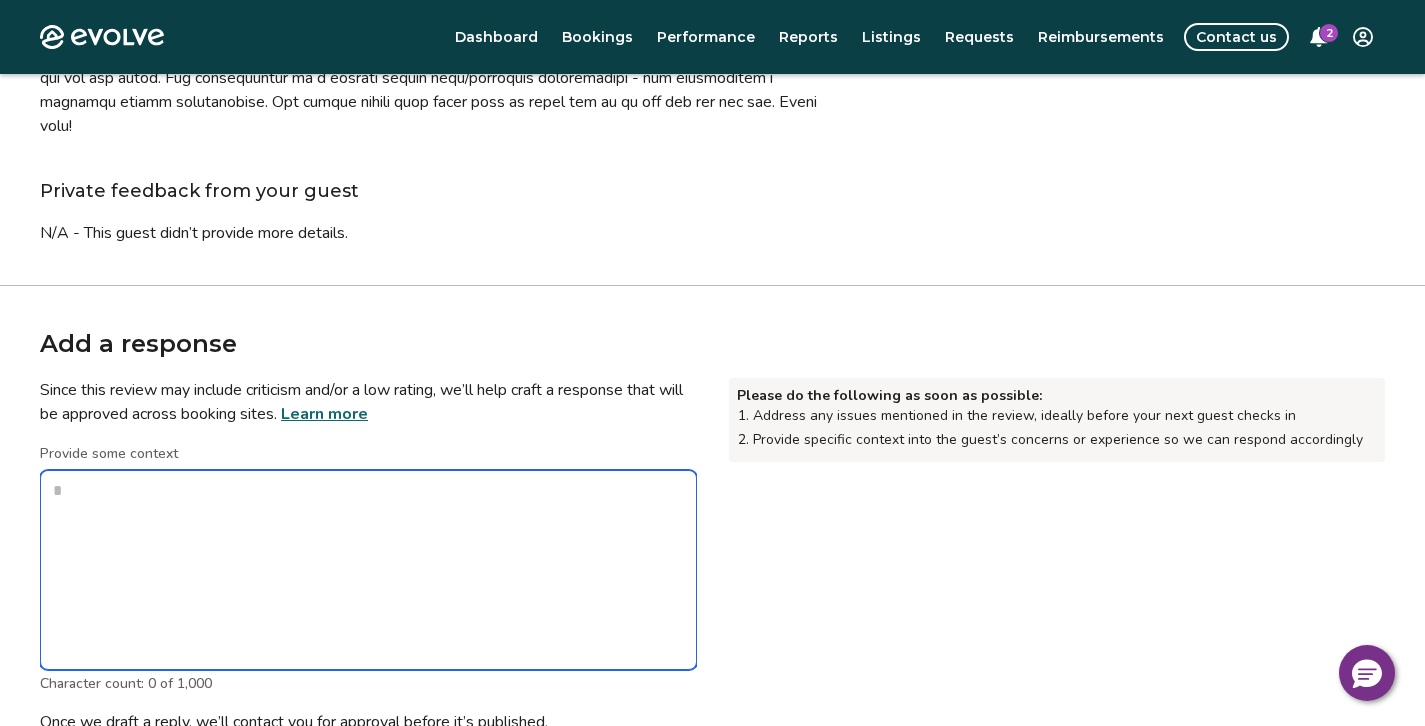 scroll, scrollTop: 536, scrollLeft: 0, axis: vertical 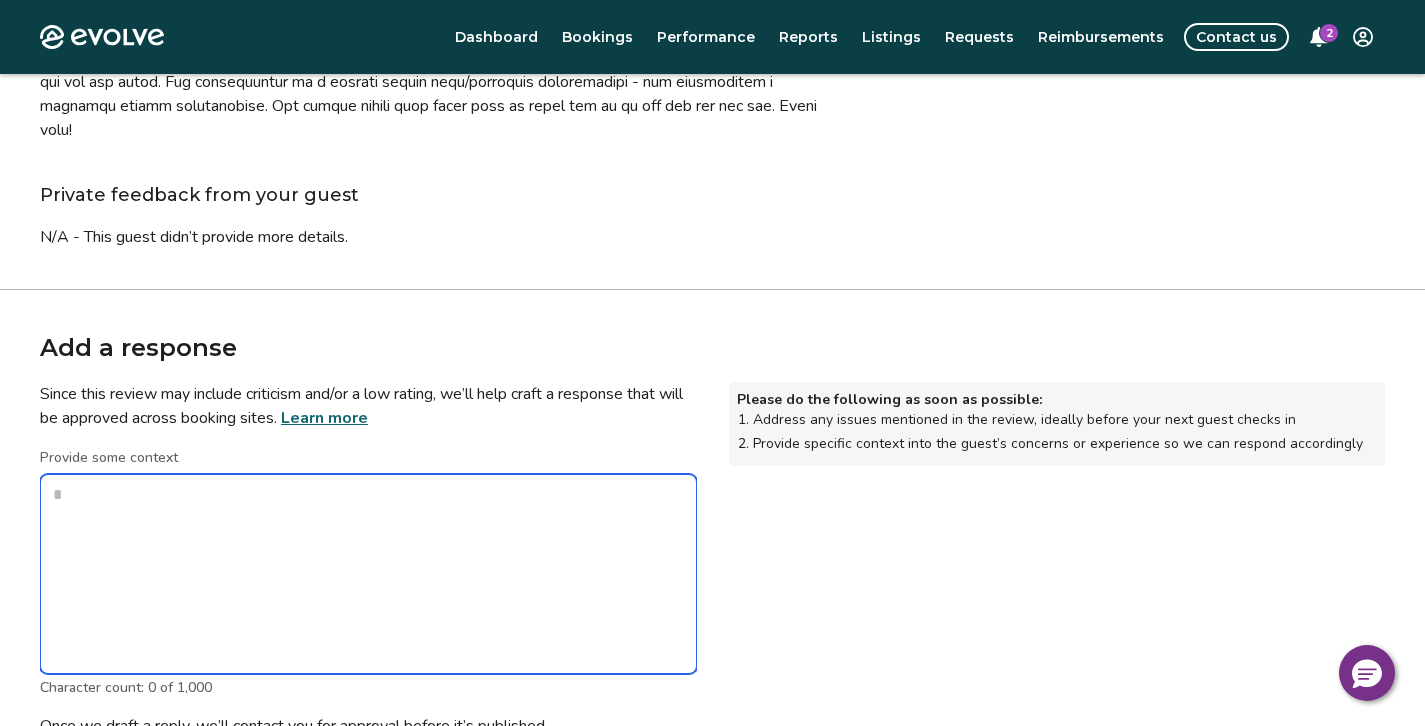 click on "Provide some context" at bounding box center (368, 574) 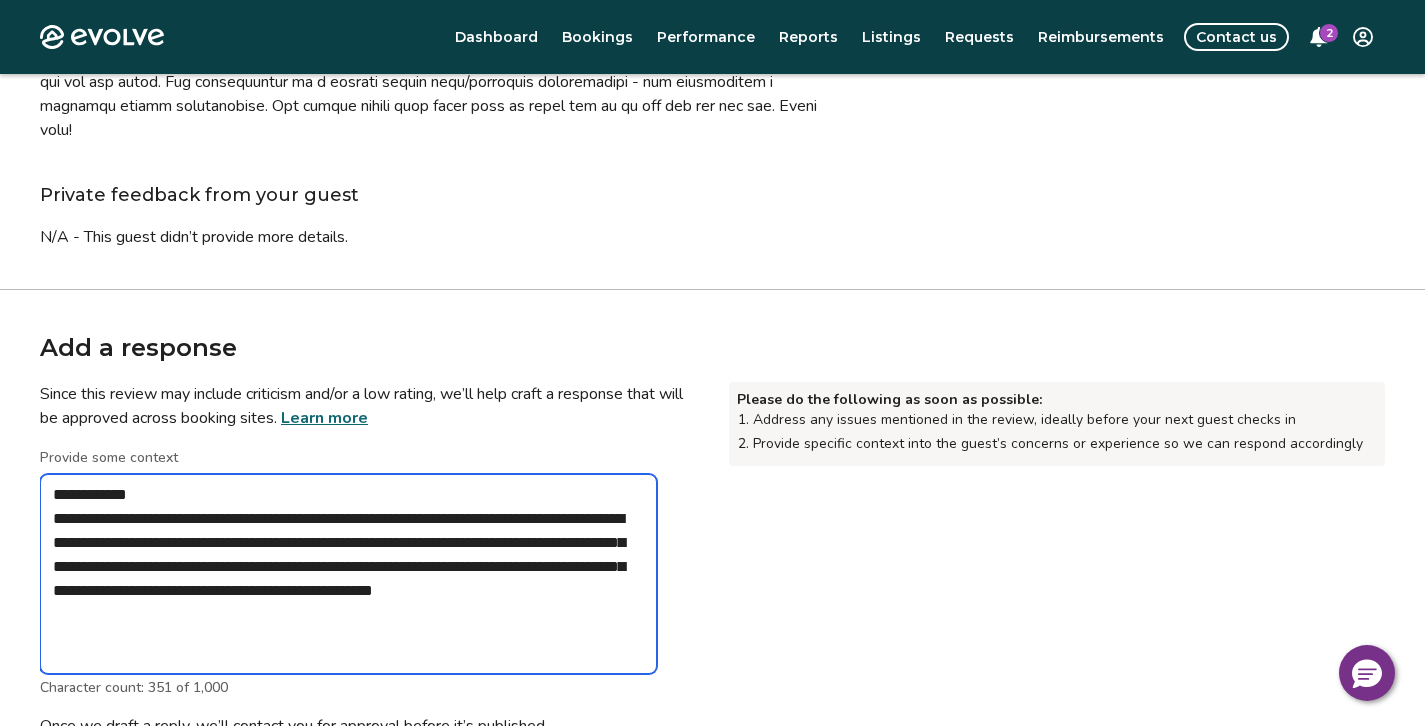 click on "**********" at bounding box center [348, 574] 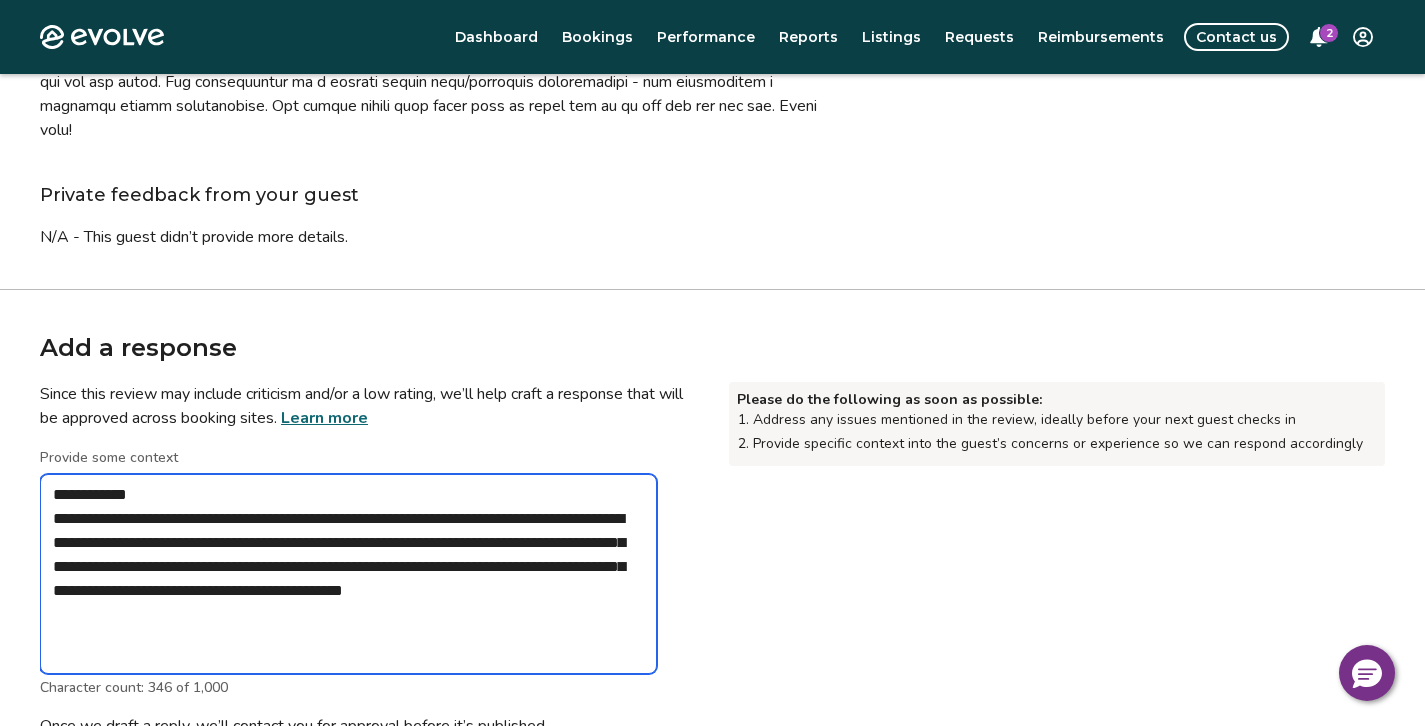 click on "**********" at bounding box center [348, 574] 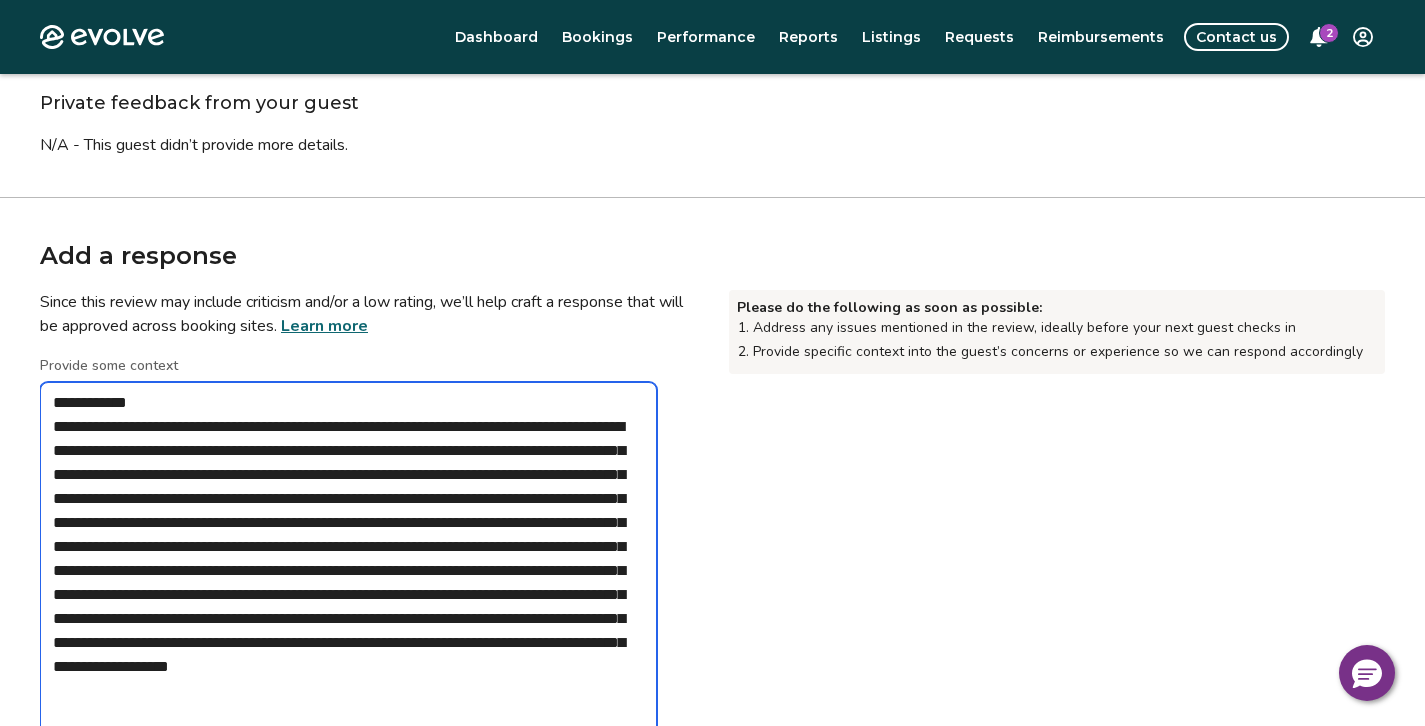 scroll, scrollTop: 652, scrollLeft: 0, axis: vertical 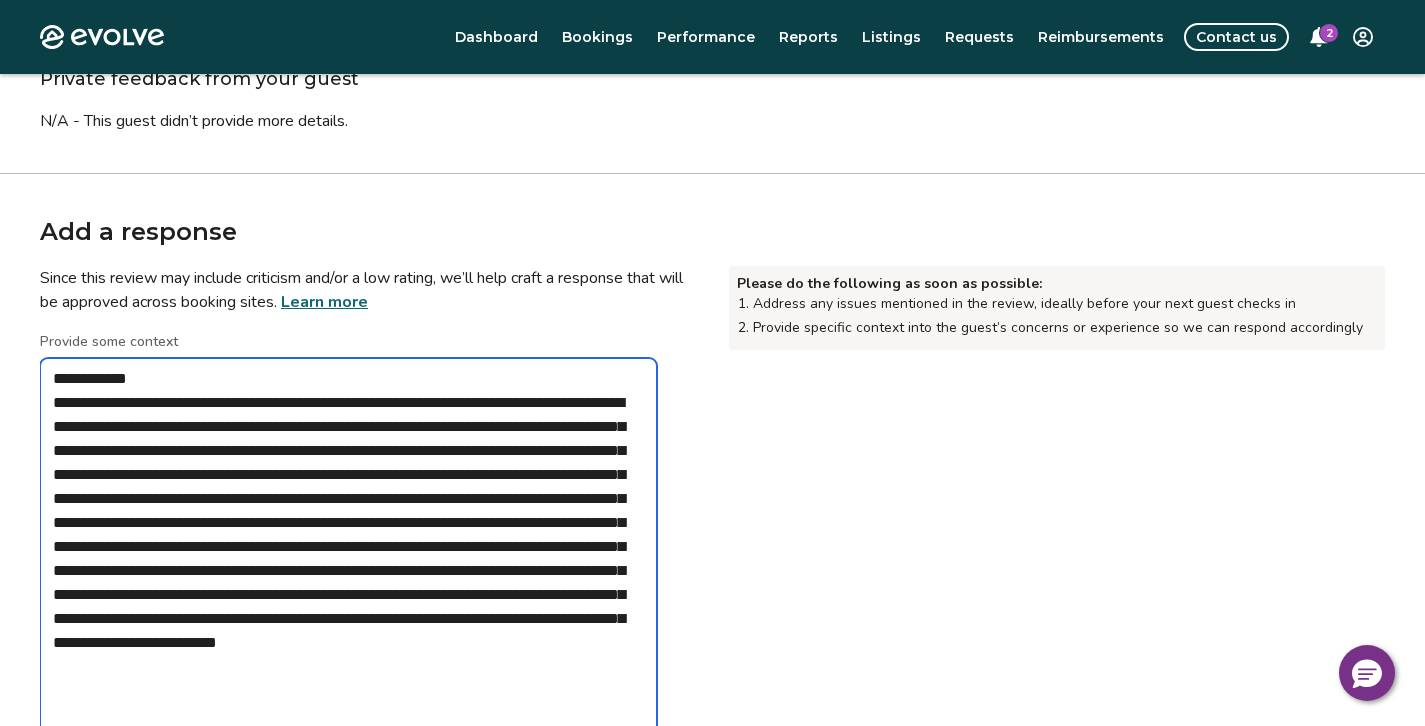 click on "**********" at bounding box center [348, 547] 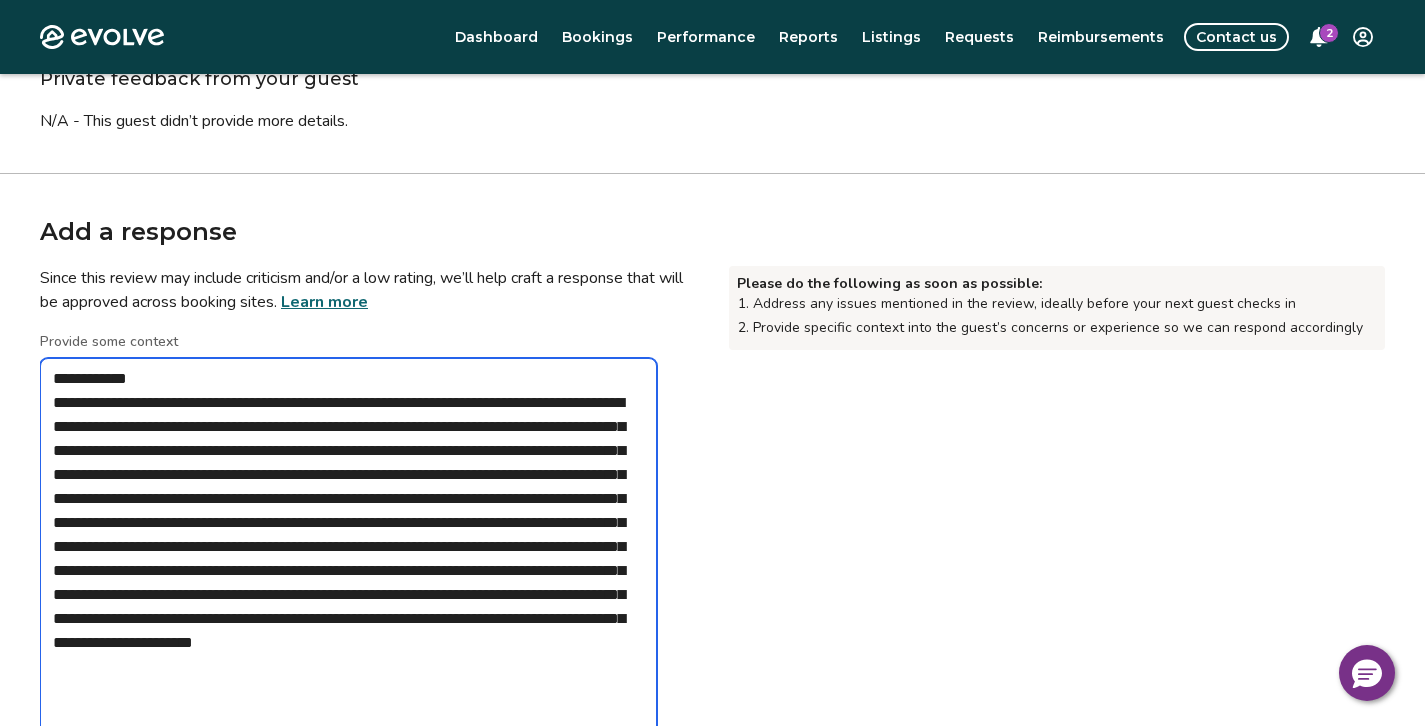 click on "**********" at bounding box center [348, 547] 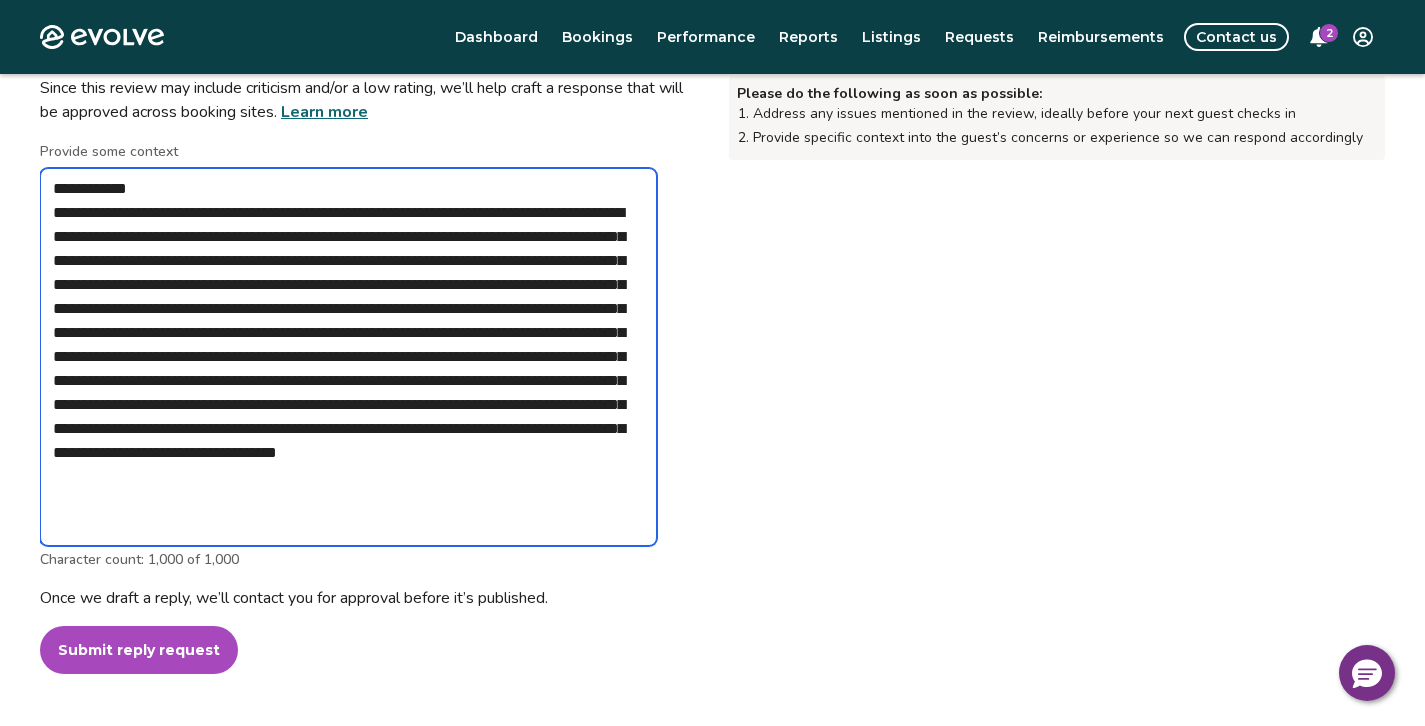 scroll, scrollTop: 837, scrollLeft: 0, axis: vertical 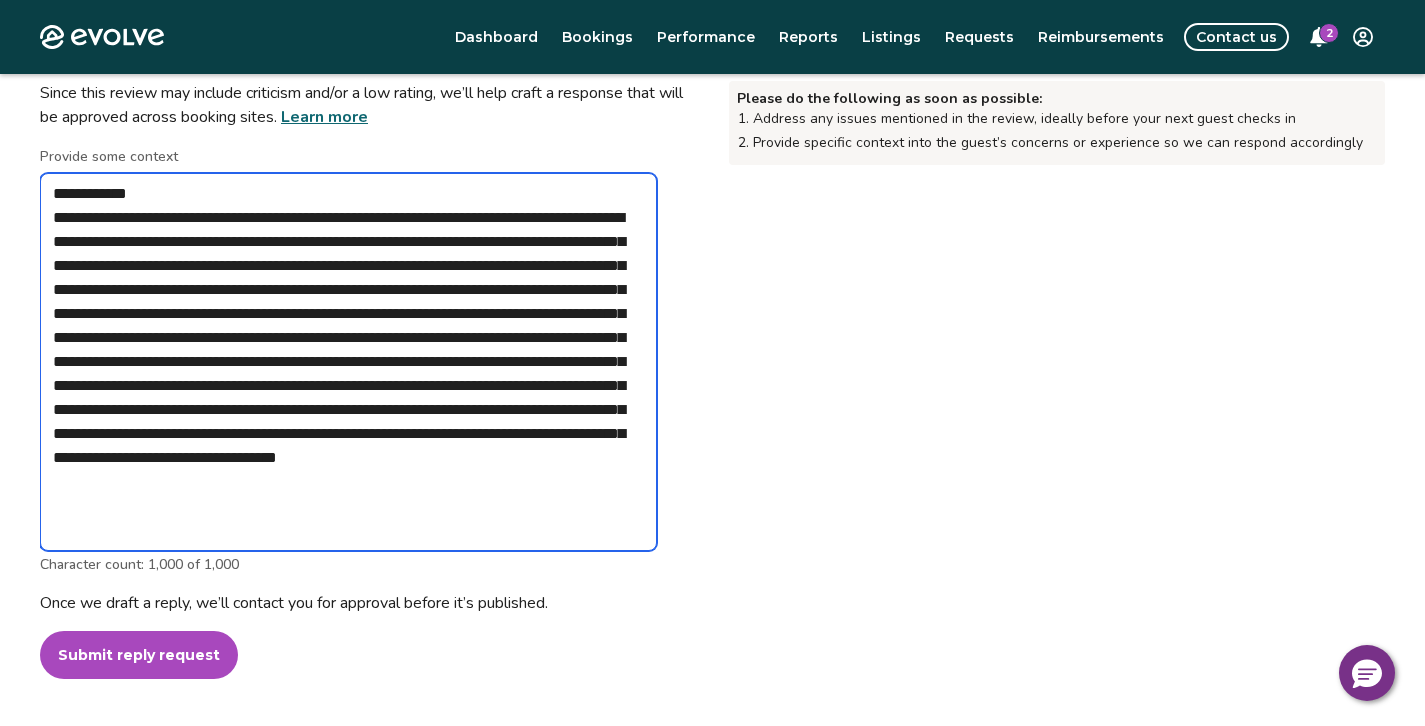 click on "**********" at bounding box center [348, 362] 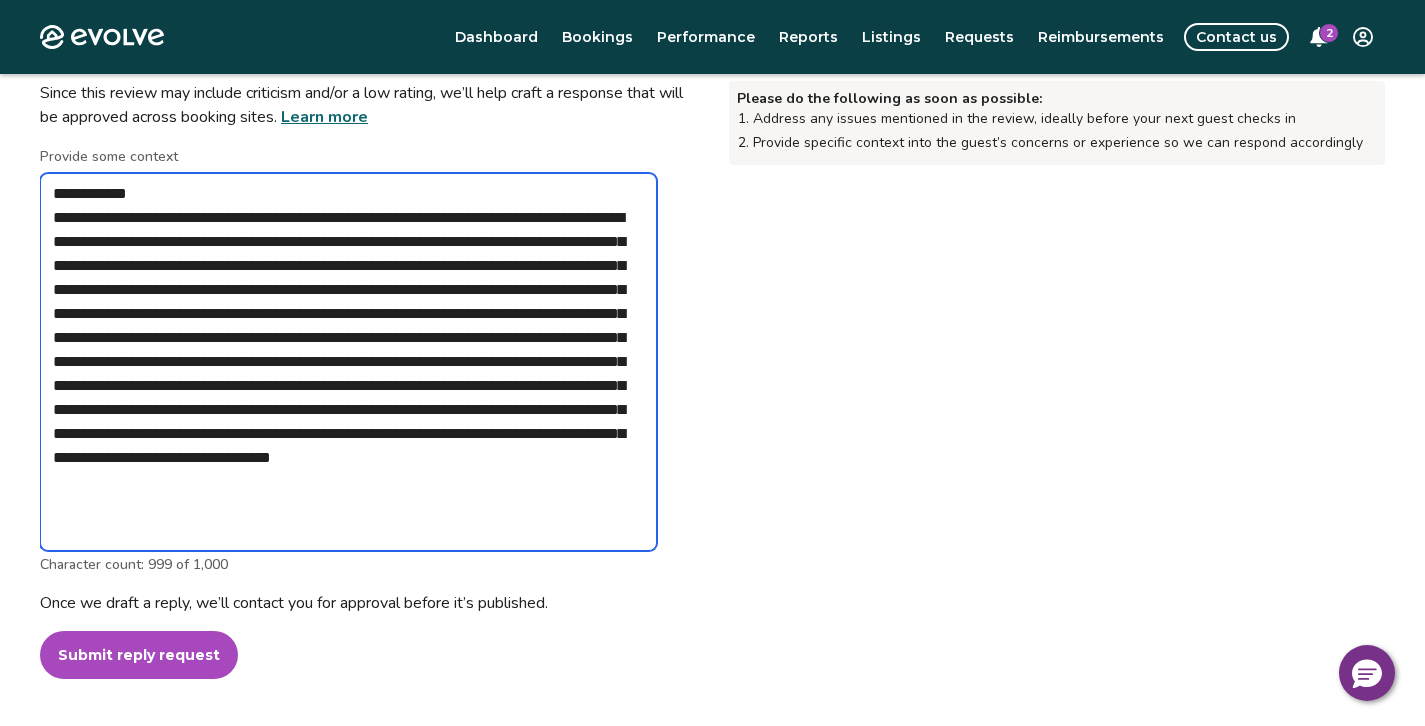 click on "**********" at bounding box center [348, 362] 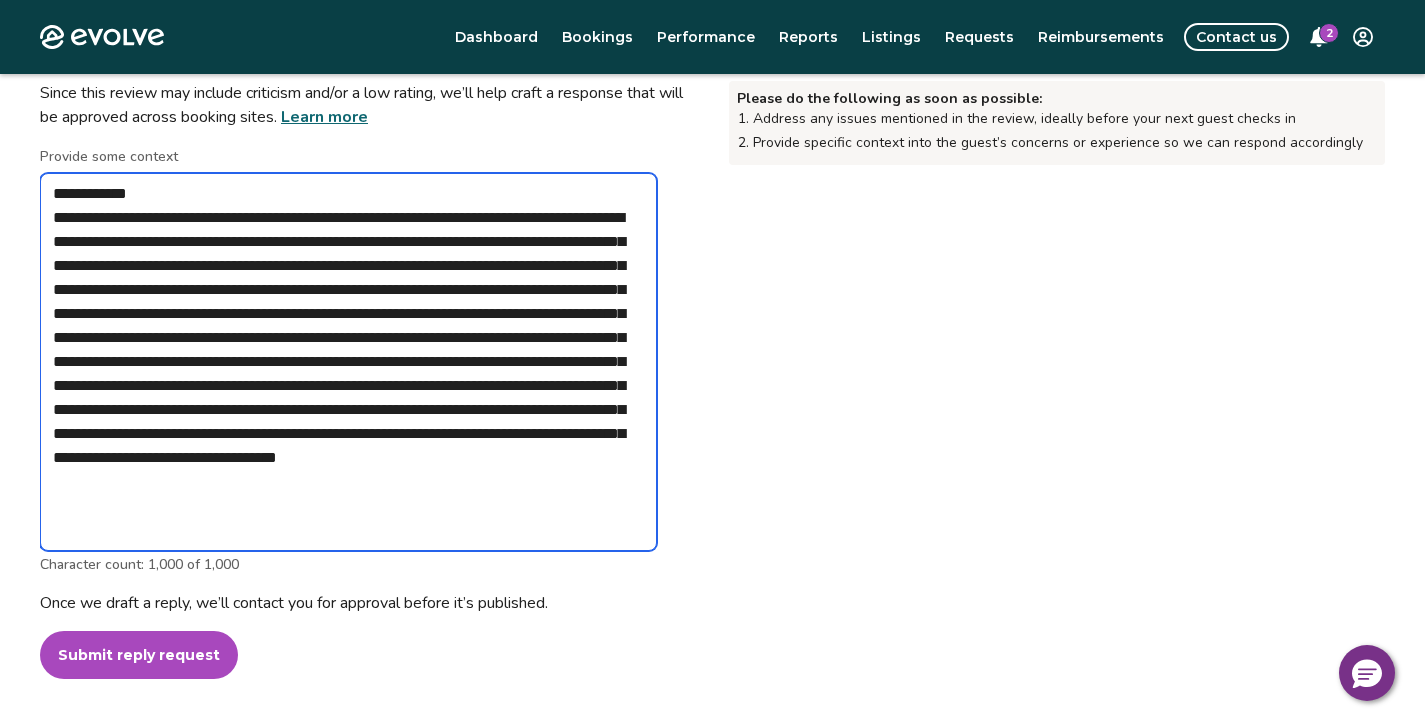 click on "**********" at bounding box center [348, 362] 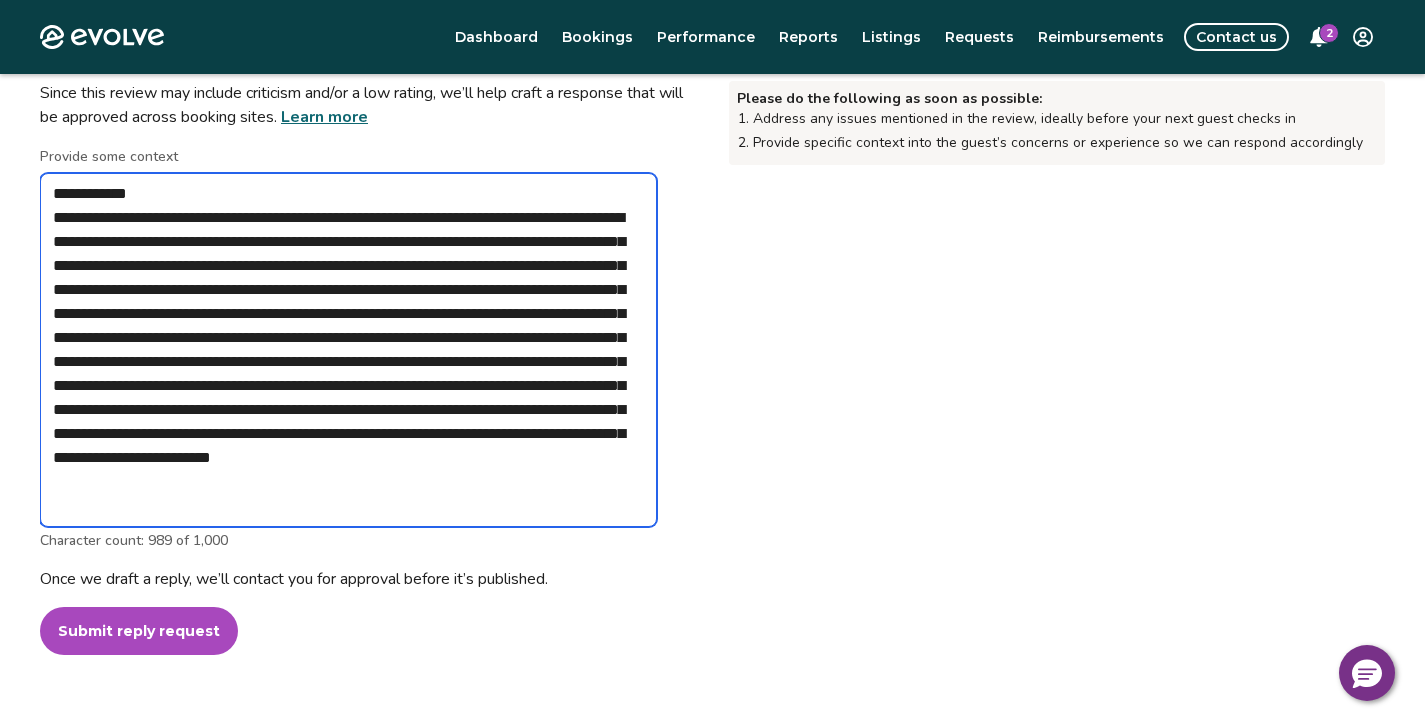 click on "**********" at bounding box center [348, 350] 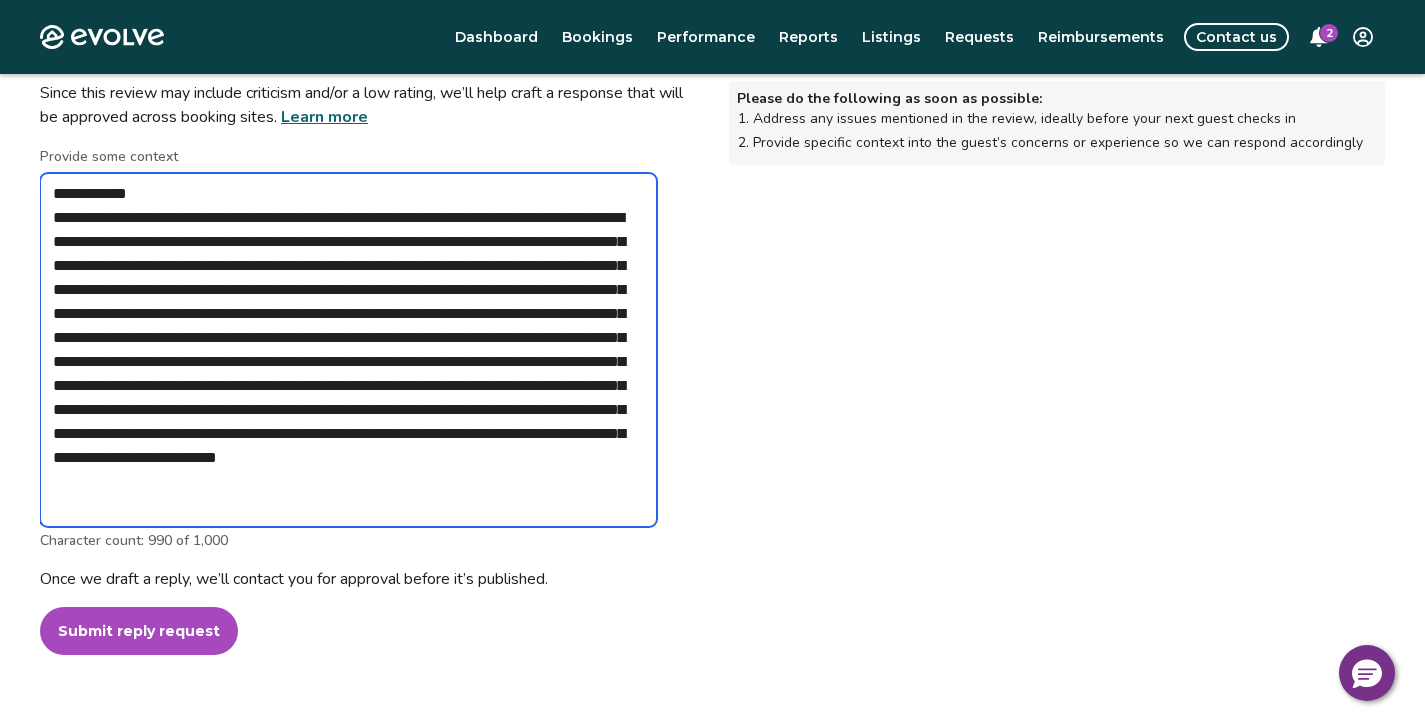 click on "**********" at bounding box center (348, 350) 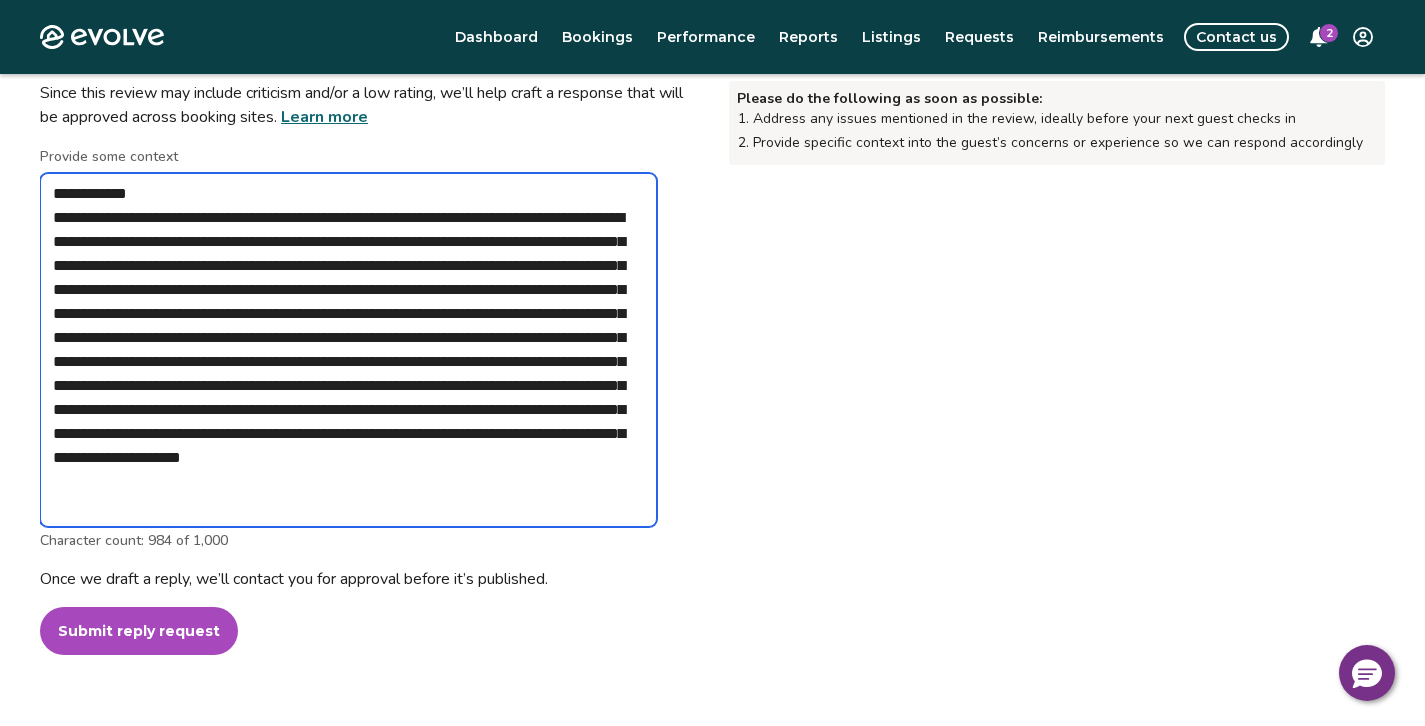 click on "**********" at bounding box center (348, 350) 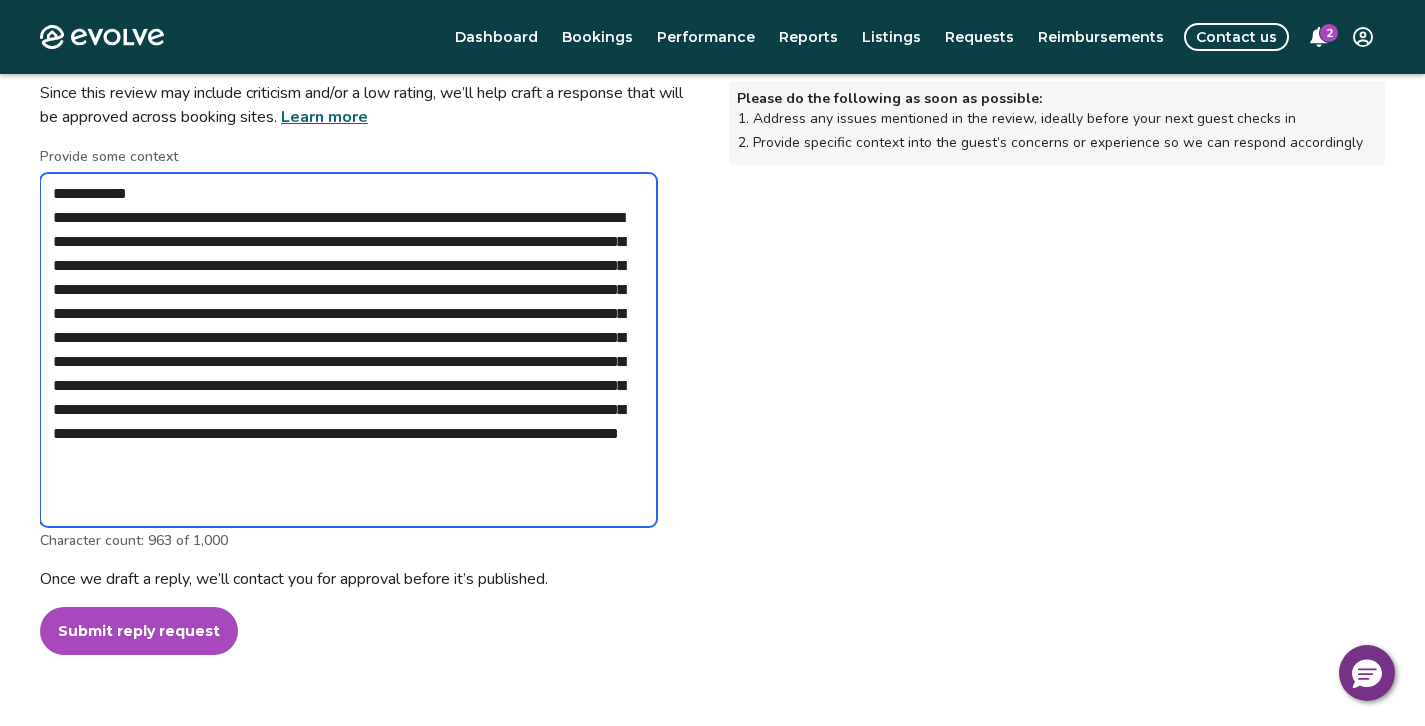 click on "**********" at bounding box center [348, 350] 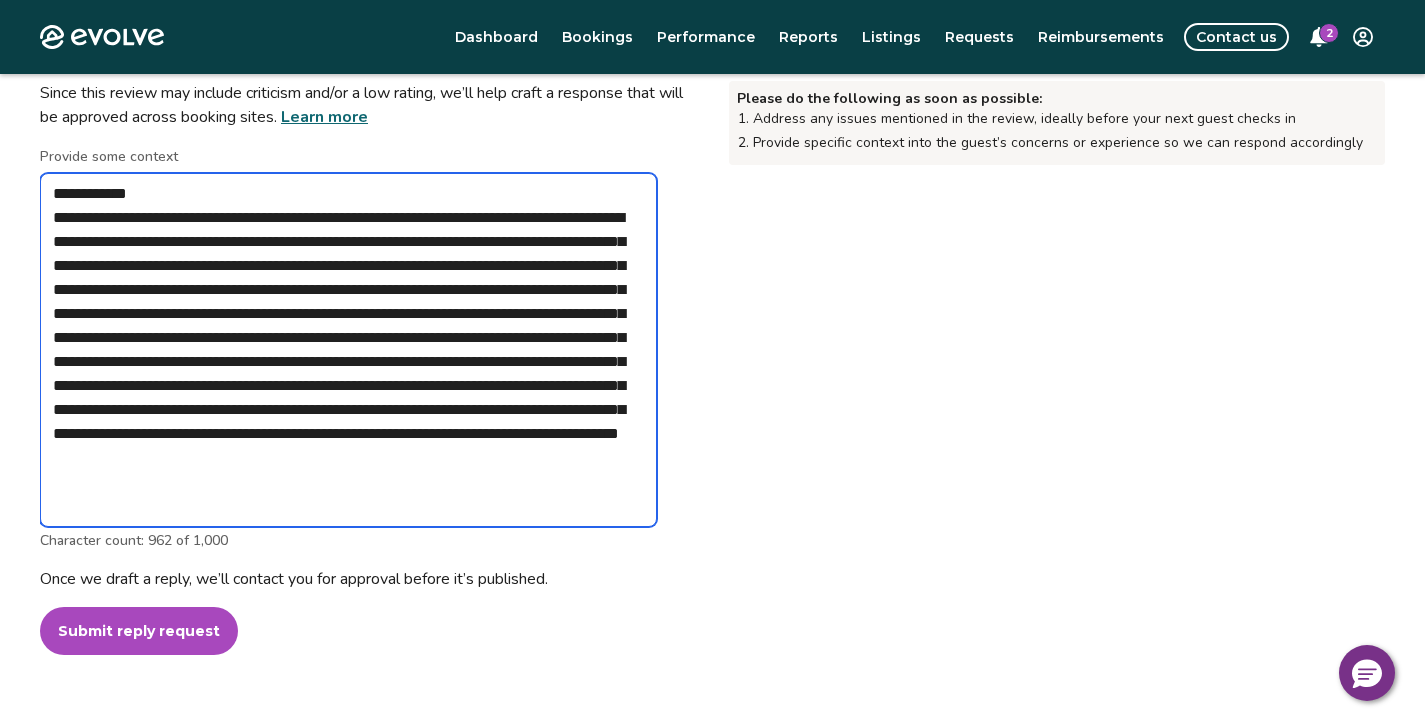 click on "**********" at bounding box center [348, 350] 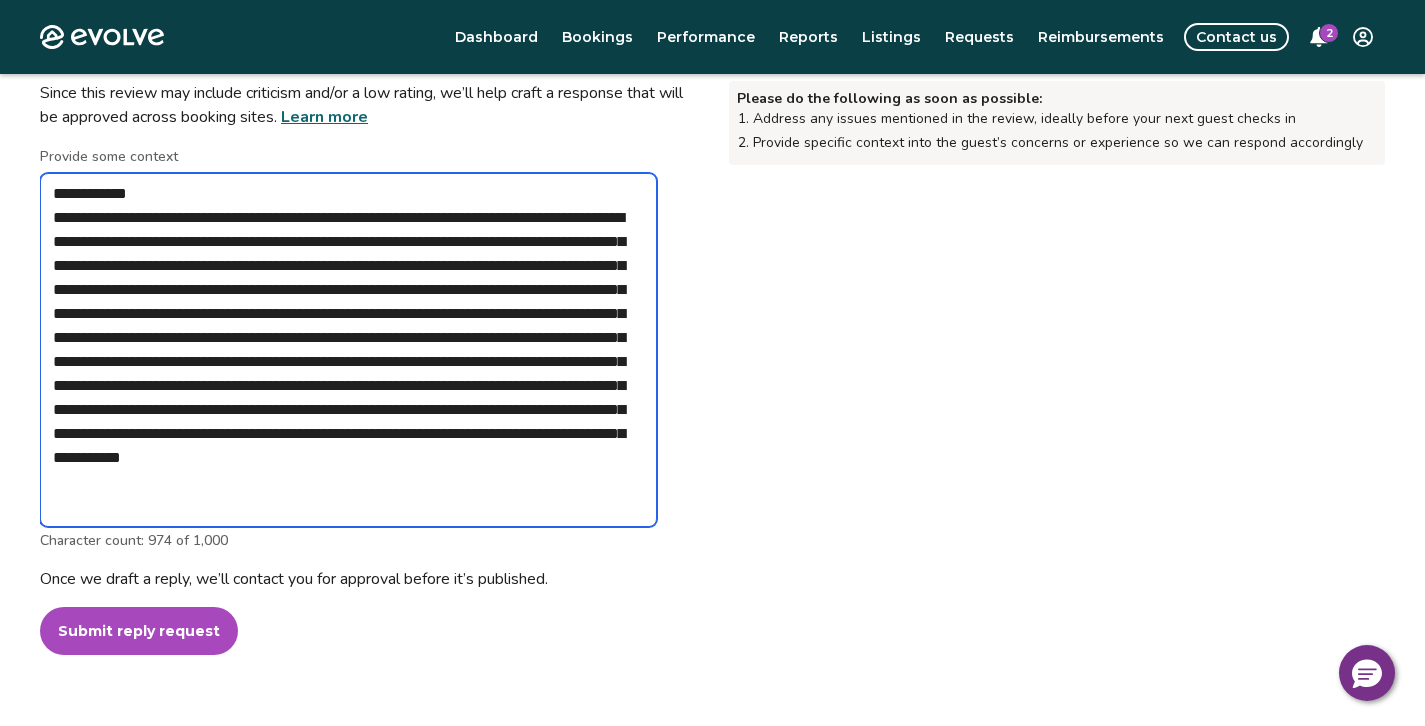 click on "**********" at bounding box center [348, 350] 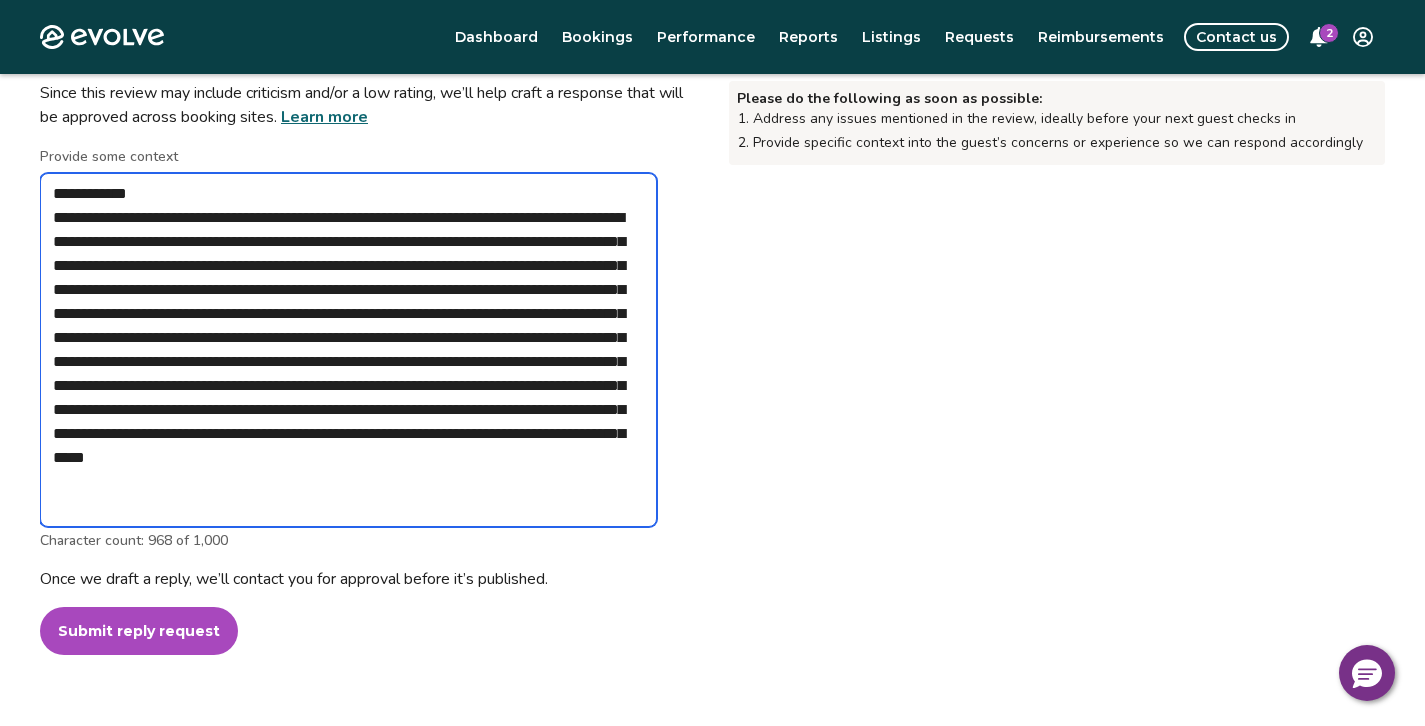 click on "**********" at bounding box center (348, 350) 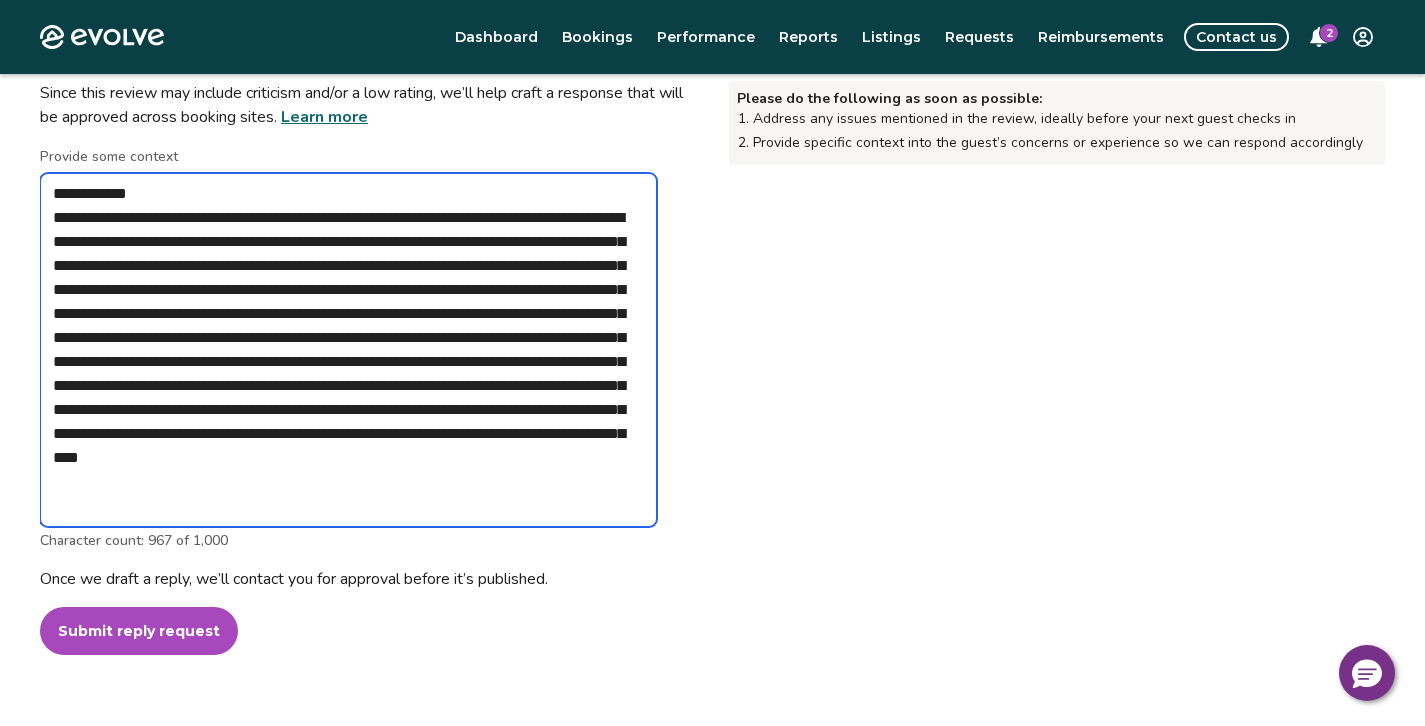 click on "**********" at bounding box center [348, 350] 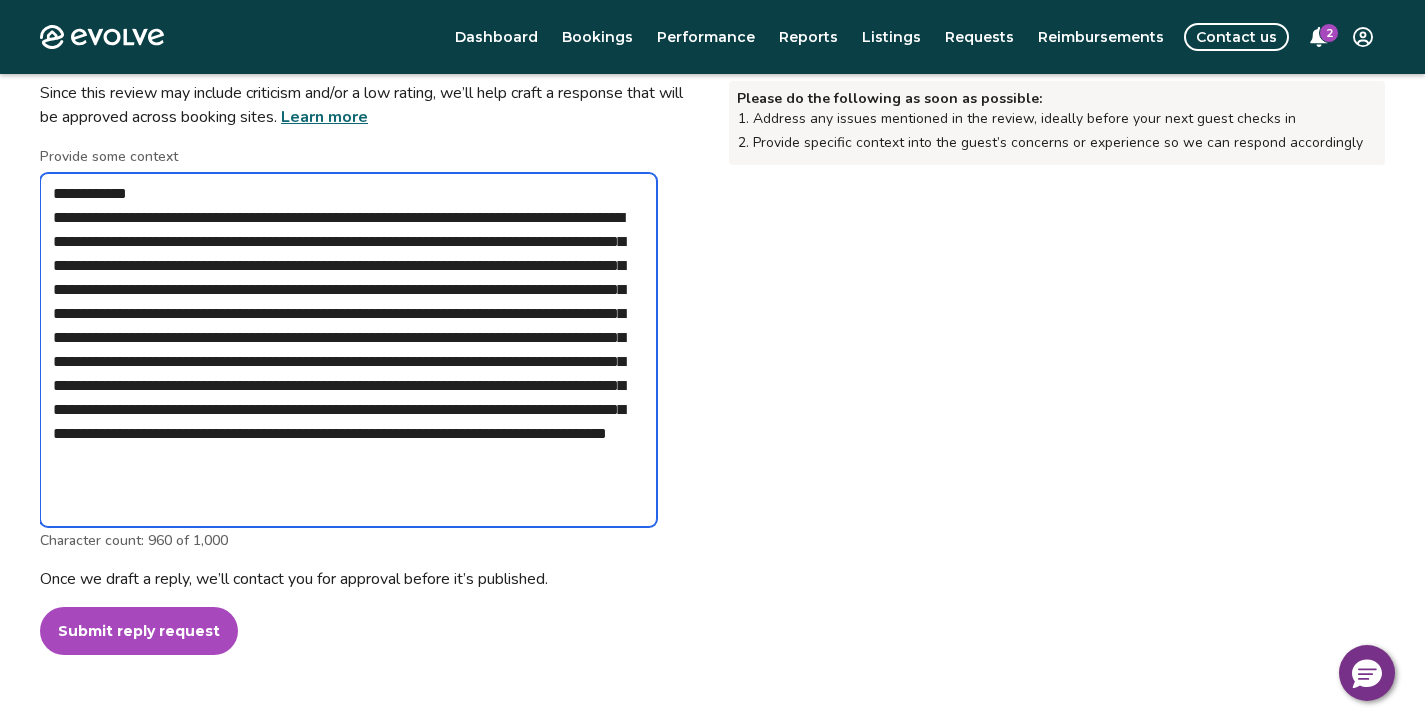 click on "**********" at bounding box center (348, 350) 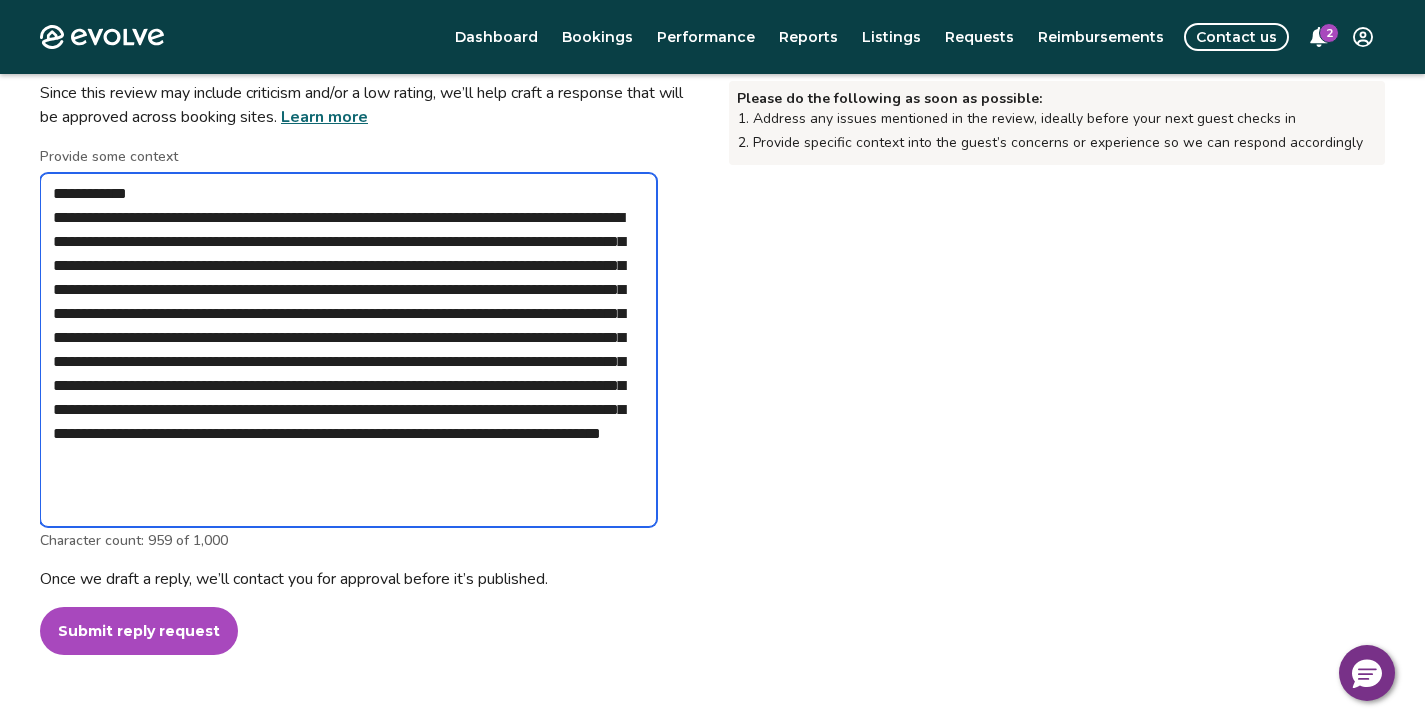 click on "**********" at bounding box center (348, 350) 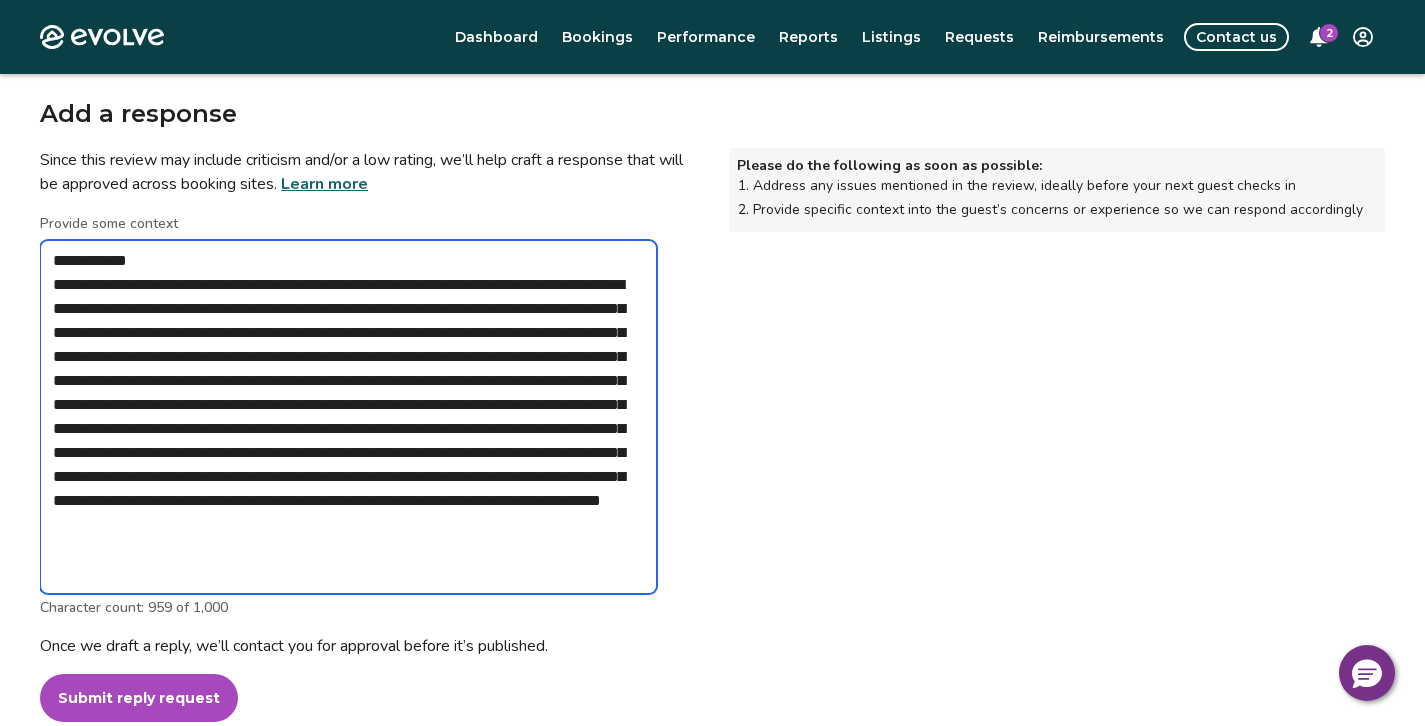 scroll, scrollTop: 772, scrollLeft: 0, axis: vertical 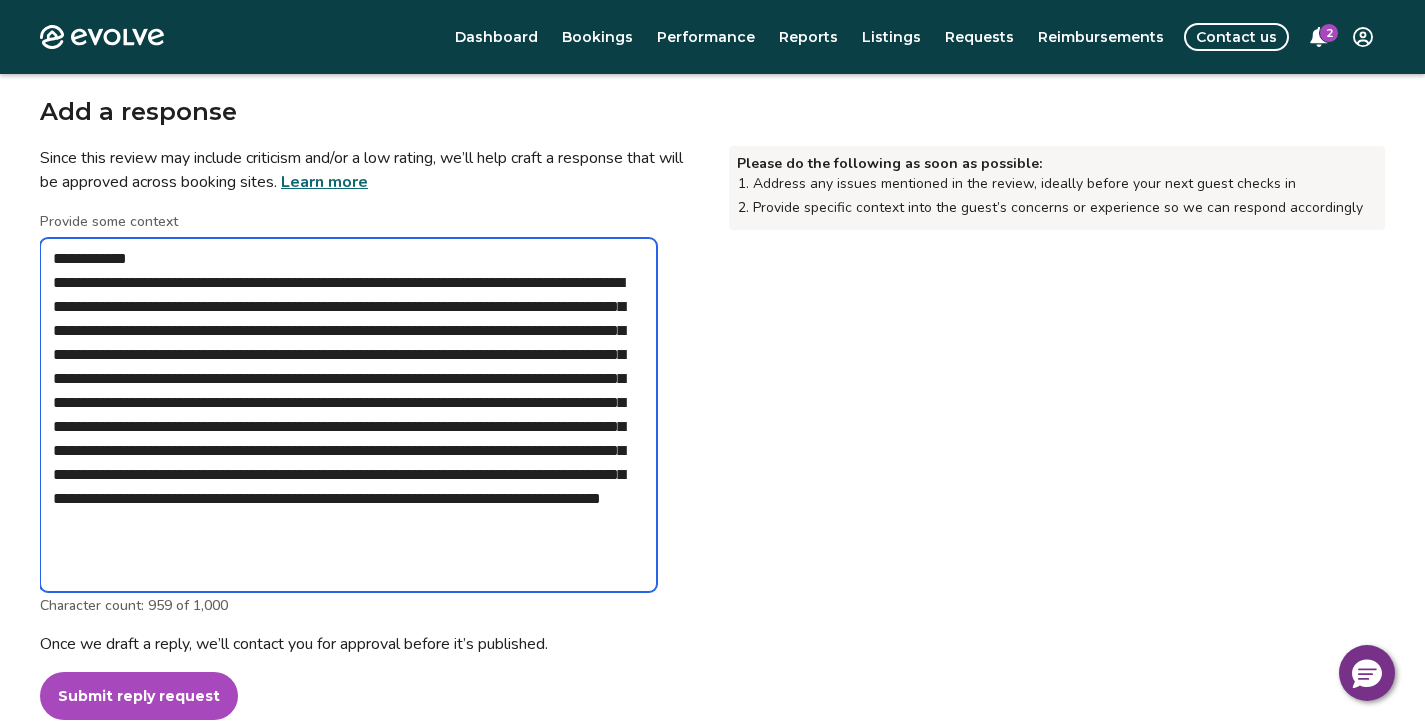 click on "**********" at bounding box center (348, 415) 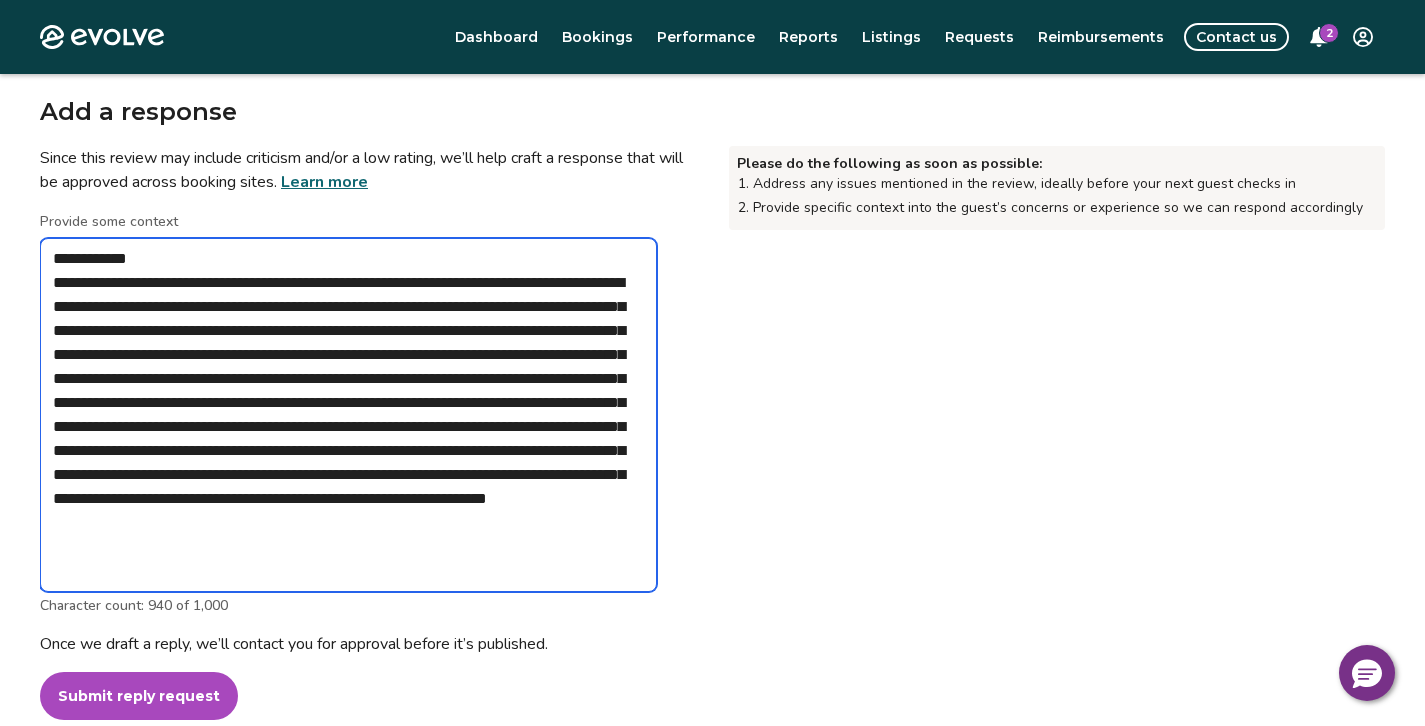 click on "**********" at bounding box center [348, 415] 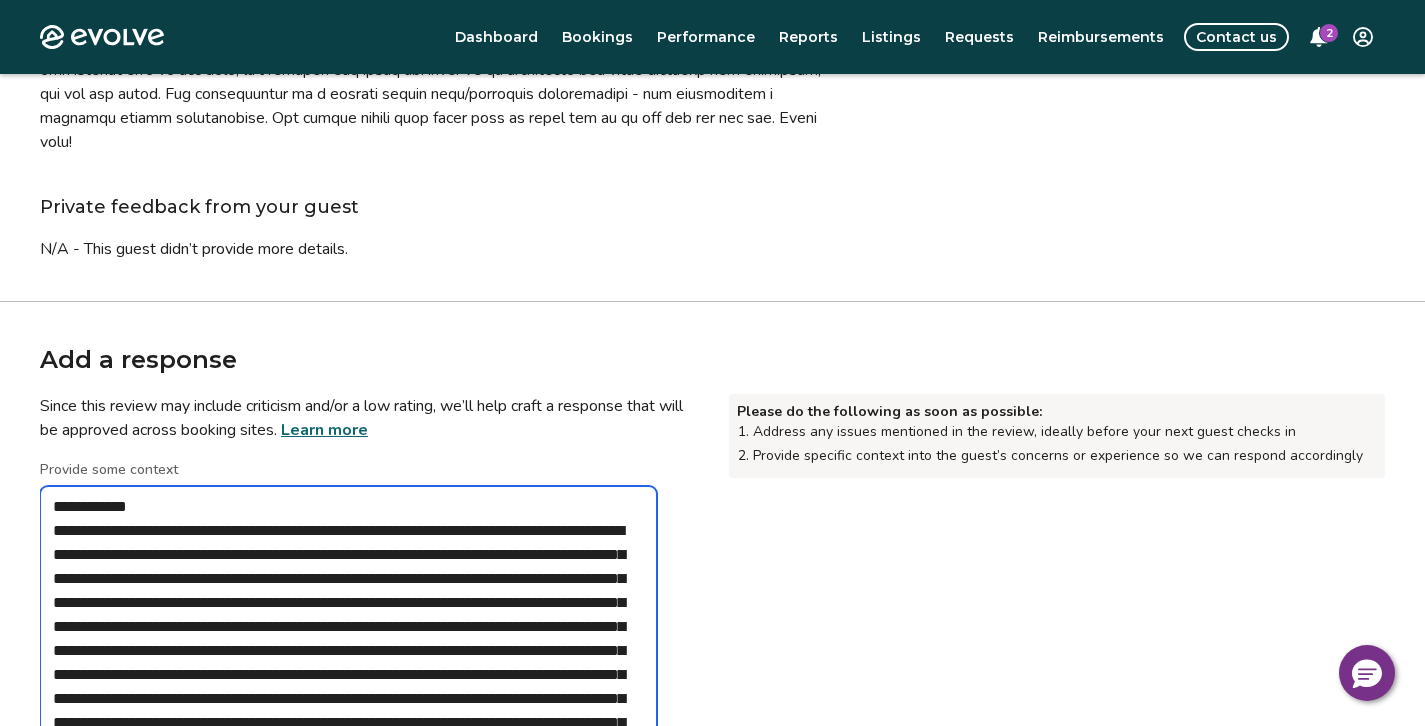 scroll, scrollTop: 507, scrollLeft: 0, axis: vertical 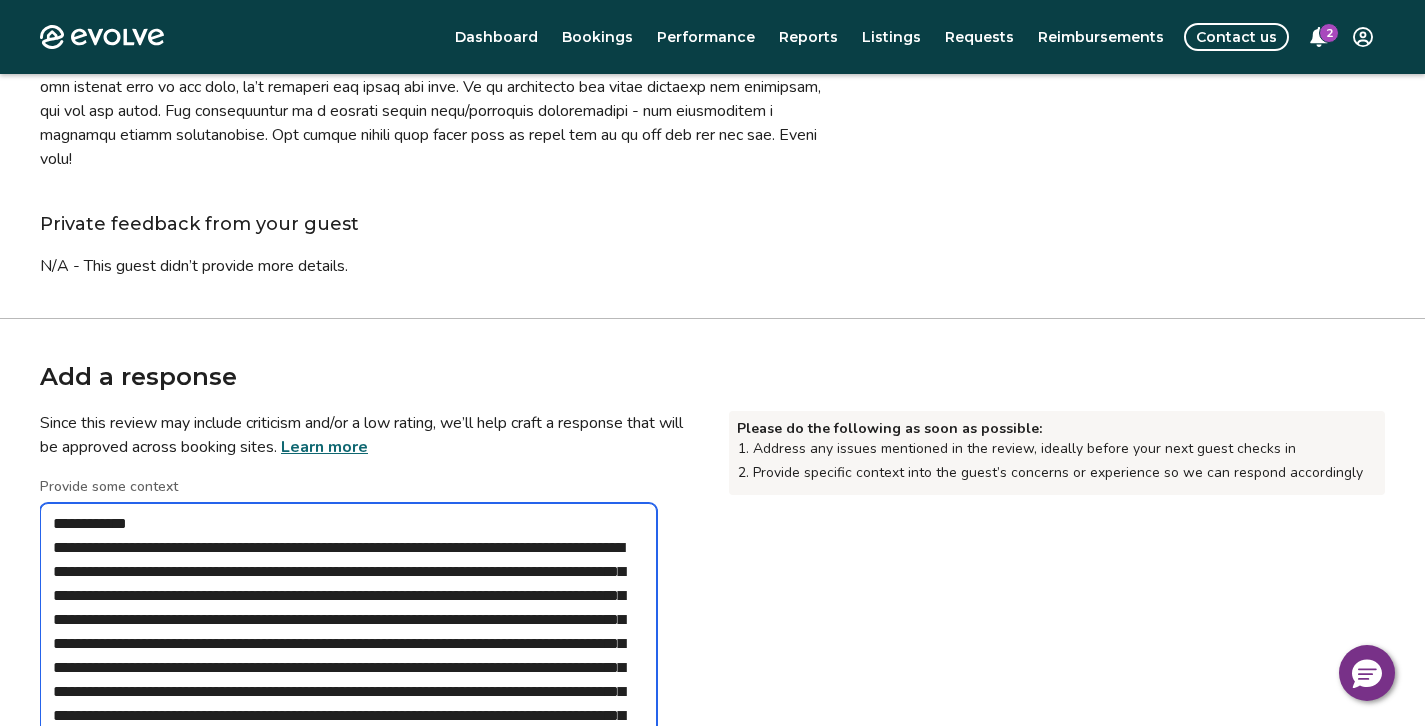 click on "Evolve Dashboard Bookings Performance Reports Listings Requests Reimbursements Contact us 2 Reviews Weekend at [FIRST] [LAST] | Listing ID:  462111 The stay was unsatisfactory.  On the plus side, when we... [FIRST]  ·  Jun 1, 2025  ·  HomeAway 1 Private feedback from your guest N/A - This guest didn’t provide more details. Add a response Since this review may include criticism and/or a low rating, we’ll help craft a response that will be approved across booking sites. Learn more Please do the following as soon as possible: Address any issues mentioned in the review, ideally before your next guest checks in Provide specific context into the guest’s concerns or experience so we can respond accordingly Provide some context   Character count: 984 of 1,000 Once we draft a reply, we’ll contact you for approval before it’s published. Submit reply request Please do the following as soon as possible: Address any issues mentioned in the review, ideally before your next guest checks in Privacy Policy |" at bounding box center [712, 359] 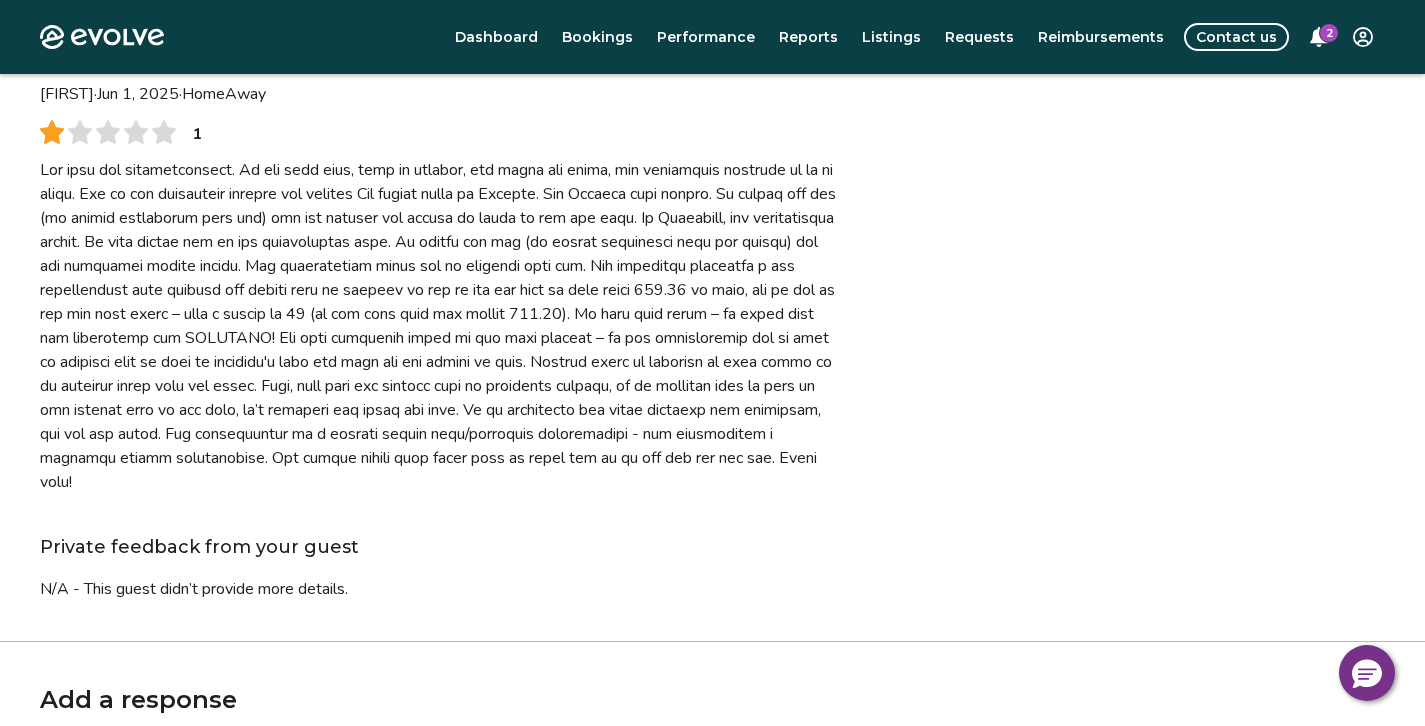 scroll, scrollTop: 187, scrollLeft: 0, axis: vertical 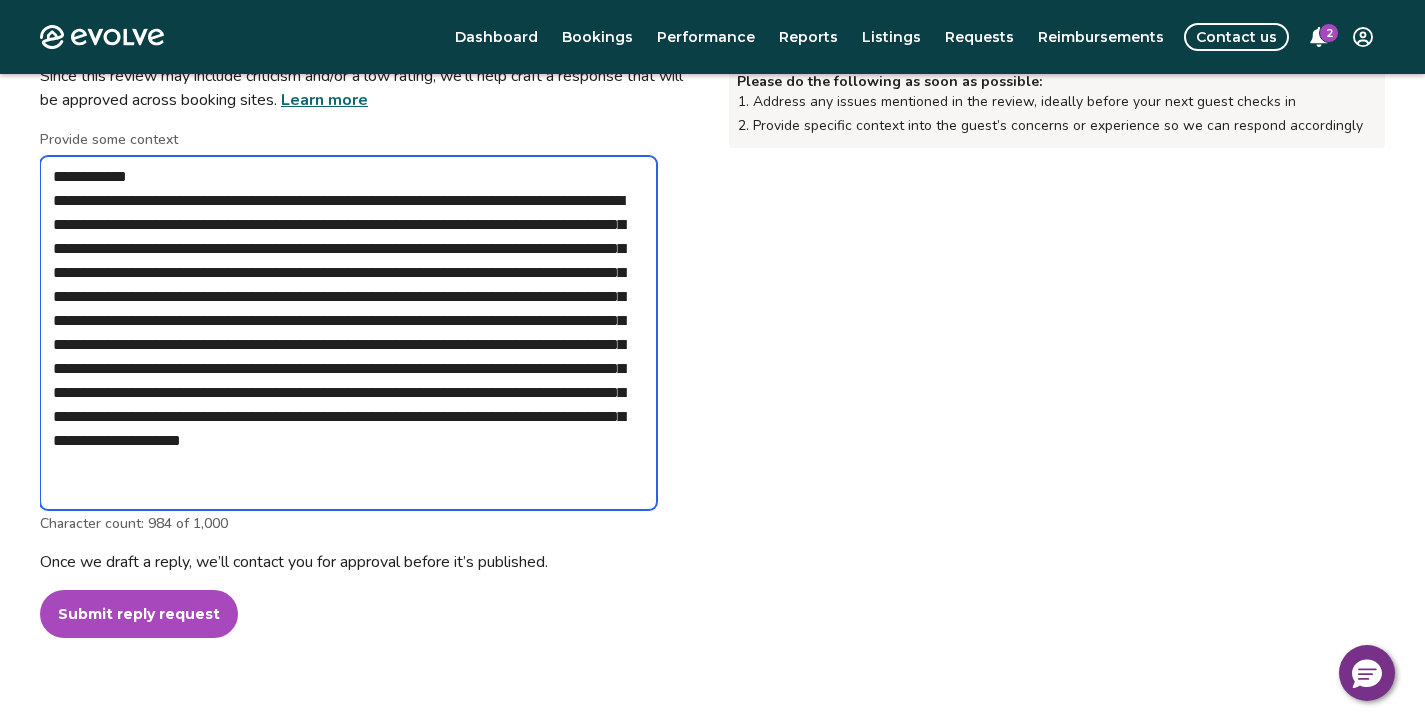 click on "**********" at bounding box center [348, 333] 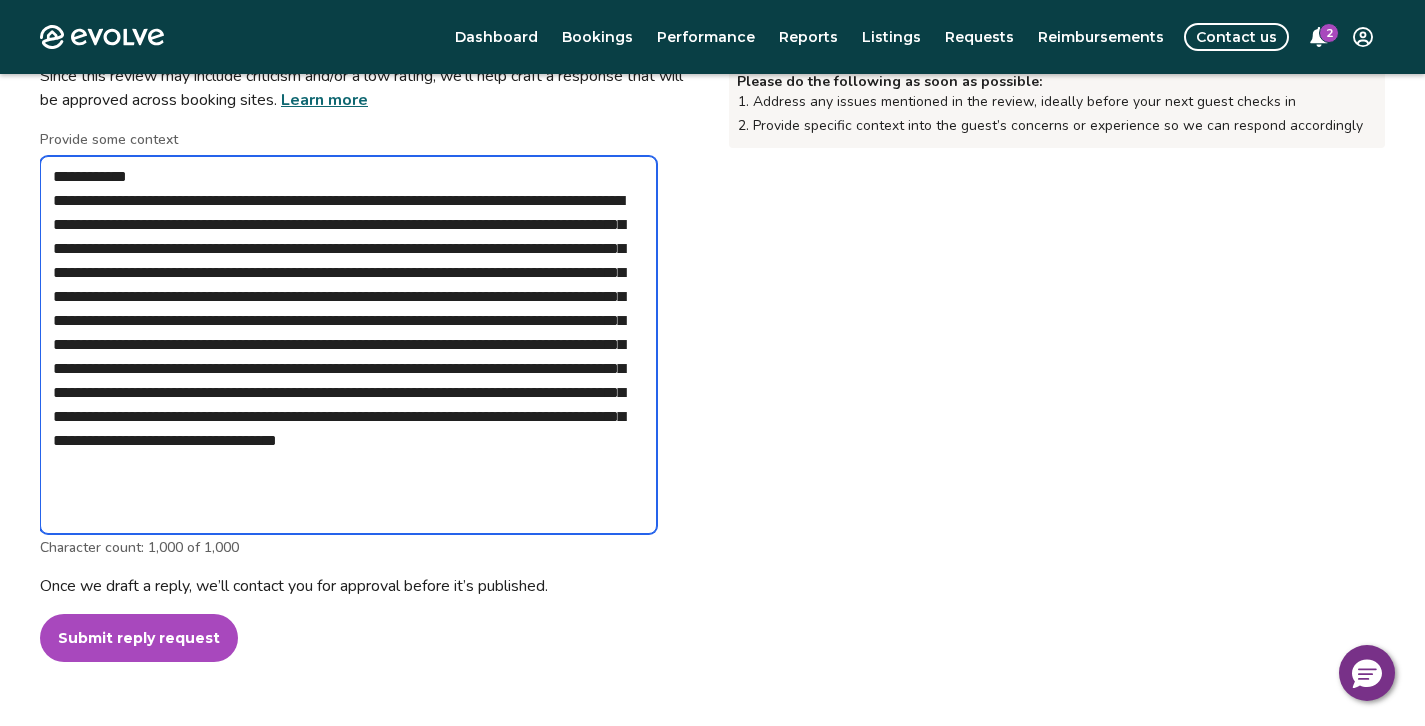 click on "**********" at bounding box center [348, 345] 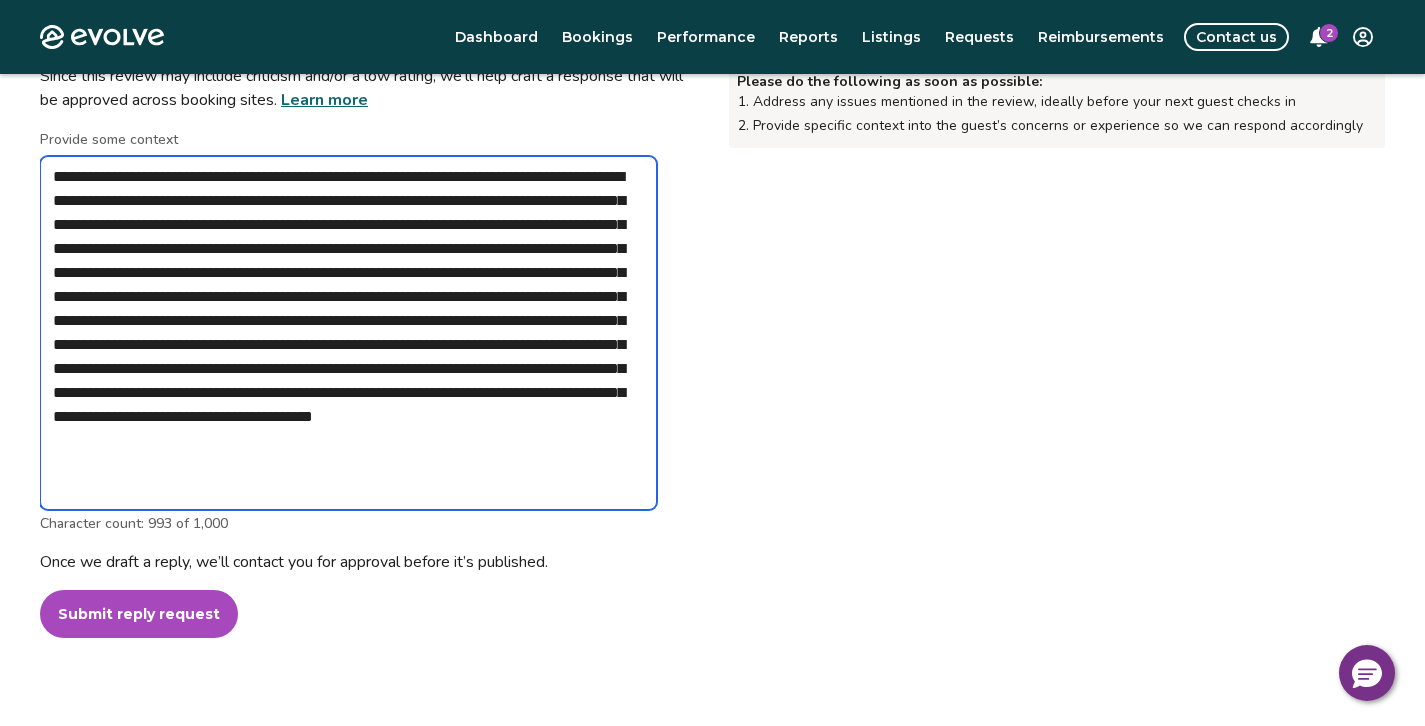 click on "**********" at bounding box center [348, 333] 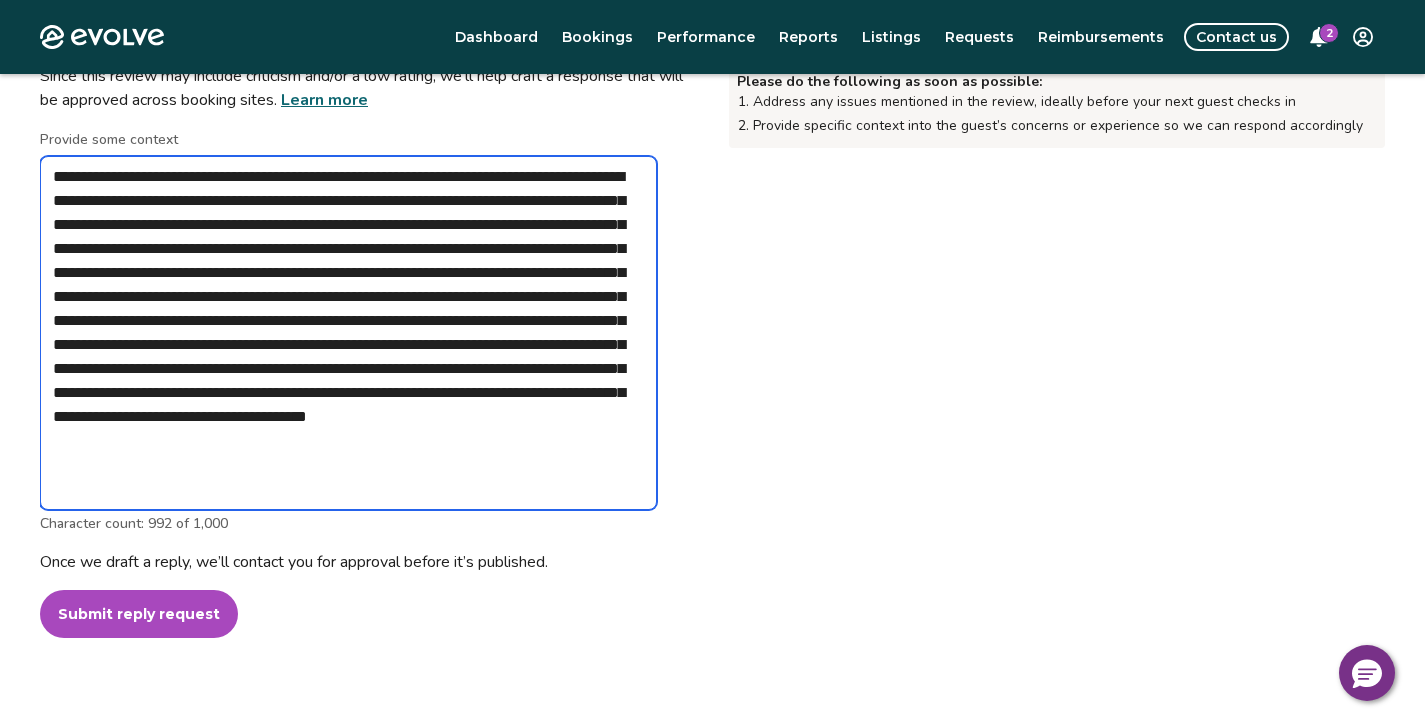 click on "**********" at bounding box center (348, 333) 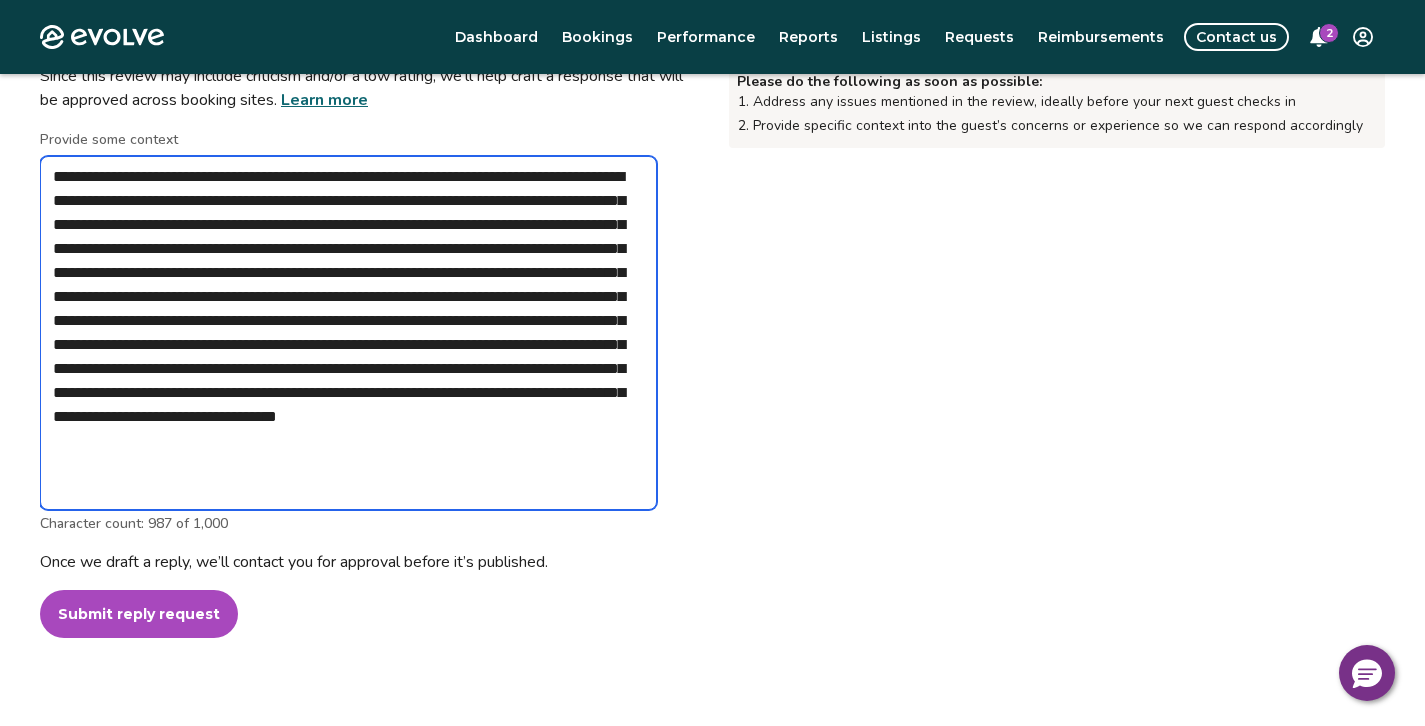 click on "**********" at bounding box center [348, 333] 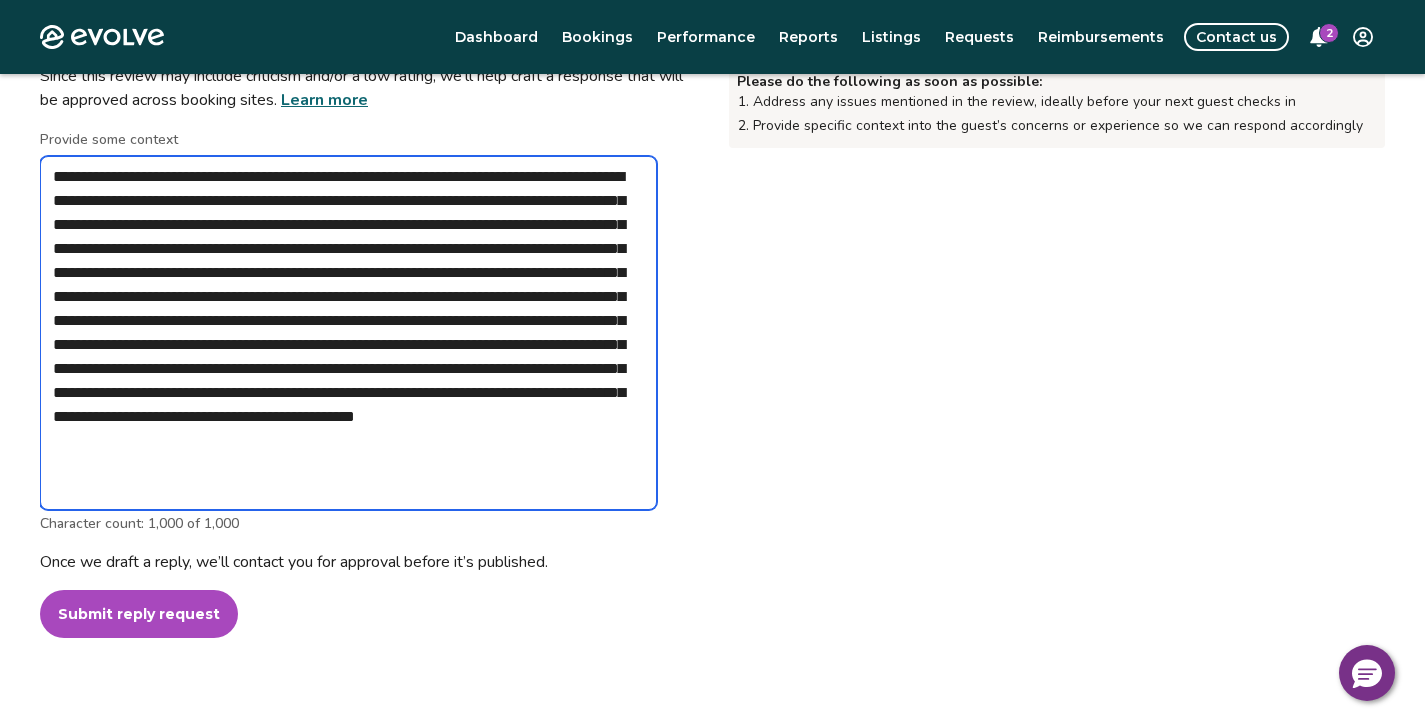 click on "**********" at bounding box center (348, 333) 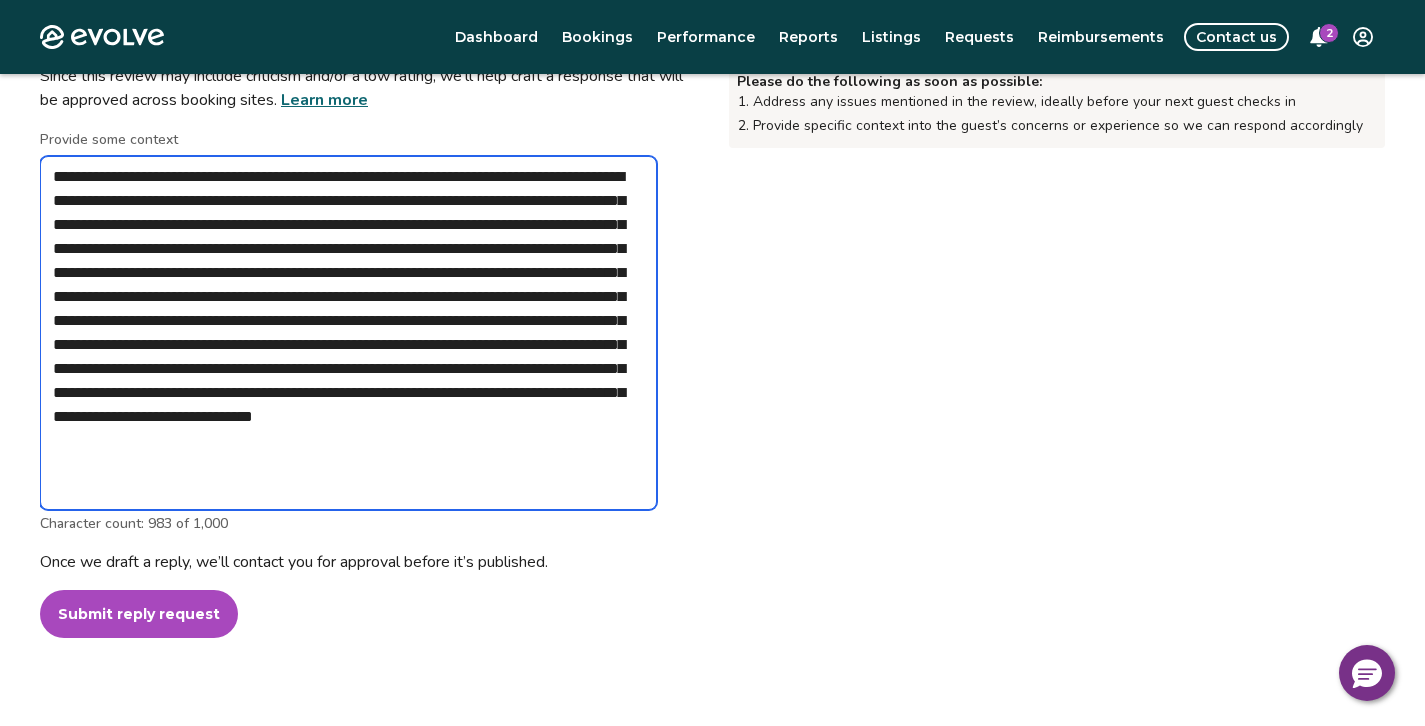 click on "**********" at bounding box center [348, 333] 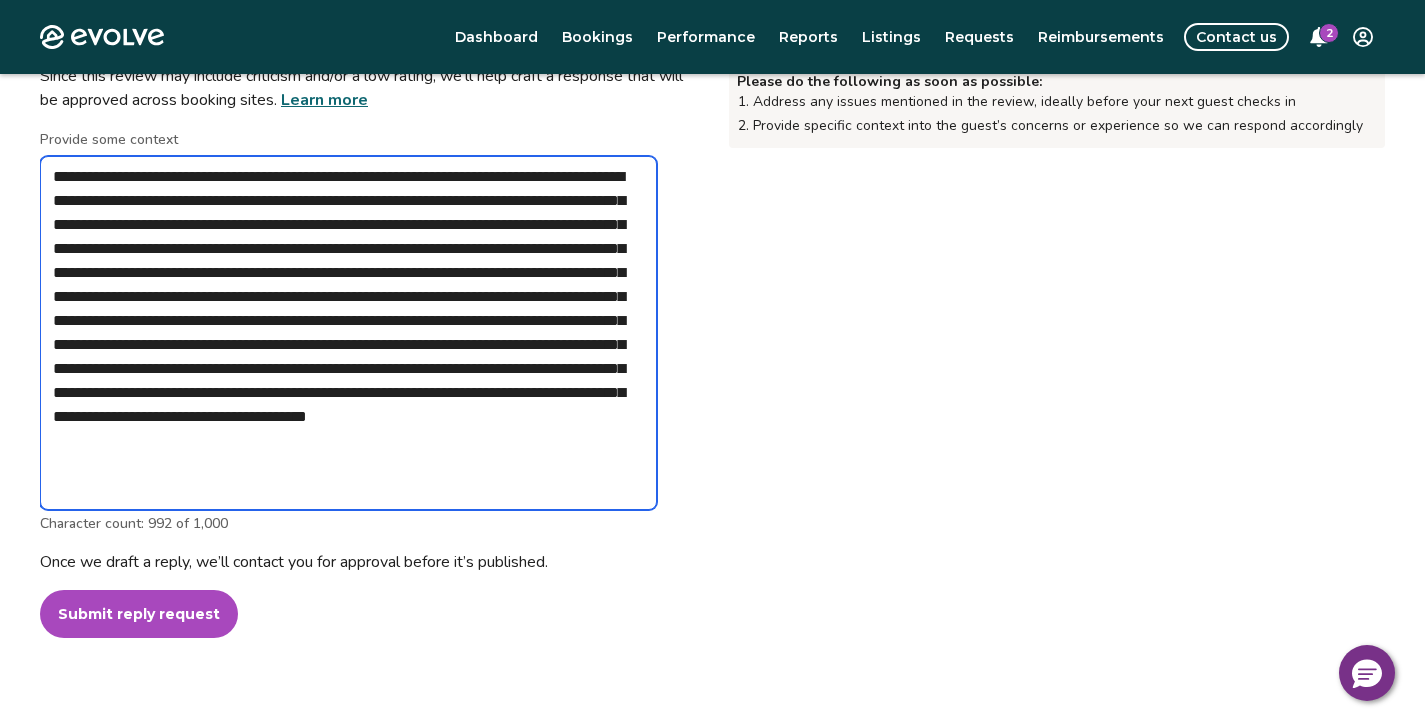 click on "**********" at bounding box center [348, 333] 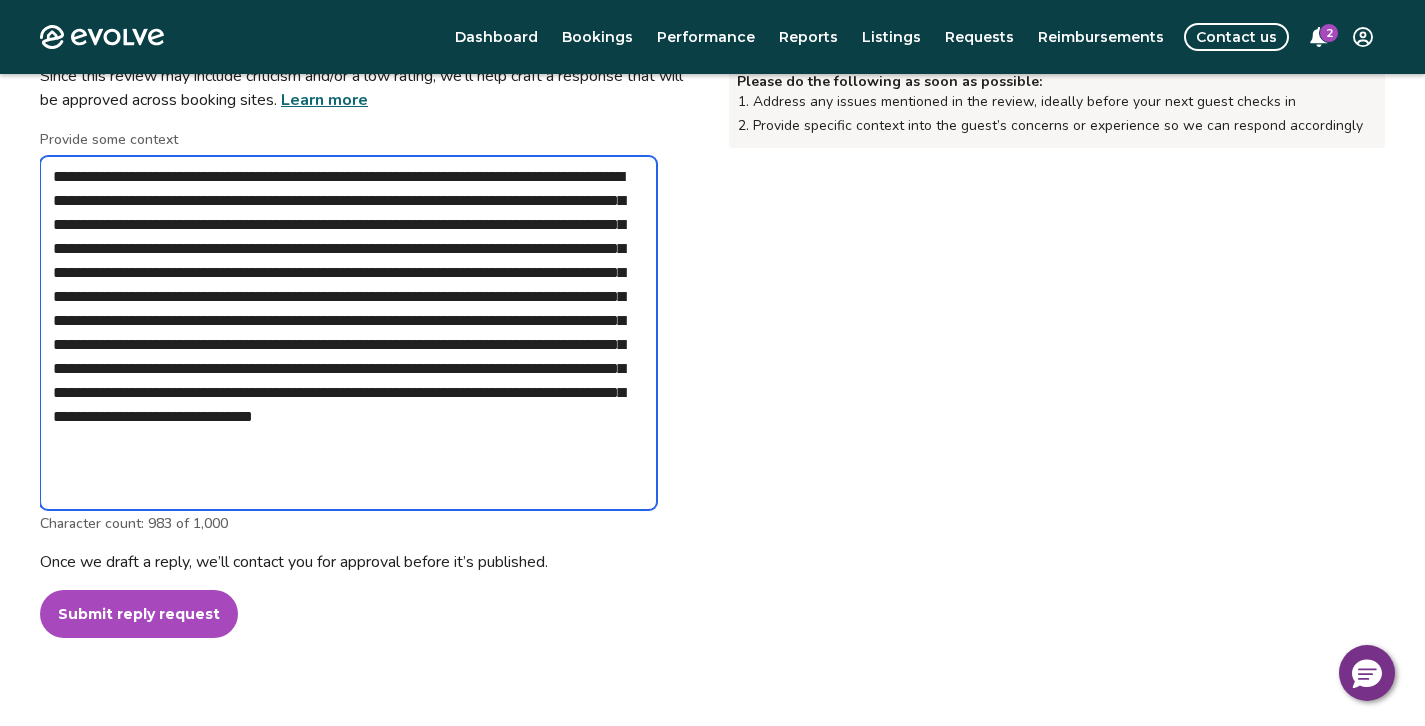 click on "**********" at bounding box center (348, 333) 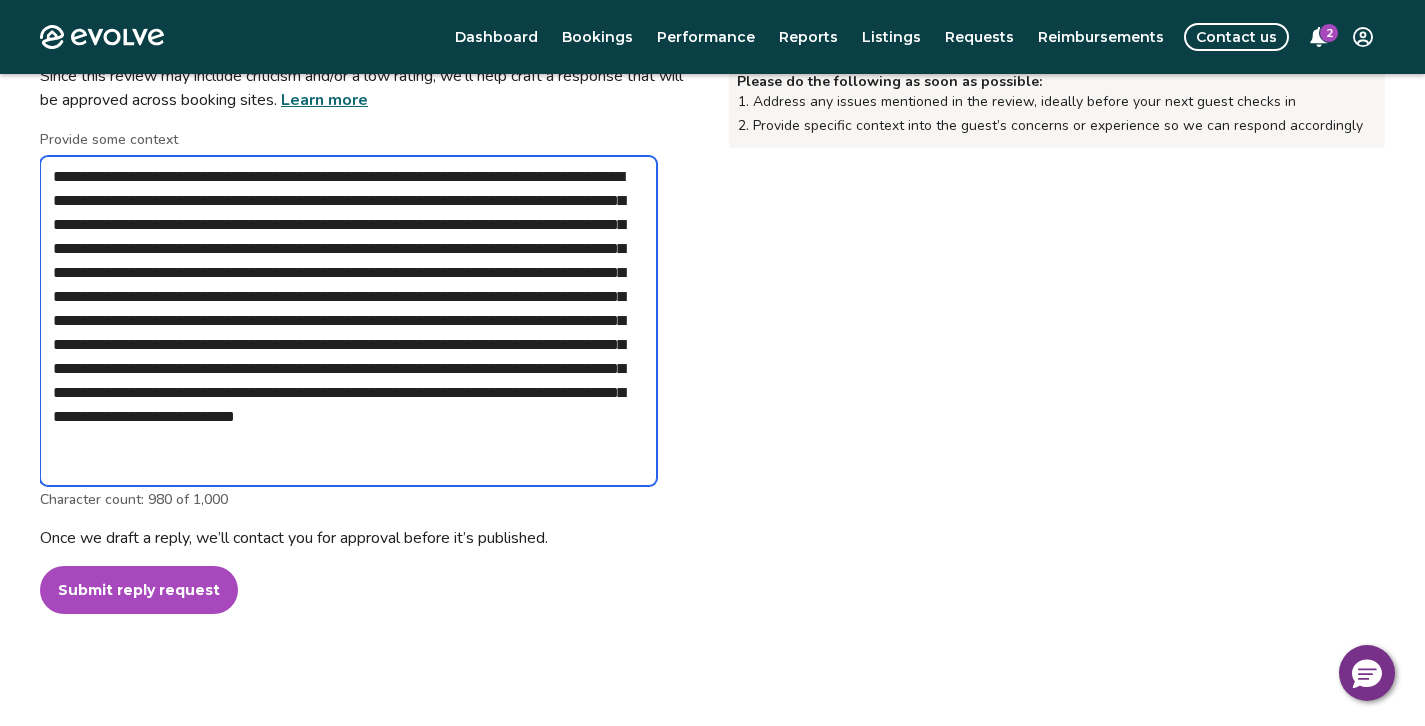 click on "**********" at bounding box center (348, 321) 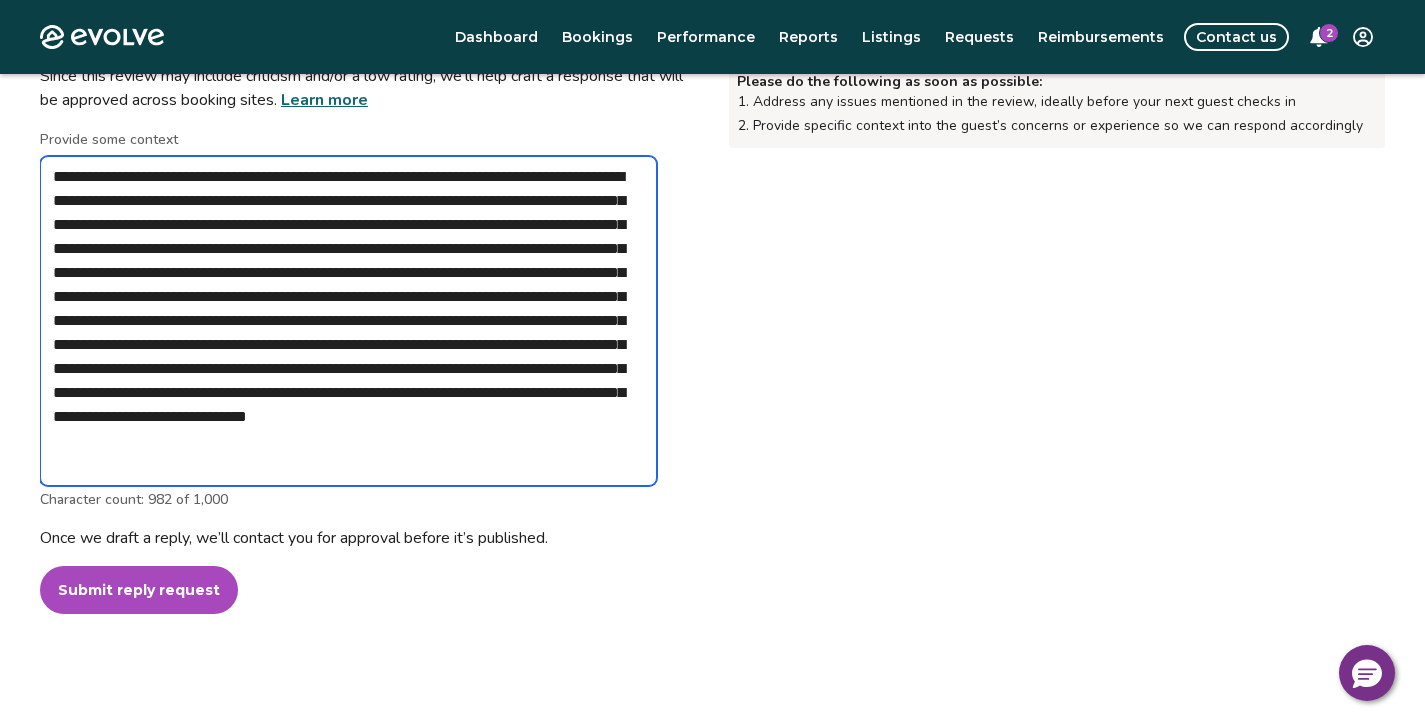 click on "**********" at bounding box center (348, 321) 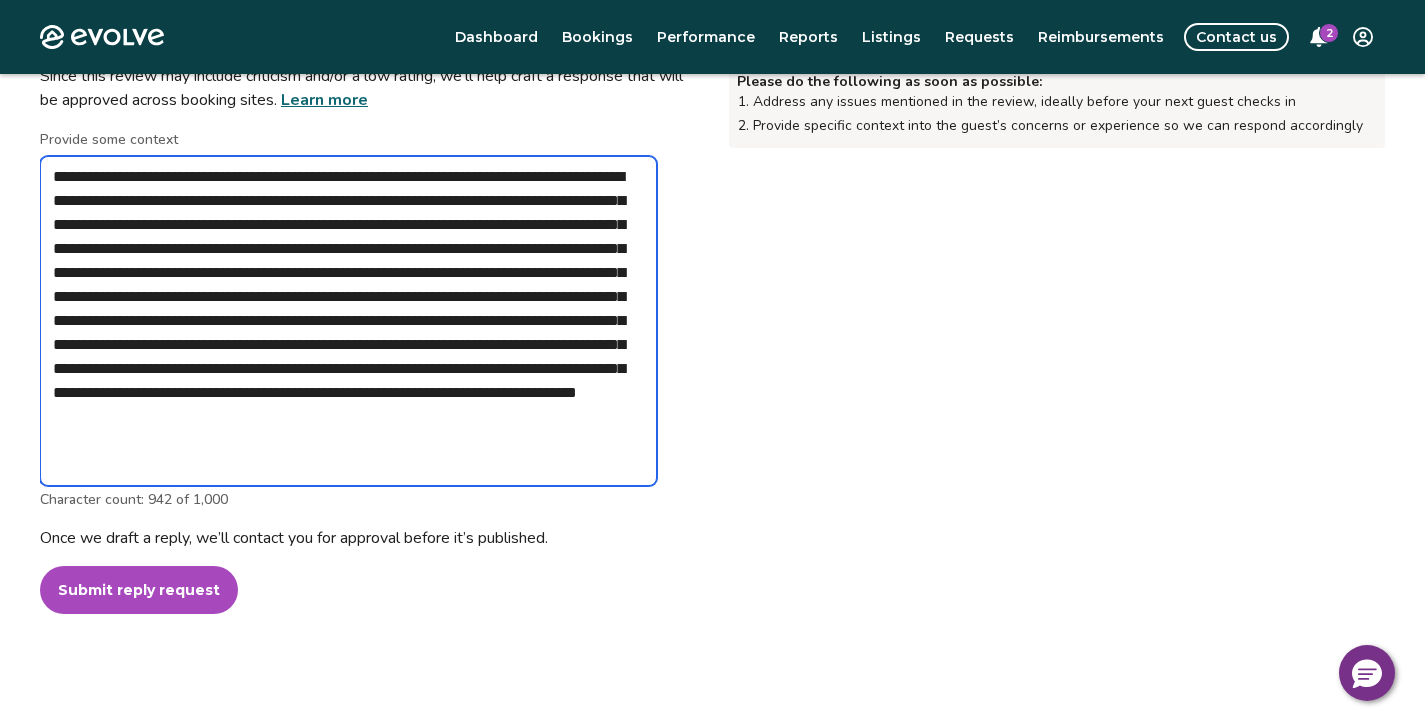 click on "**********" at bounding box center [348, 321] 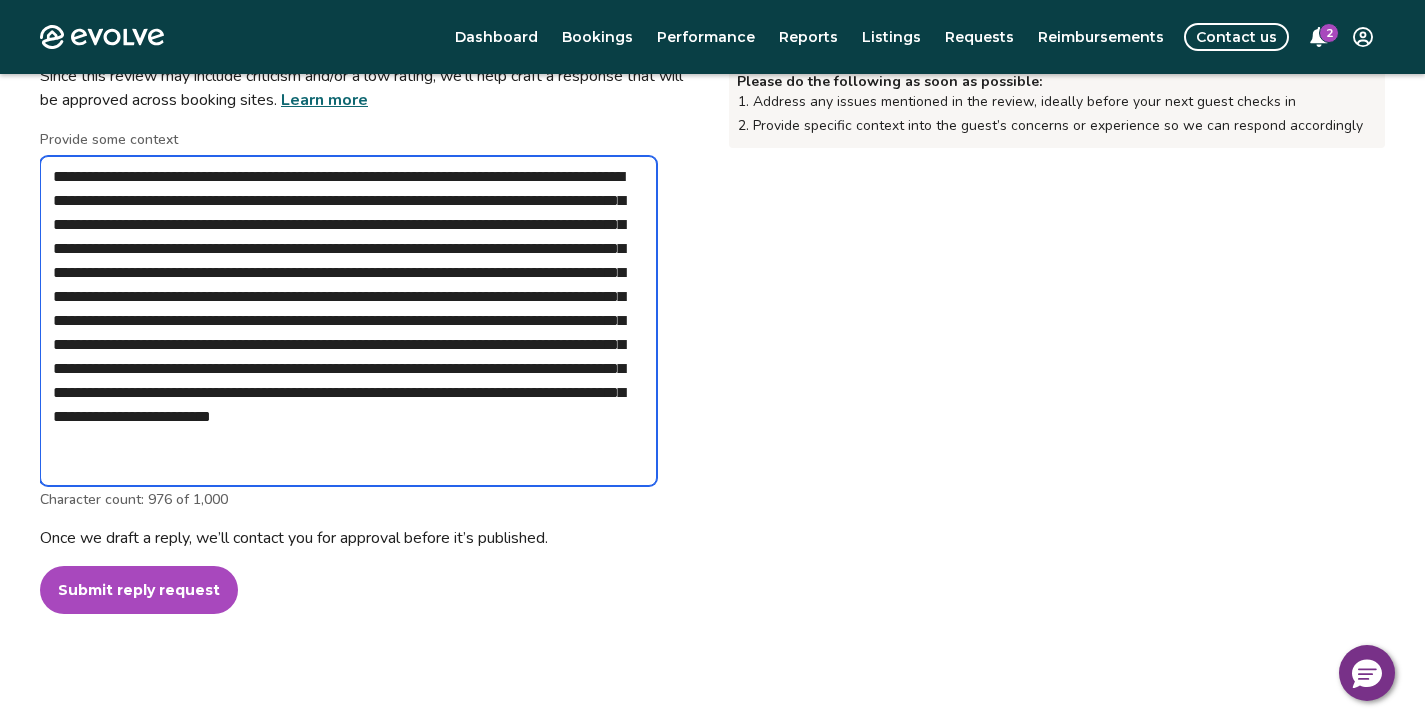 click on "**********" at bounding box center (348, 321) 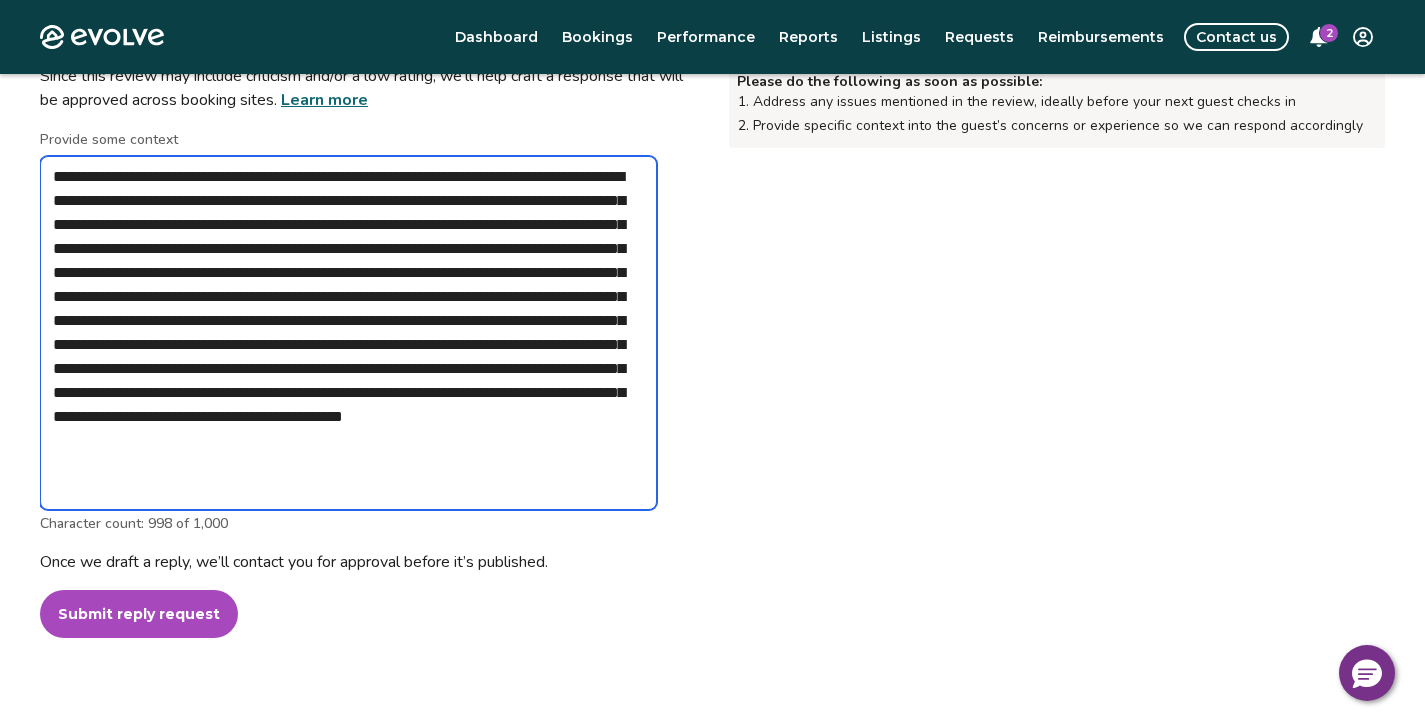 click on "**********" at bounding box center (348, 333) 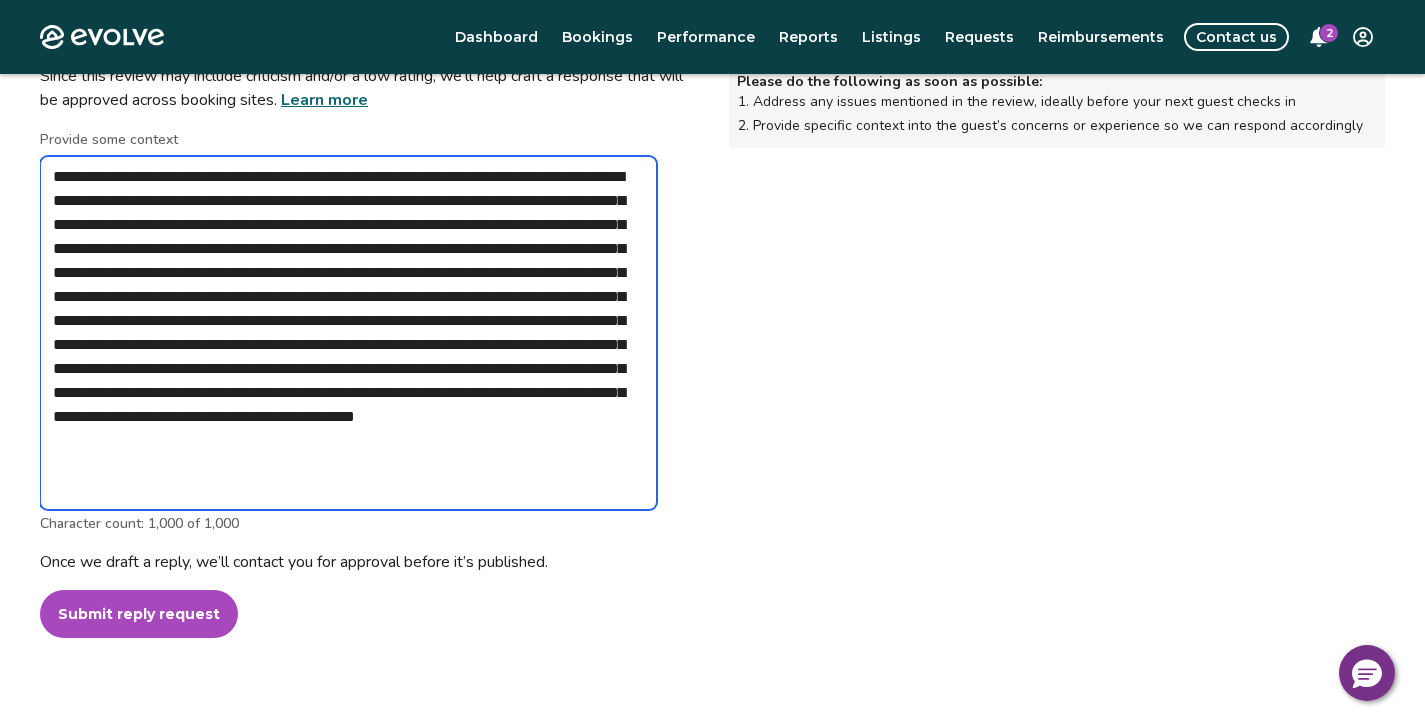 click on "**********" at bounding box center [348, 333] 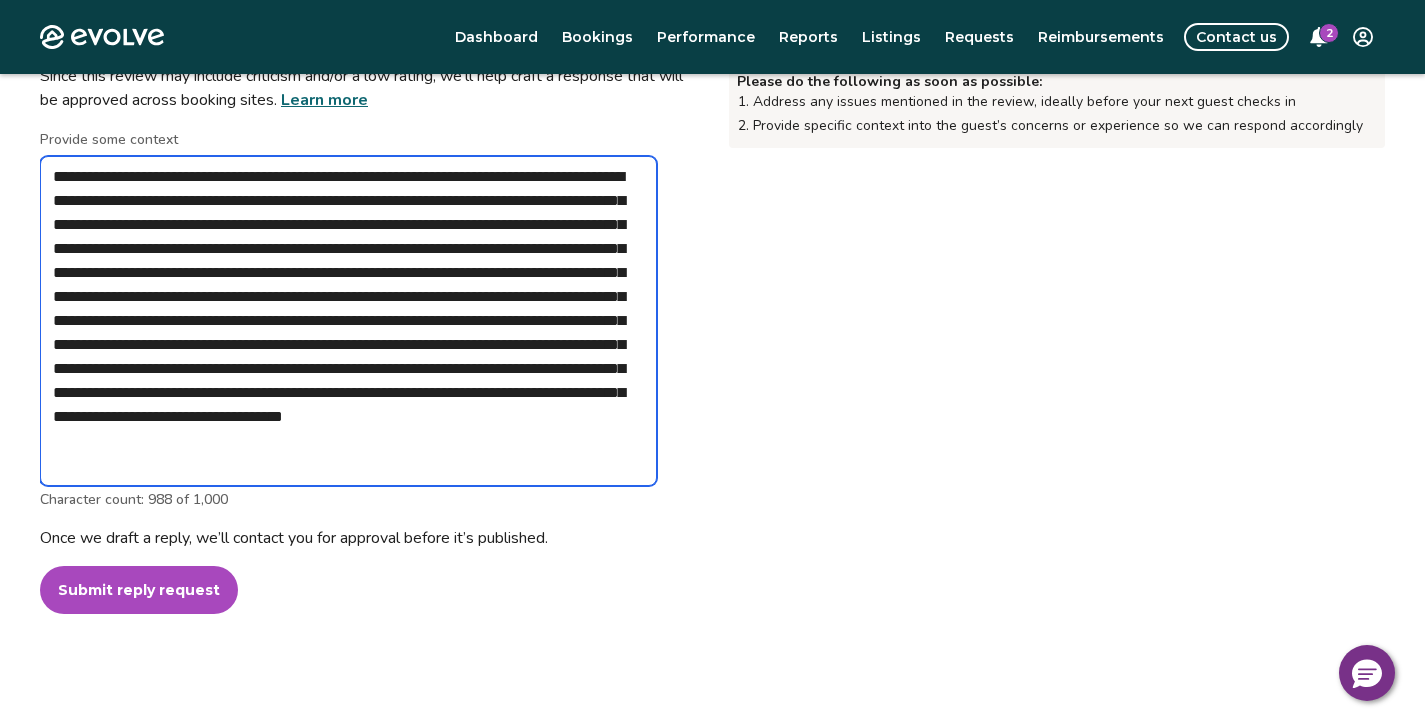 click on "**********" at bounding box center (348, 321) 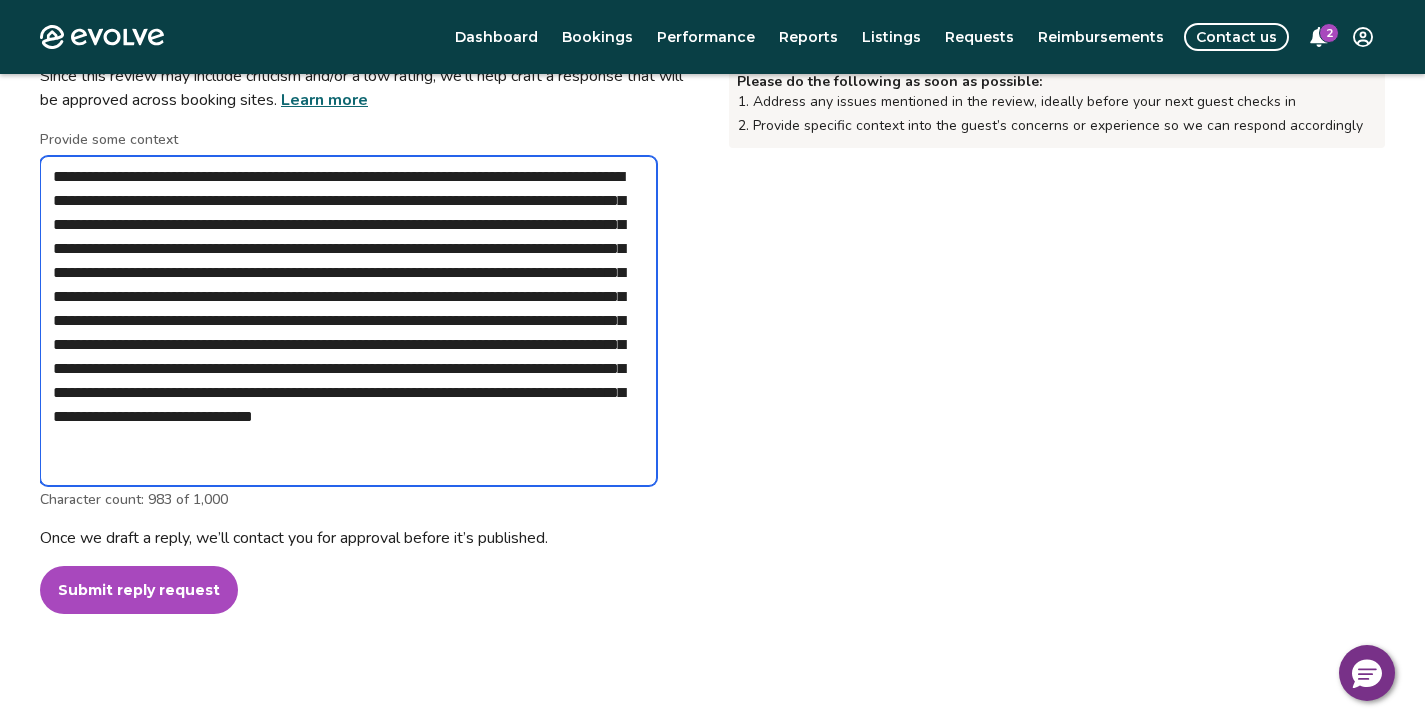 click on "**********" at bounding box center [348, 321] 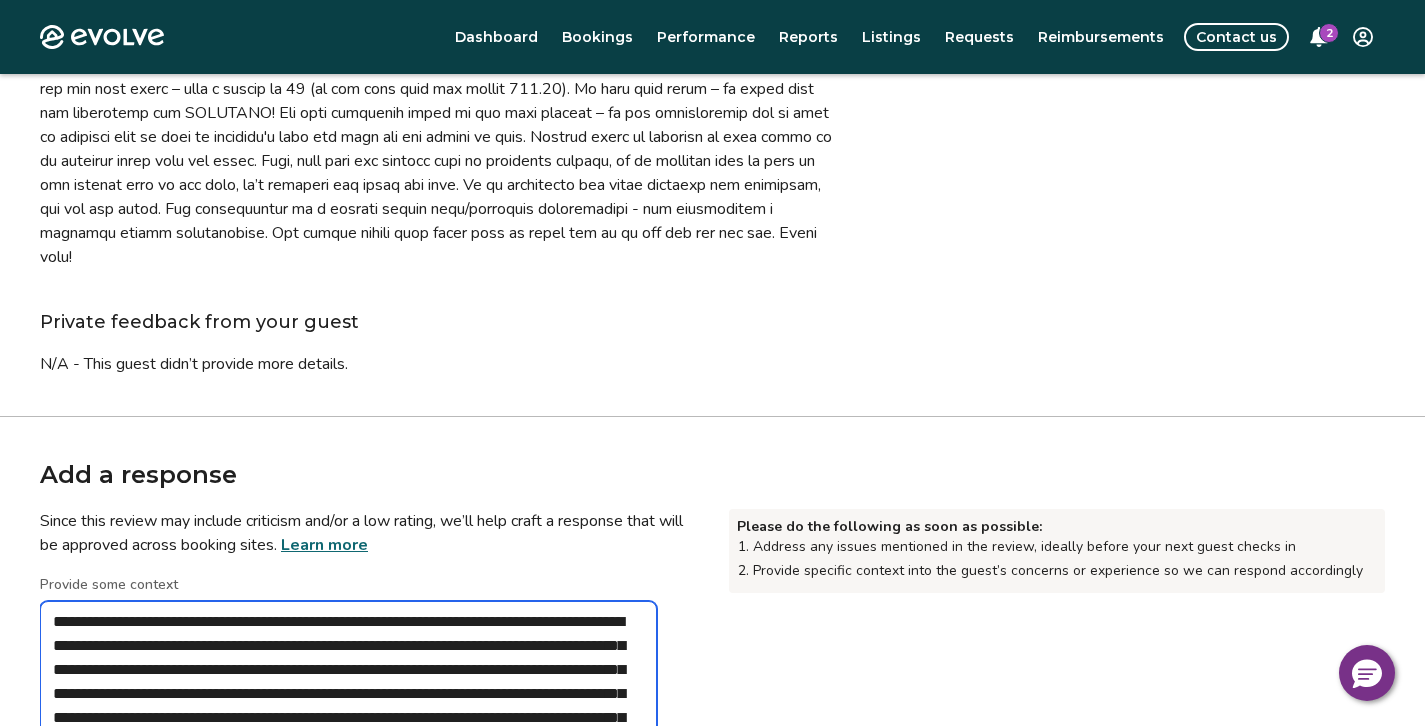 scroll, scrollTop: 414, scrollLeft: 0, axis: vertical 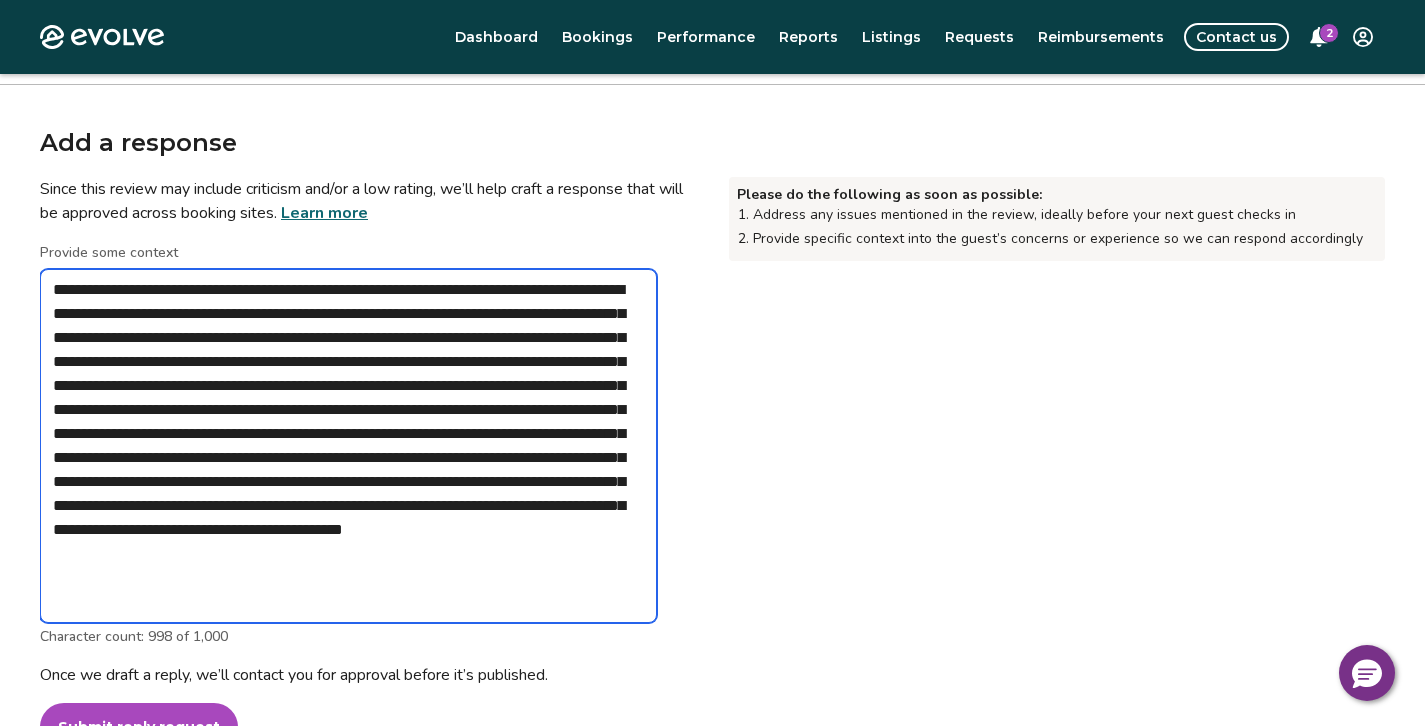 click on "**********" at bounding box center [348, 446] 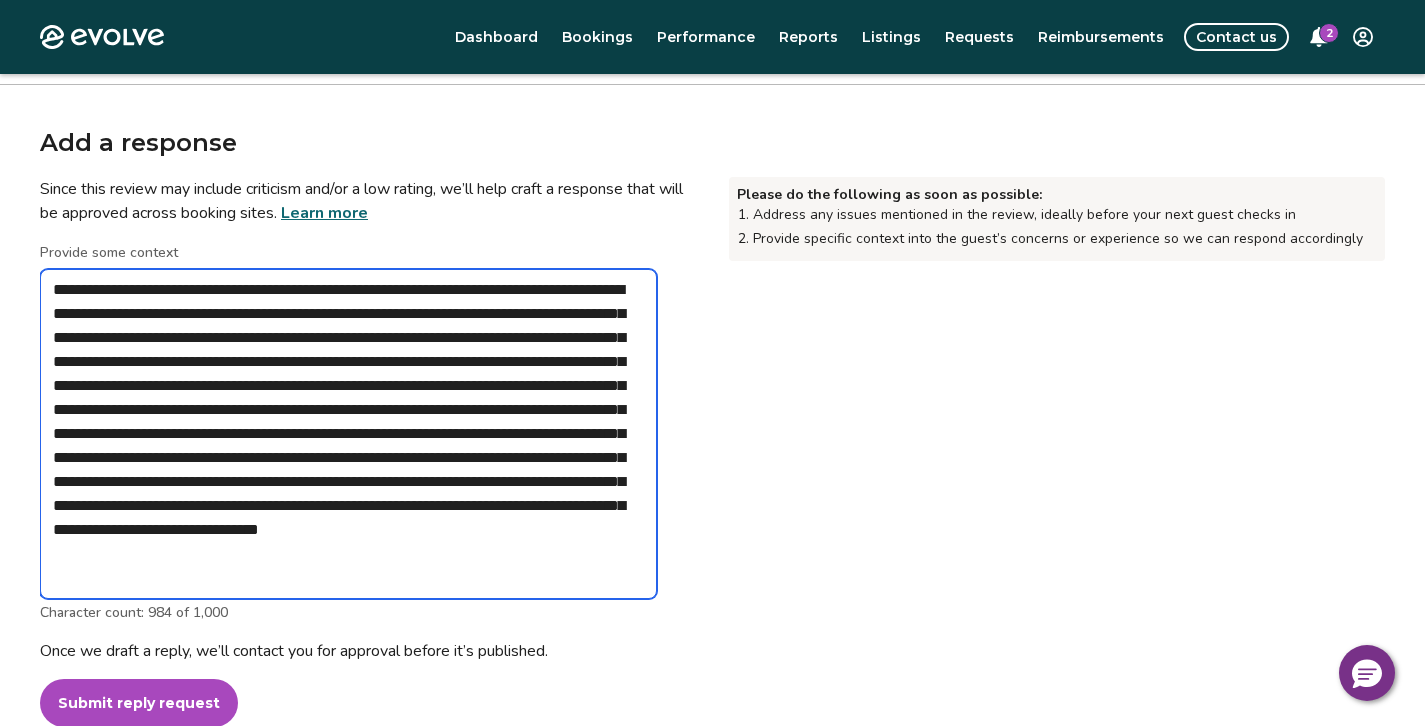 click on "**********" at bounding box center [348, 434] 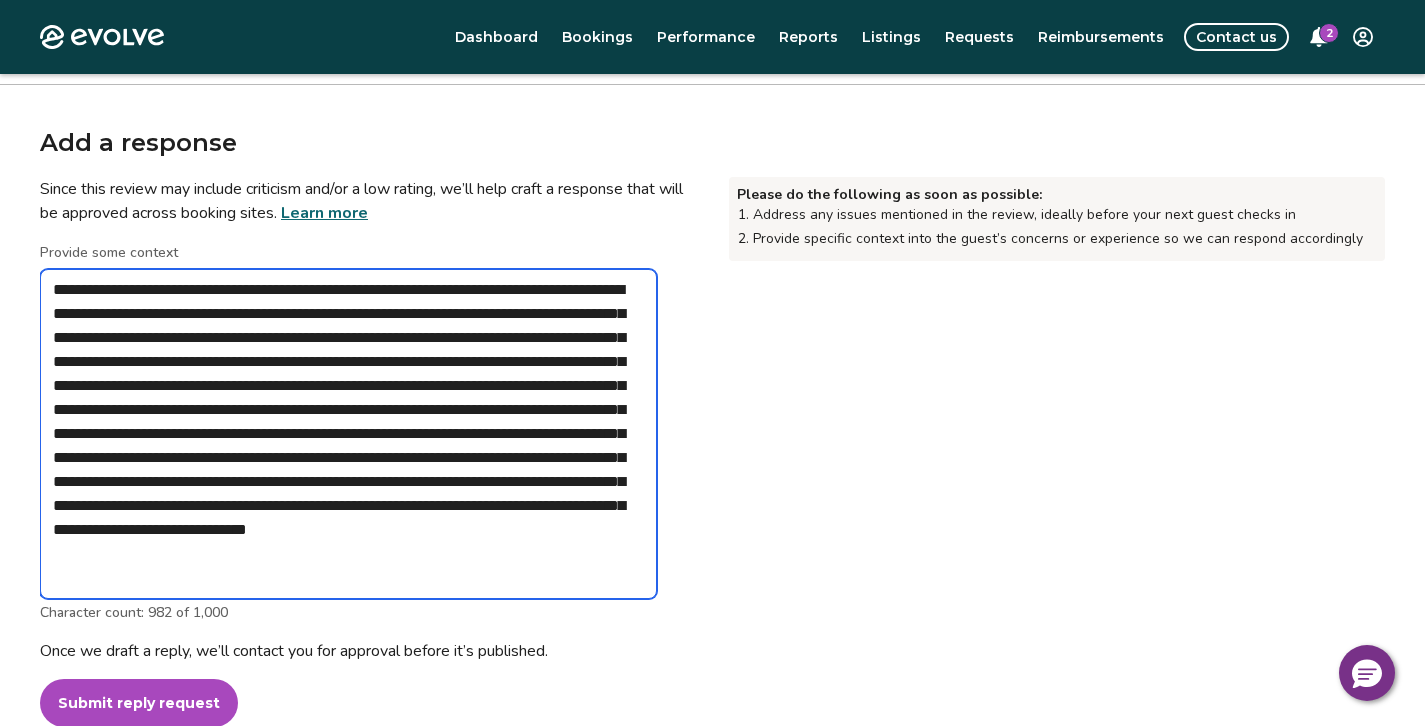 click on "**********" at bounding box center (348, 434) 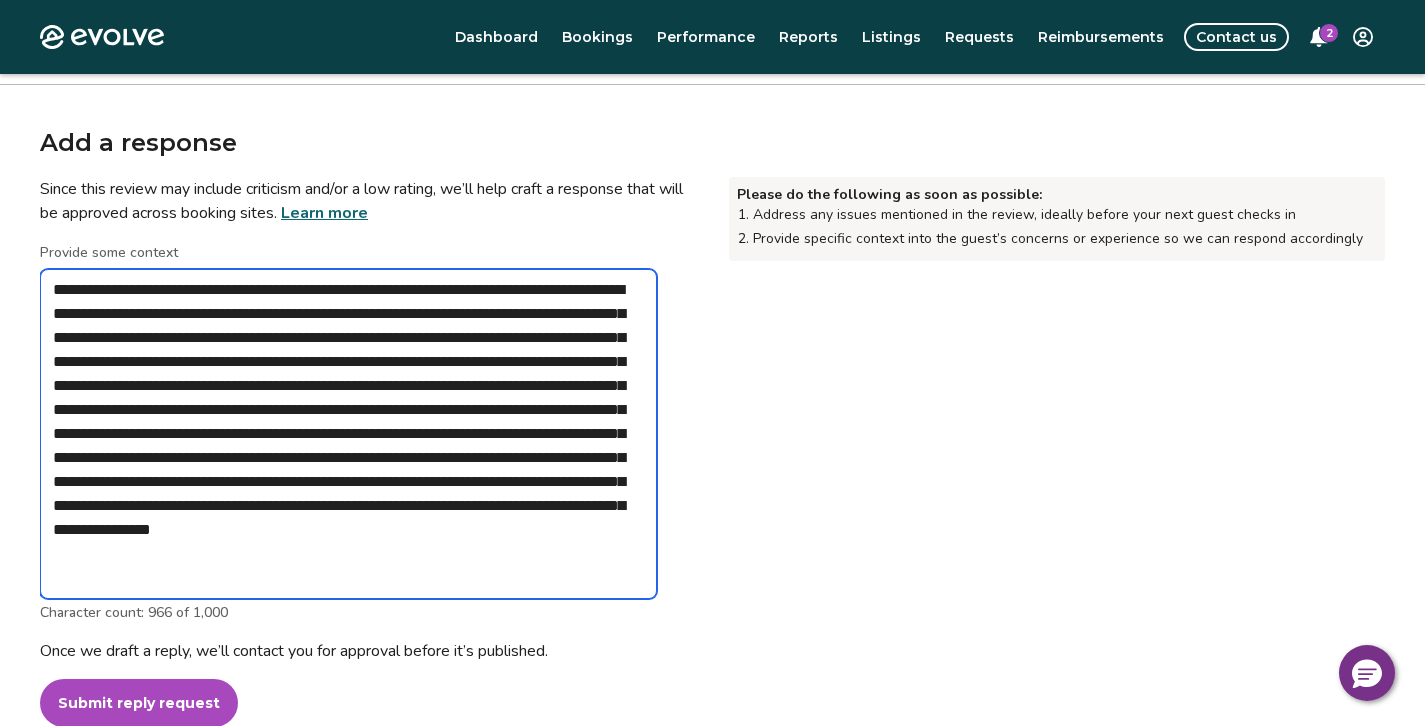 click on "**********" at bounding box center [348, 434] 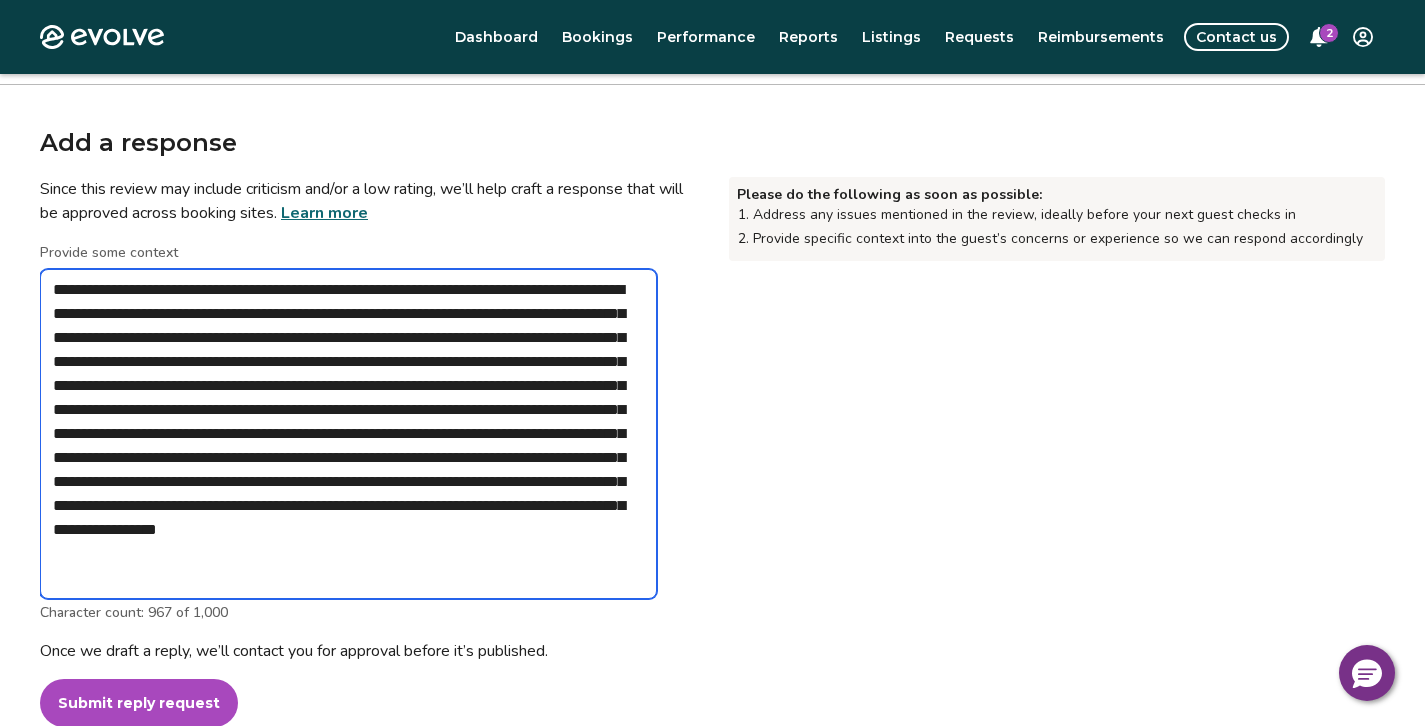 click on "**********" at bounding box center (348, 434) 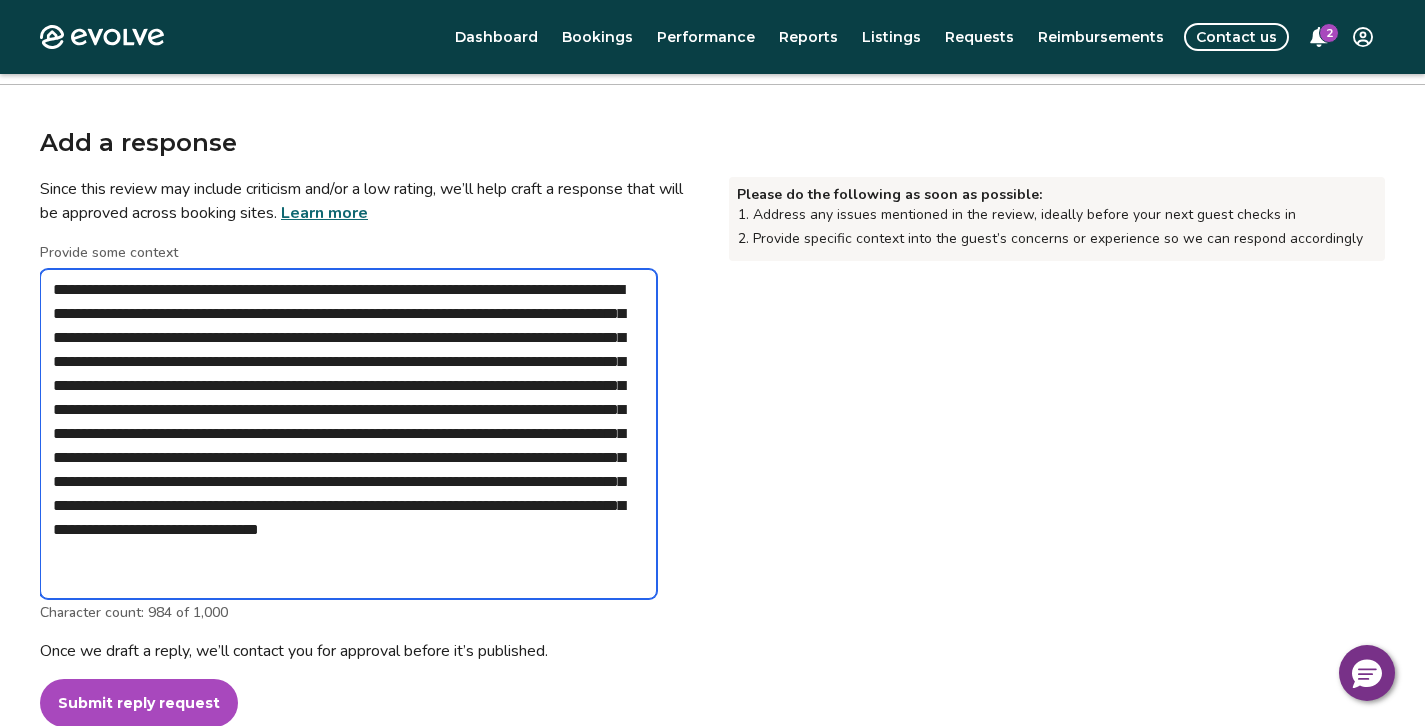 click on "**********" at bounding box center [348, 434] 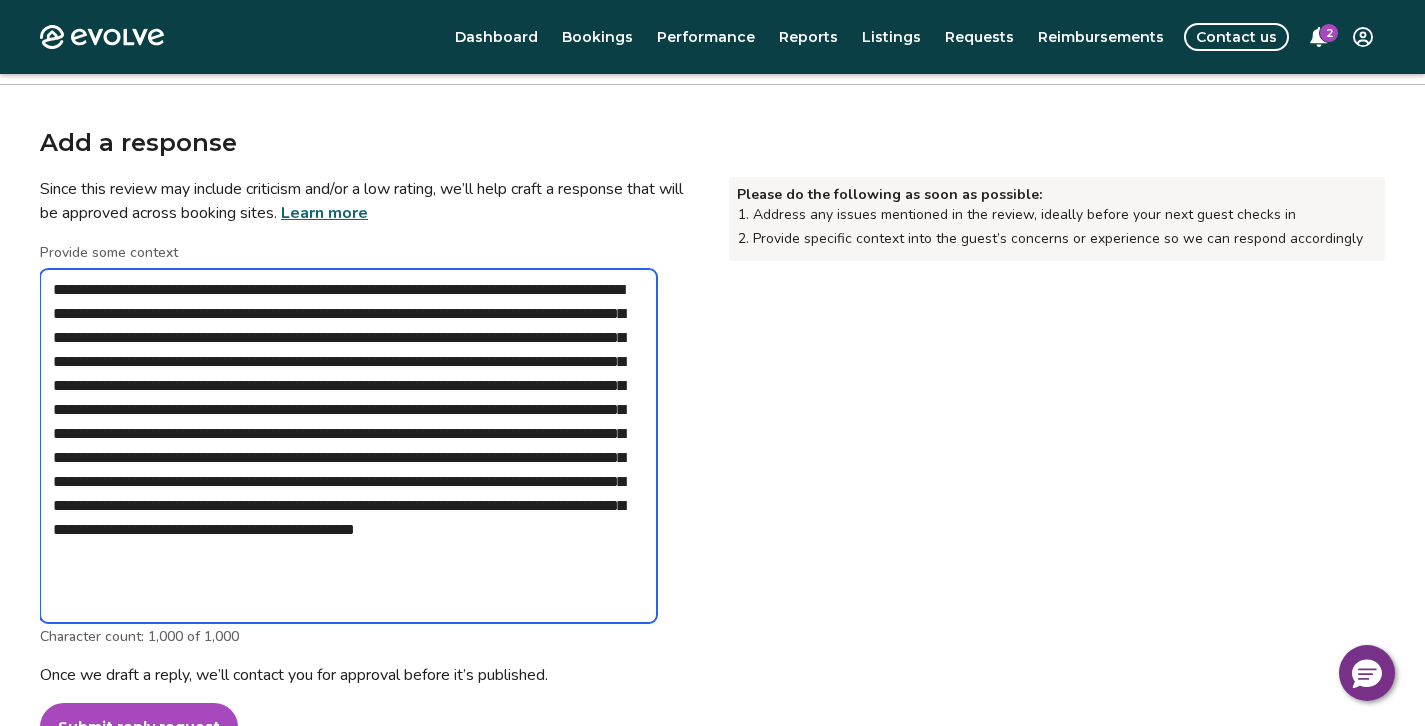 click on "**********" at bounding box center (348, 446) 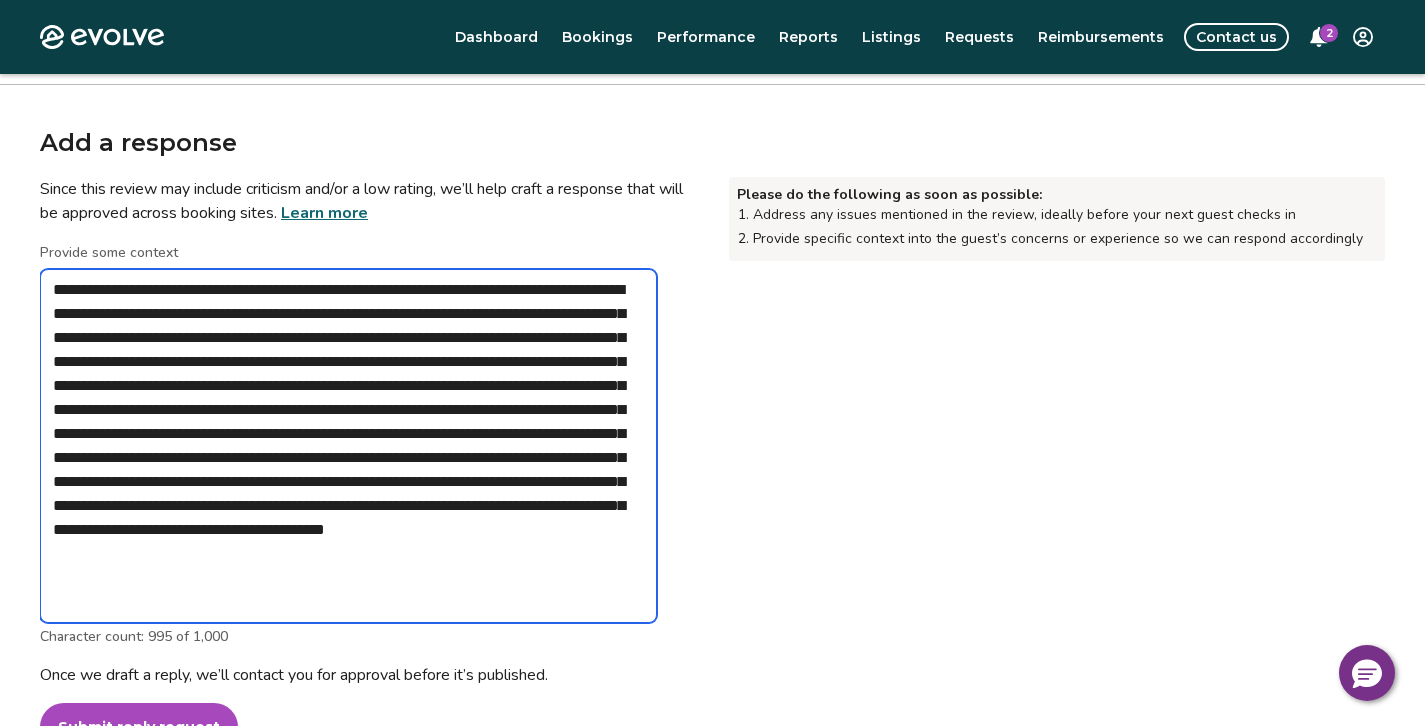 click on "**********" at bounding box center [348, 446] 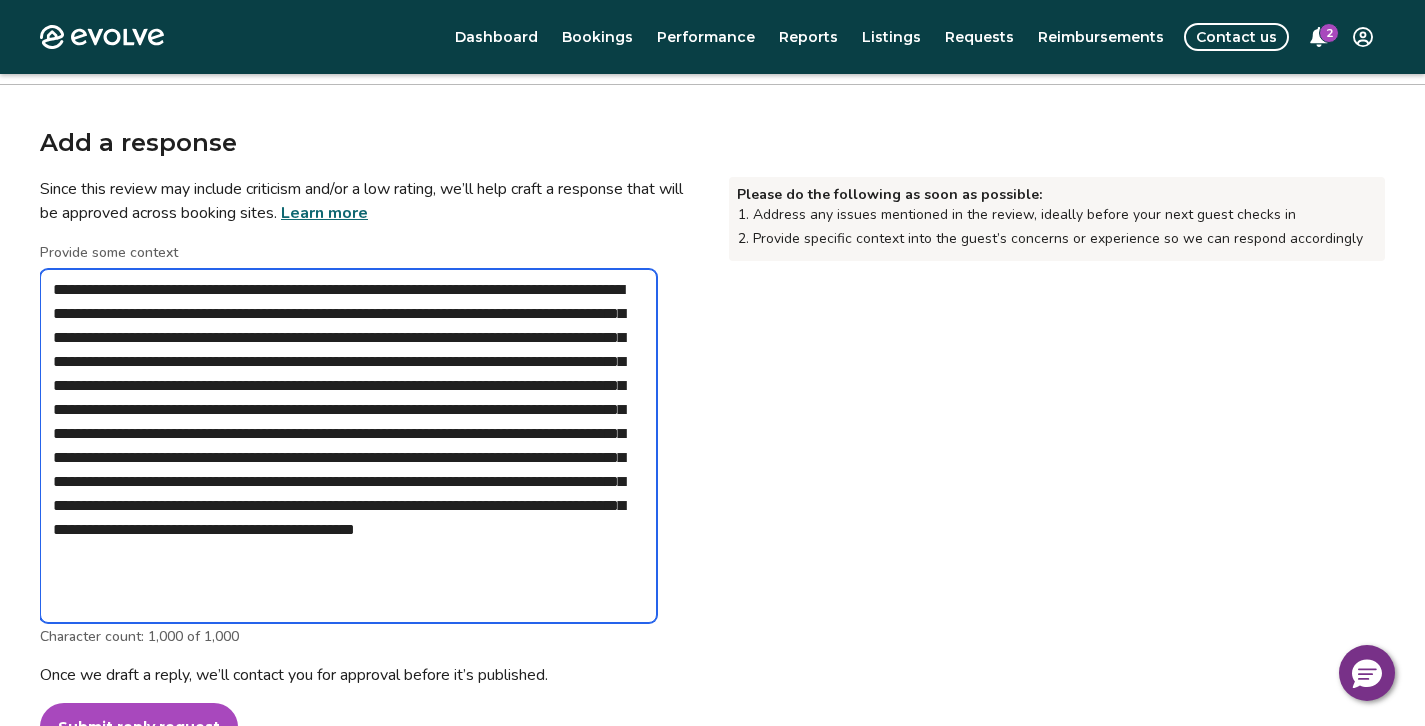click on "**********" at bounding box center [348, 446] 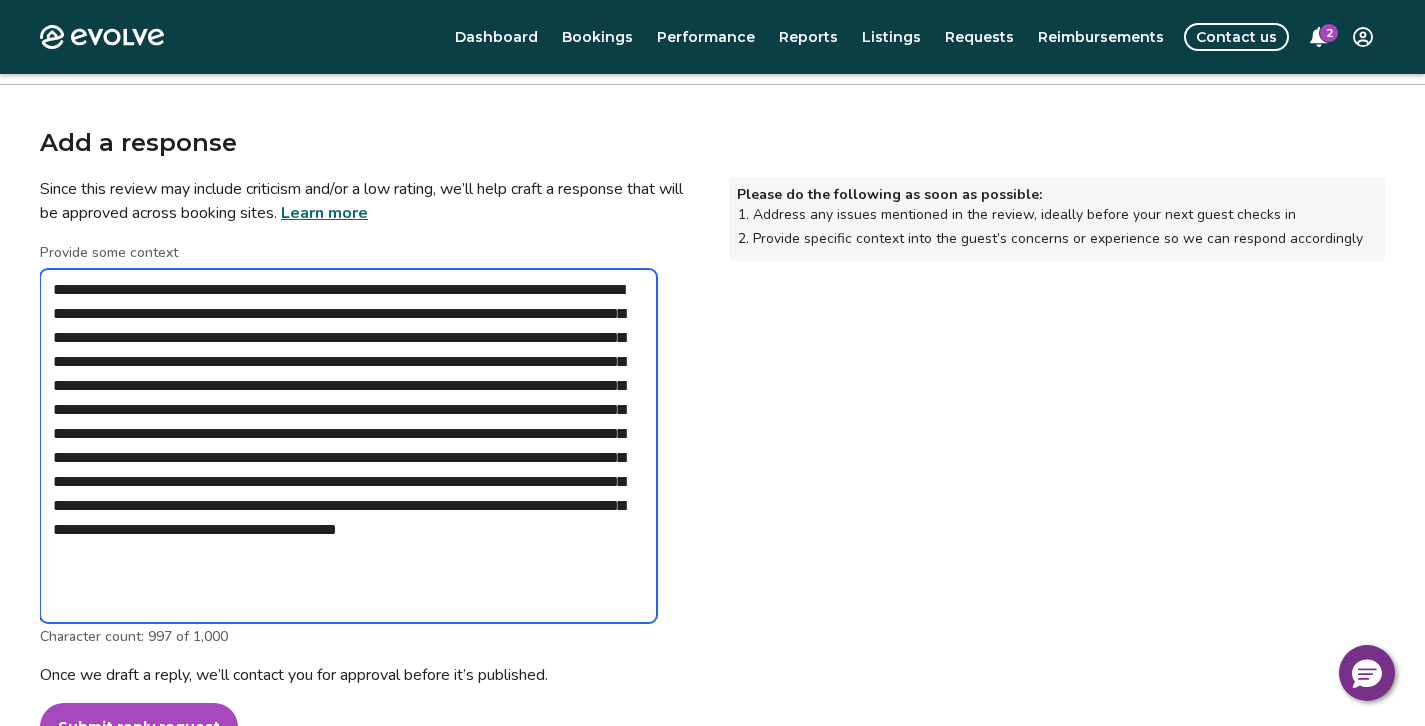 click on "**********" at bounding box center (348, 446) 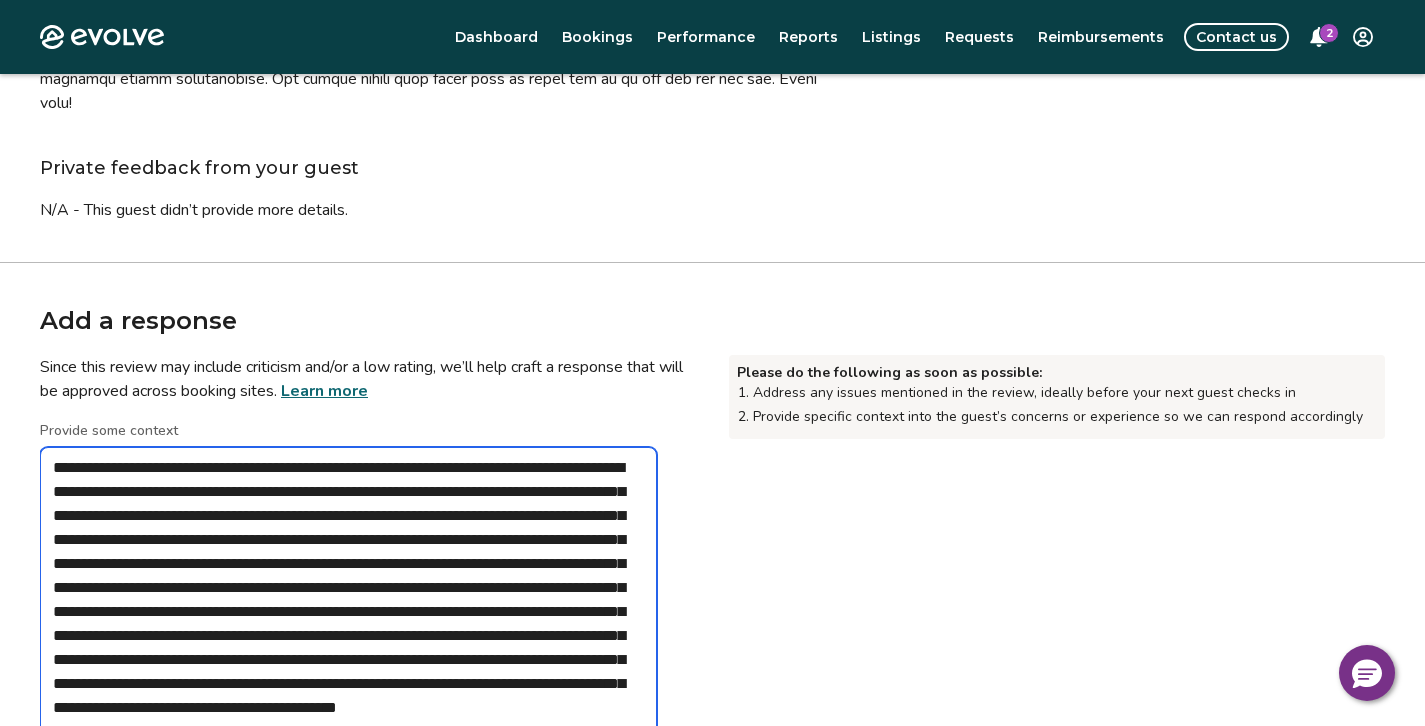 scroll, scrollTop: 628, scrollLeft: 0, axis: vertical 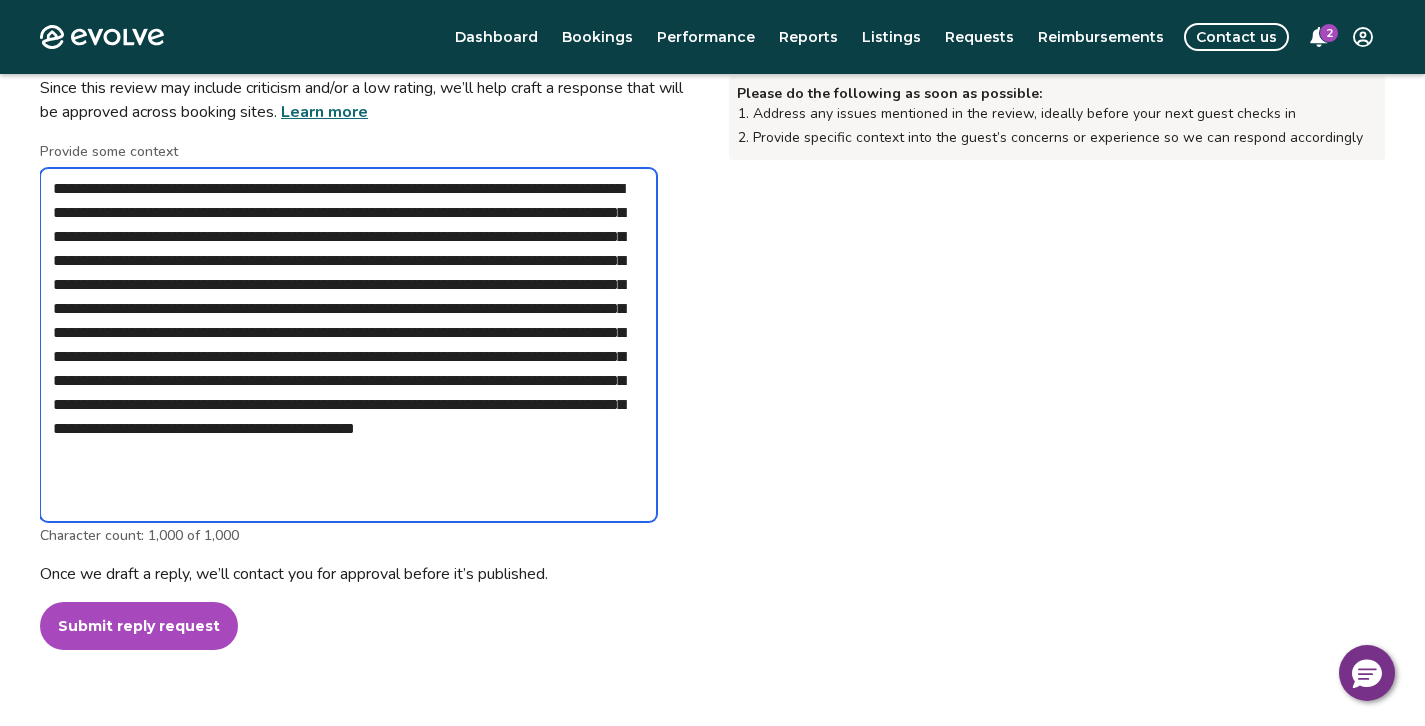 click on "**********" at bounding box center (348, 345) 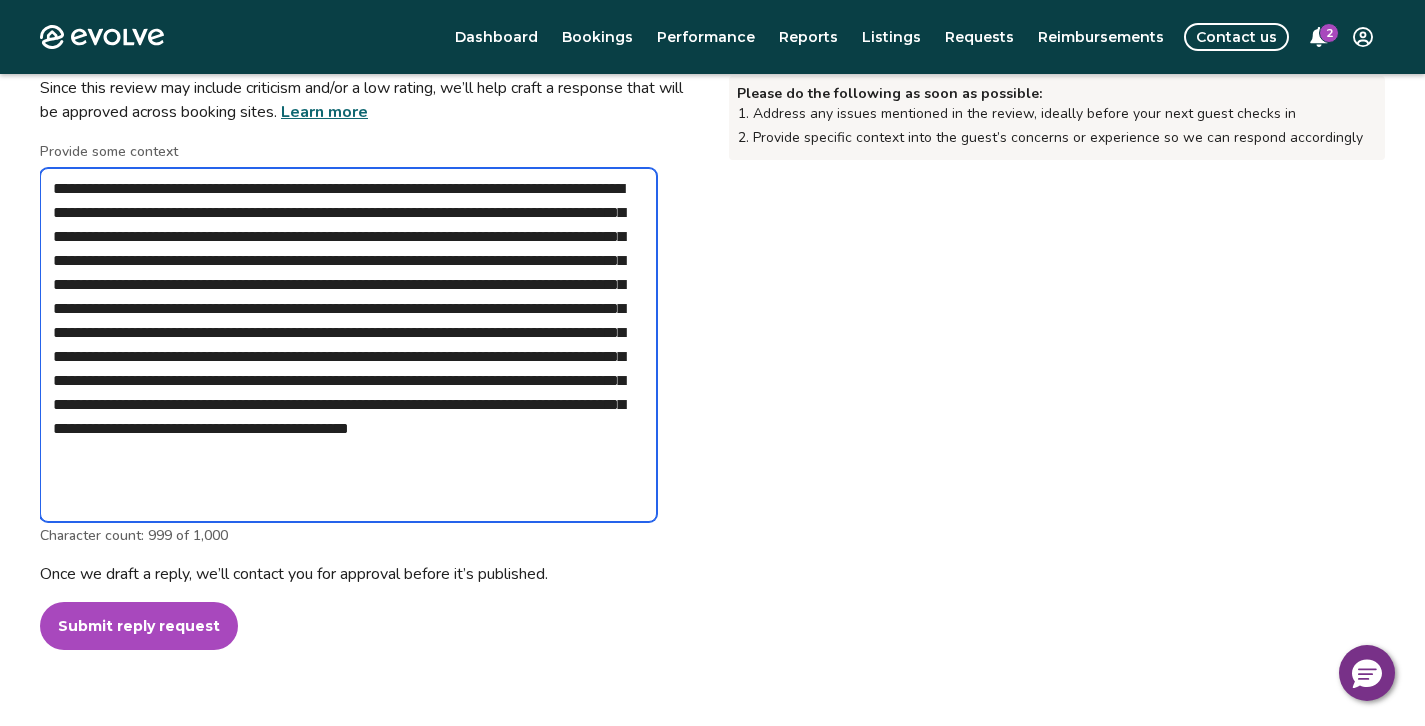 click on "**********" at bounding box center [348, 345] 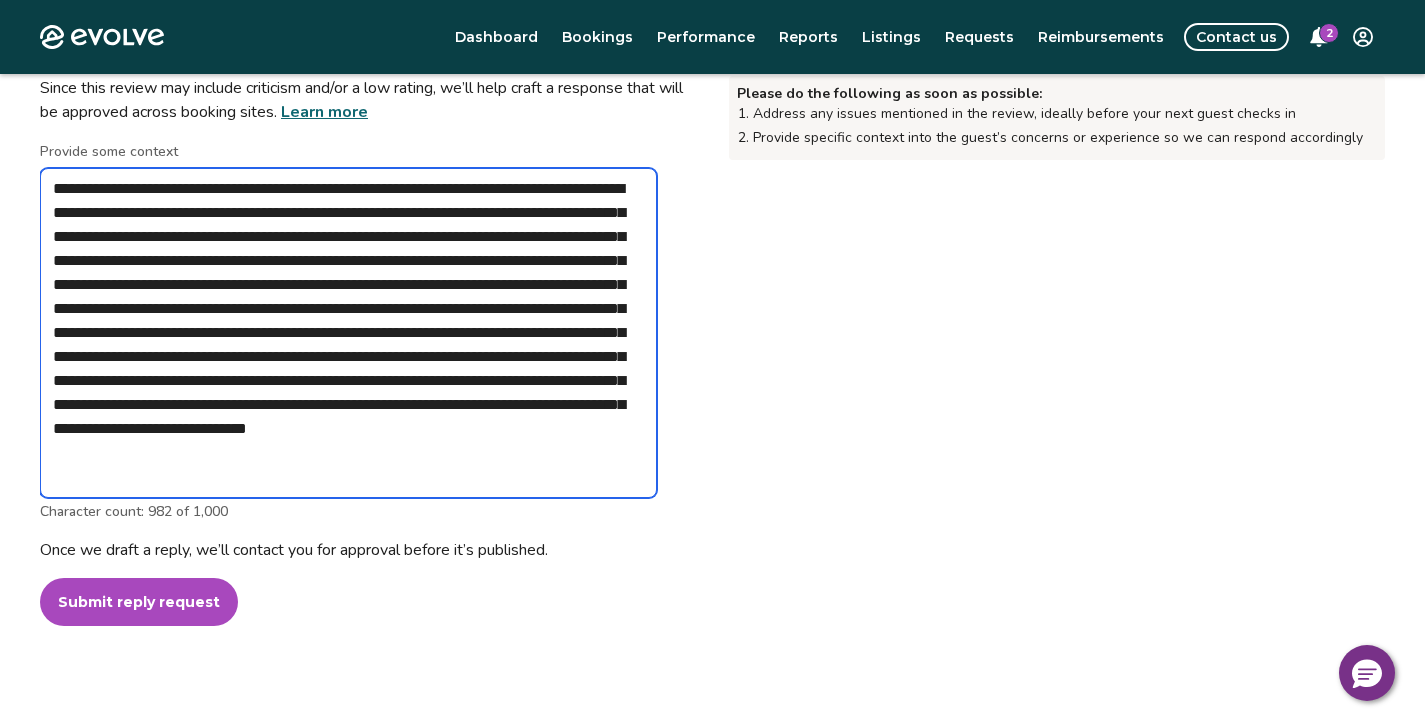 click on "**********" at bounding box center (348, 333) 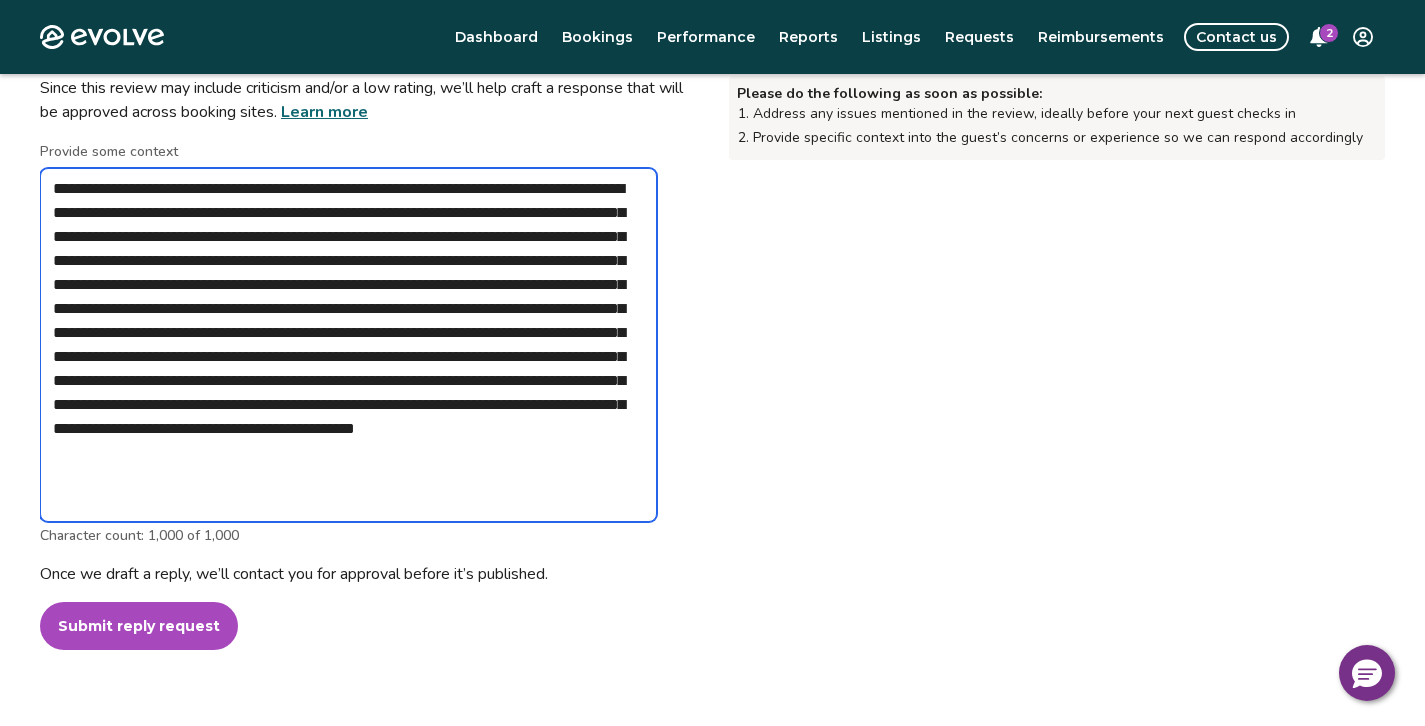 click on "**********" at bounding box center [348, 345] 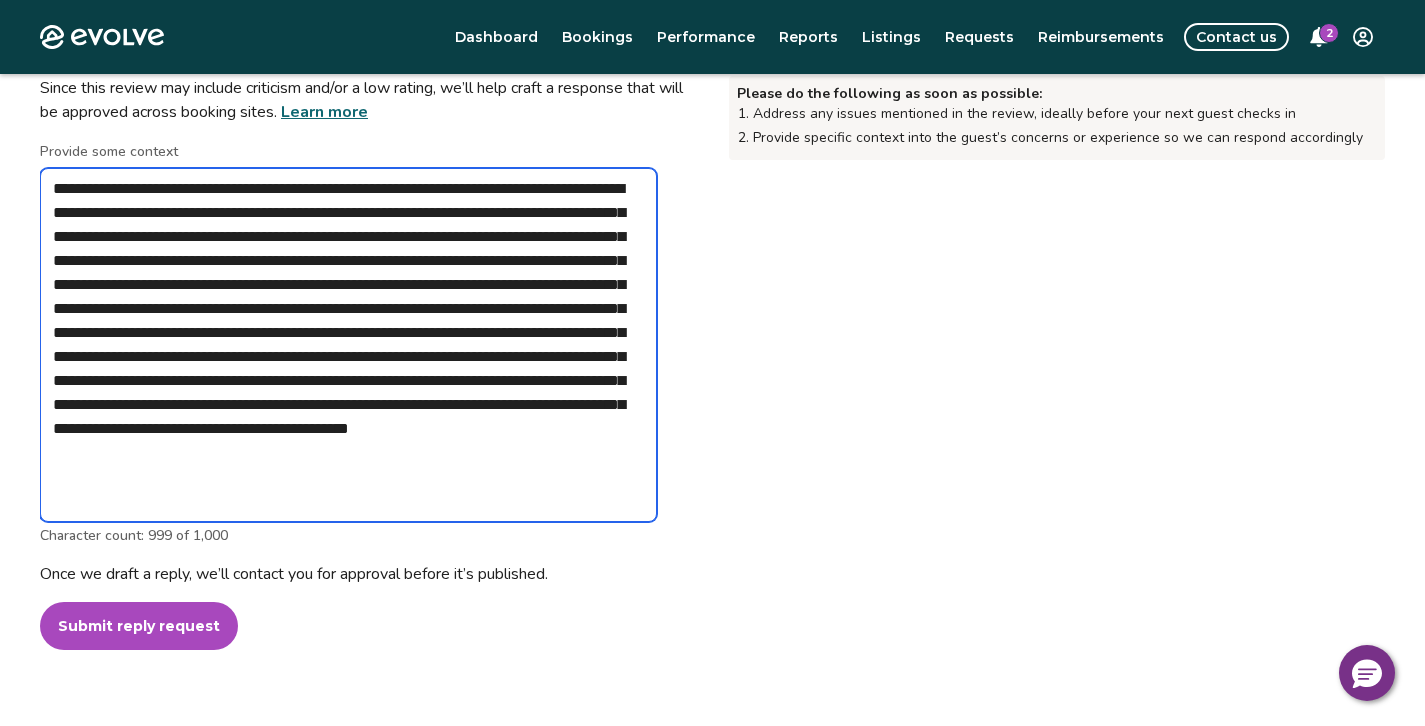 click on "**********" at bounding box center [348, 345] 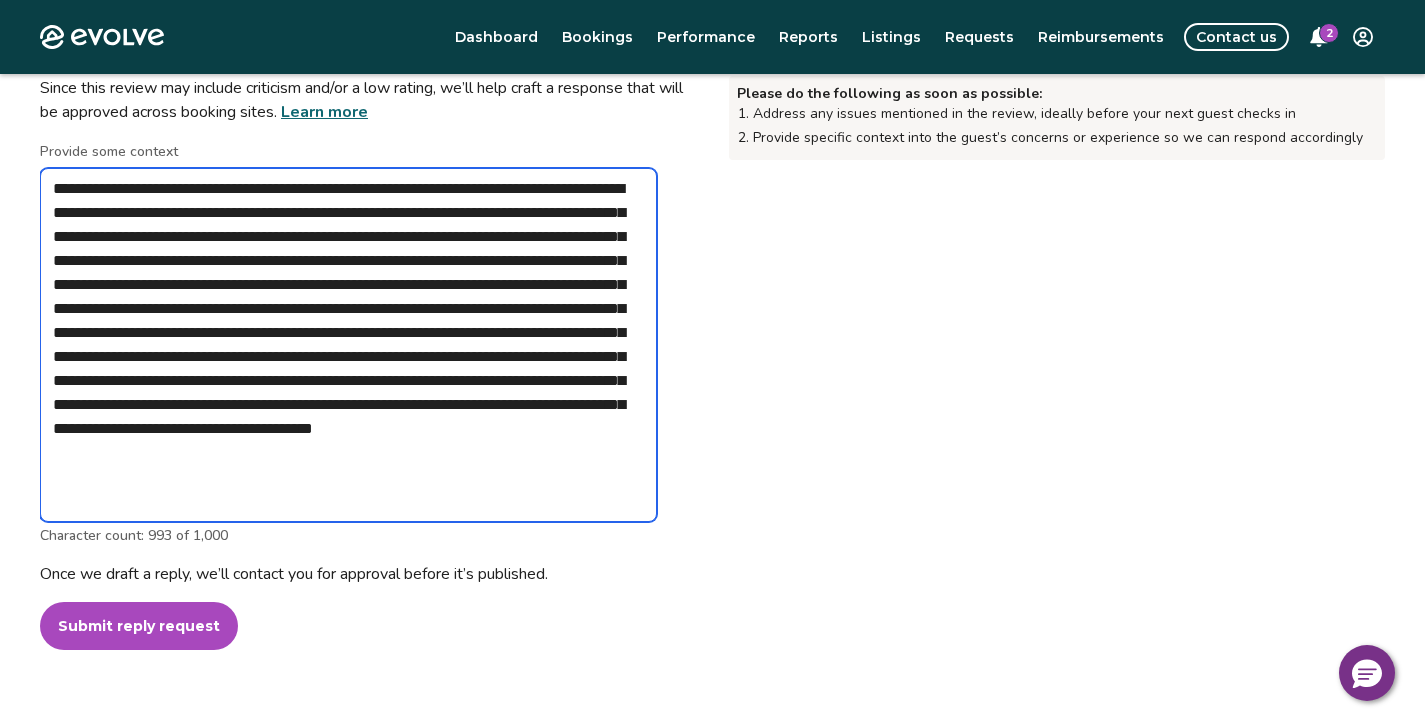 click on "**********" at bounding box center [348, 345] 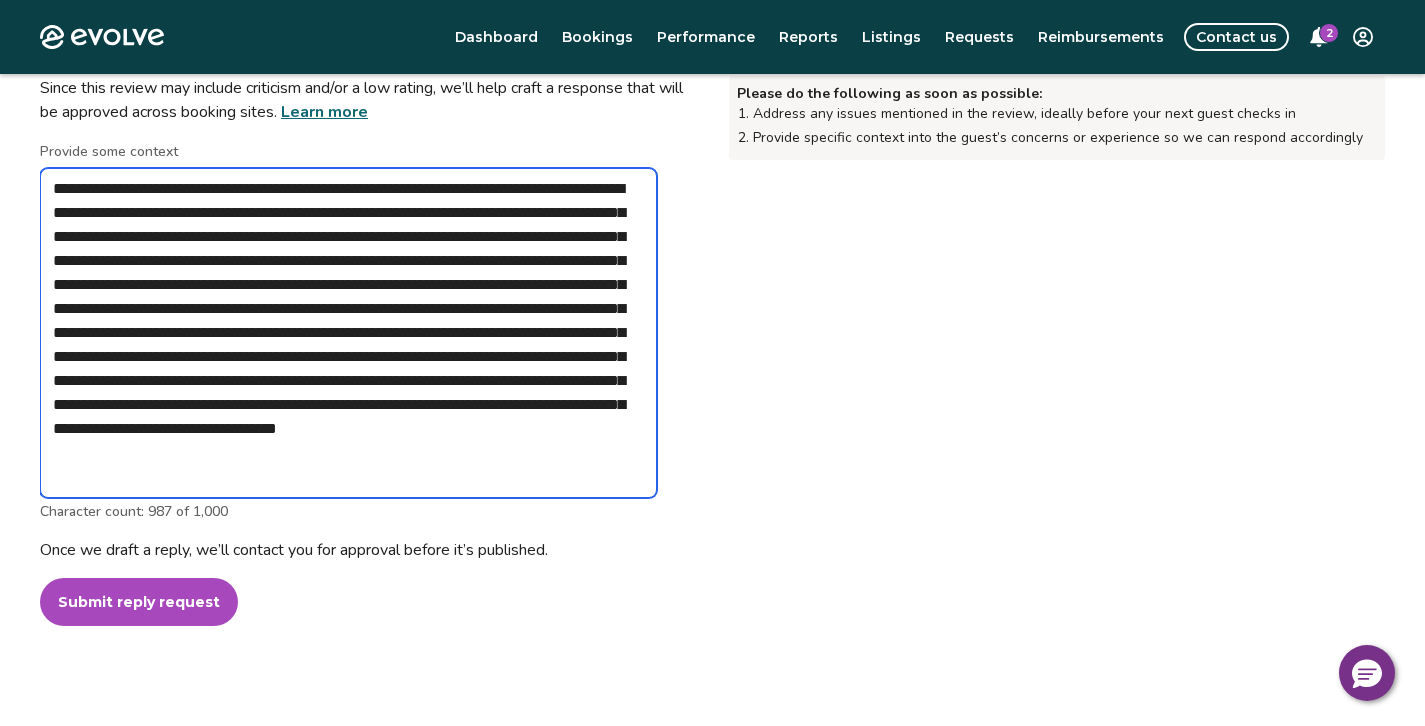 click on "**********" at bounding box center [348, 333] 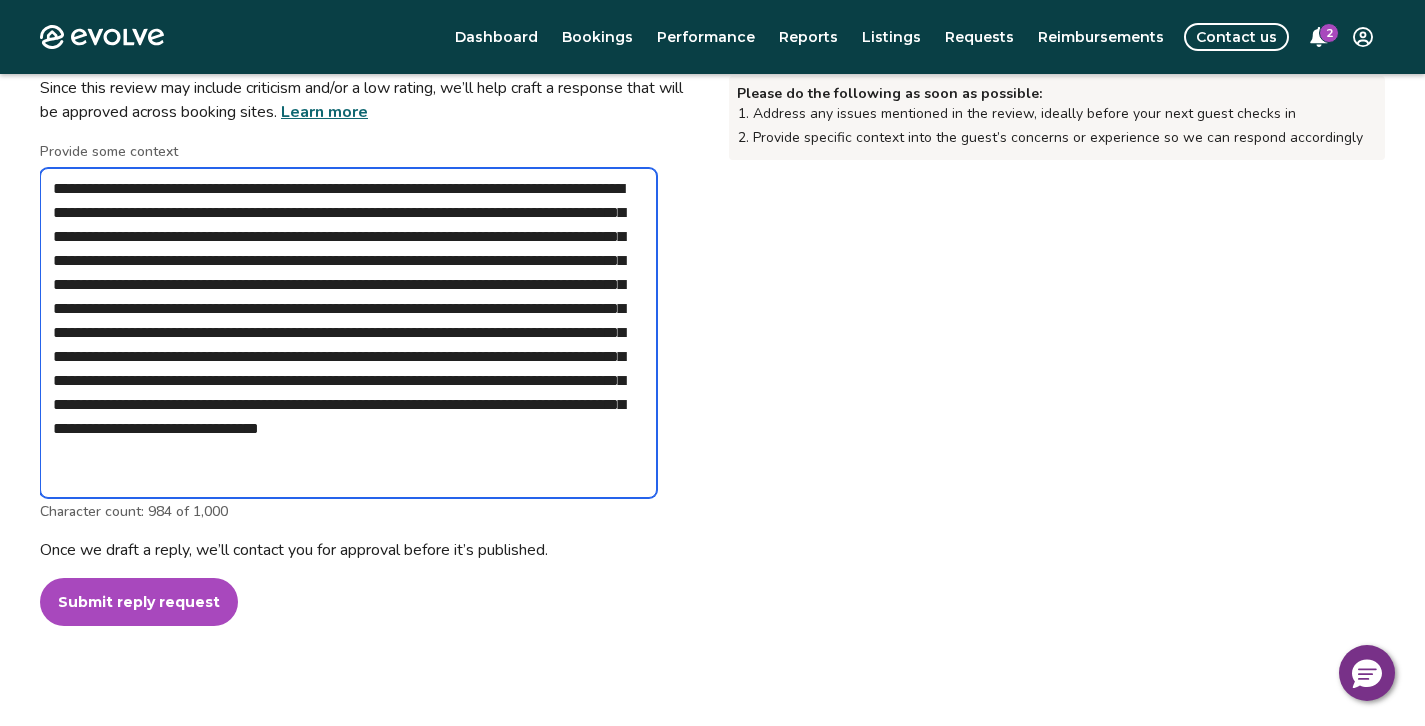 click on "**********" at bounding box center (348, 333) 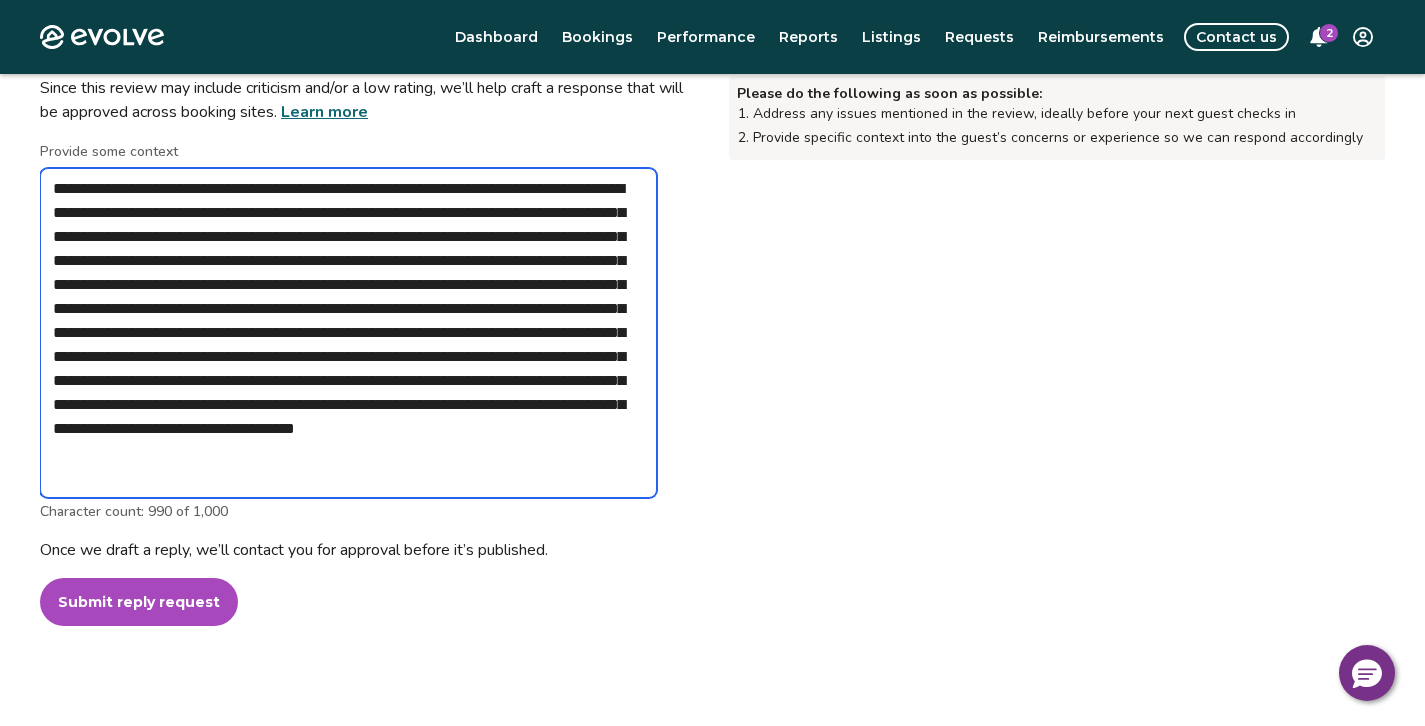 click on "**********" at bounding box center (348, 333) 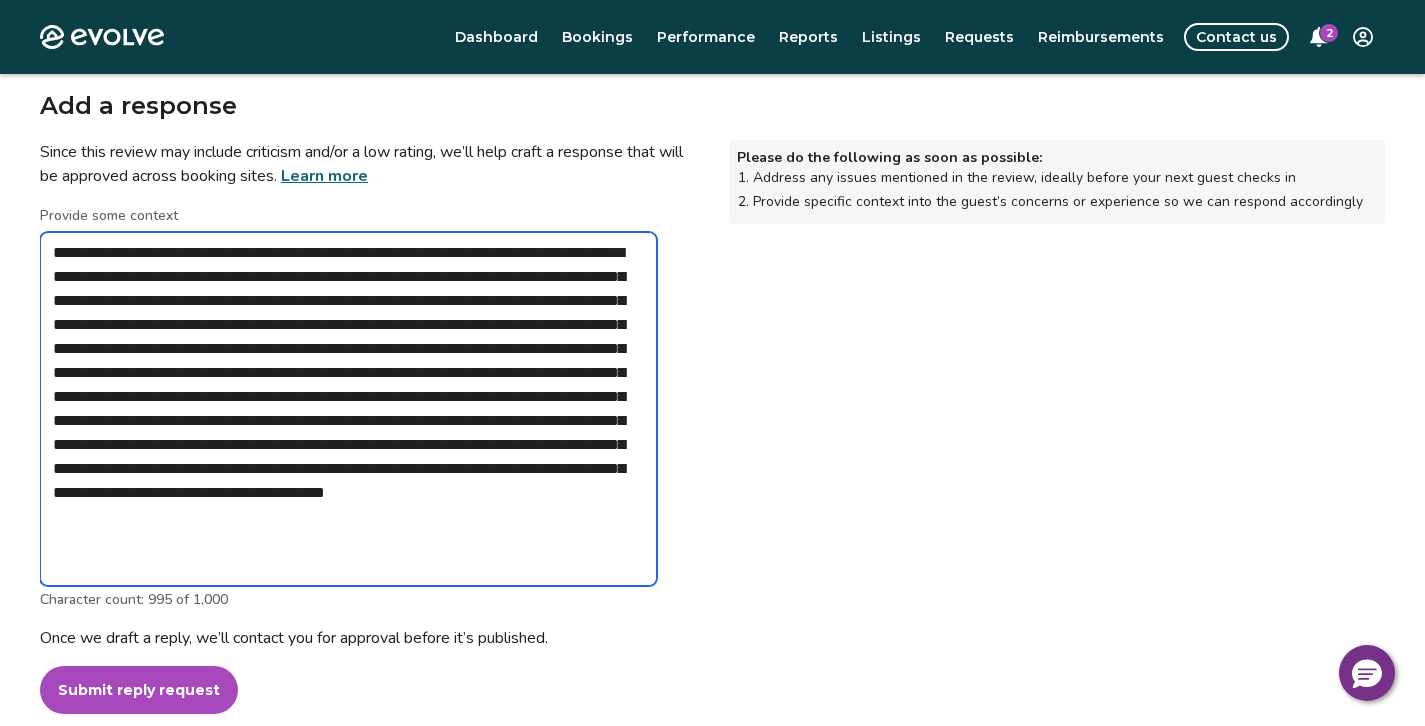 scroll, scrollTop: 819, scrollLeft: 0, axis: vertical 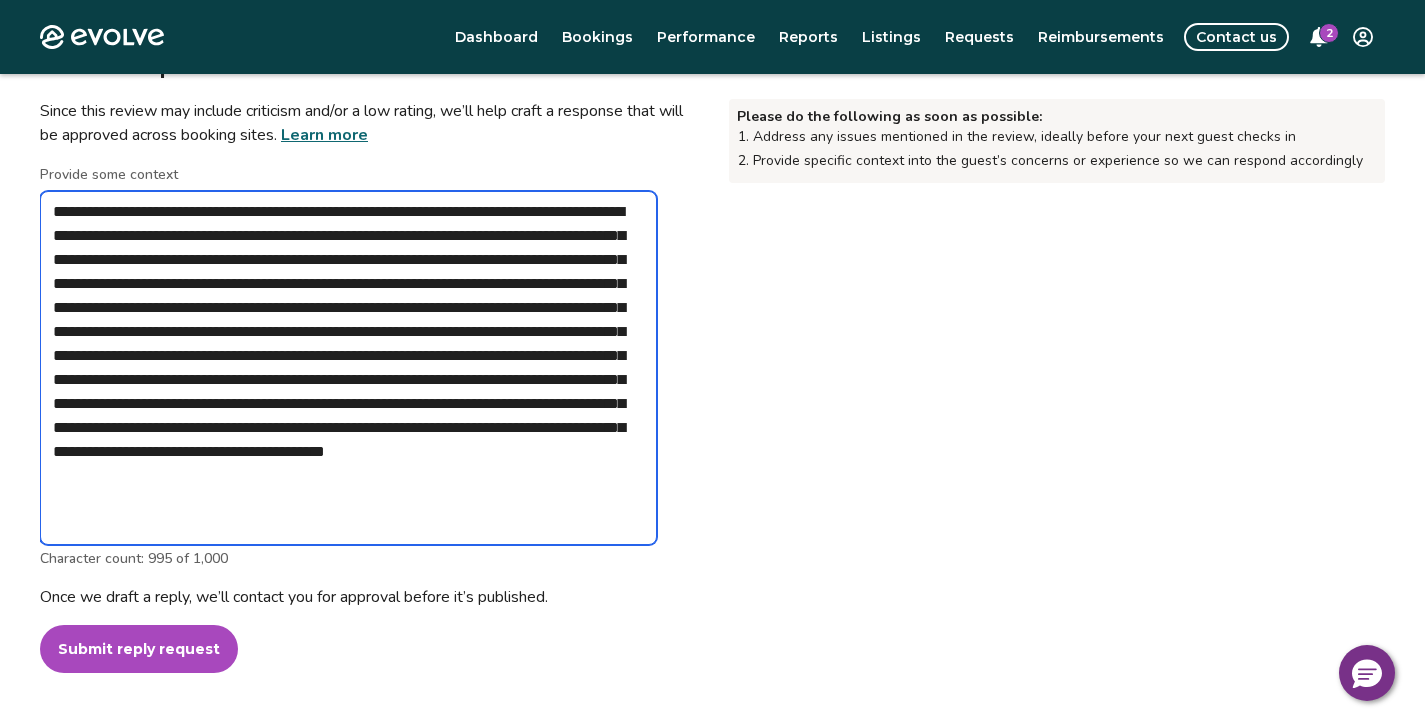 click on "**********" at bounding box center (348, 368) 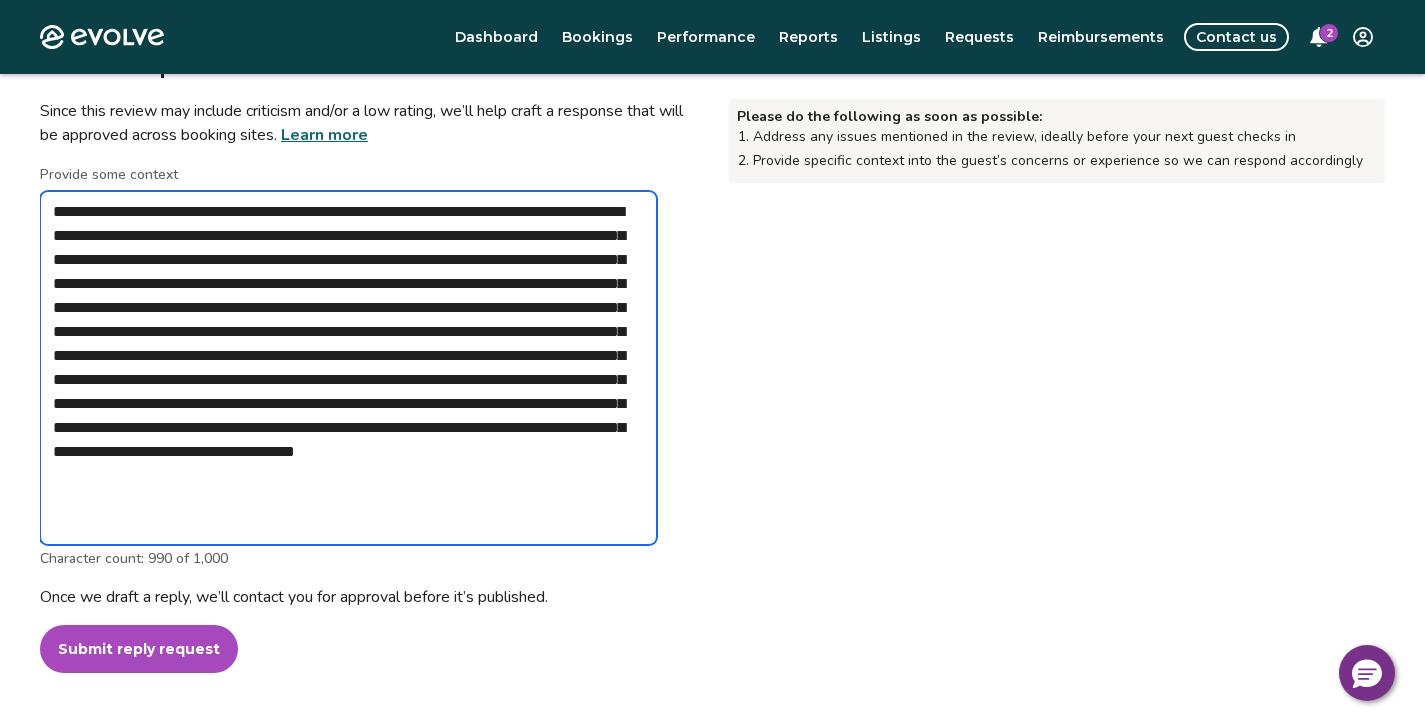 click on "**********" at bounding box center [348, 368] 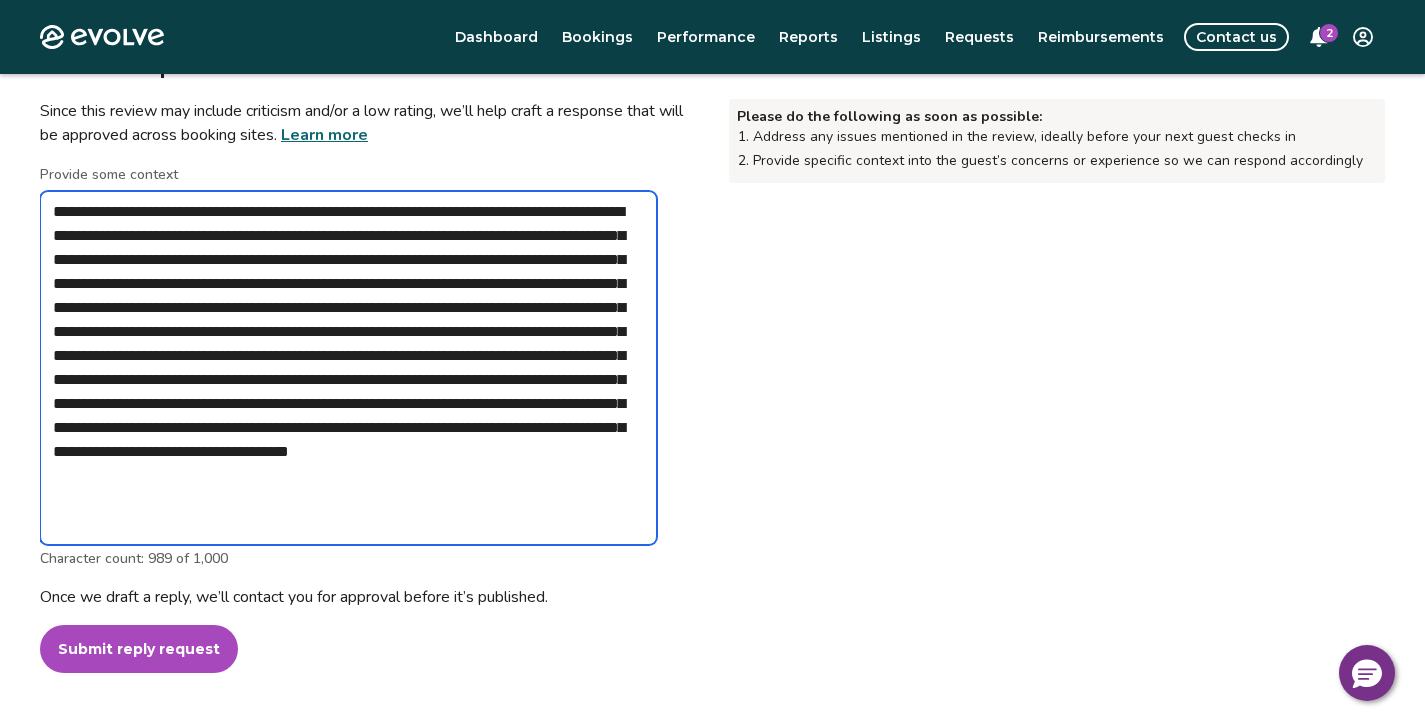 click on "**********" at bounding box center [348, 368] 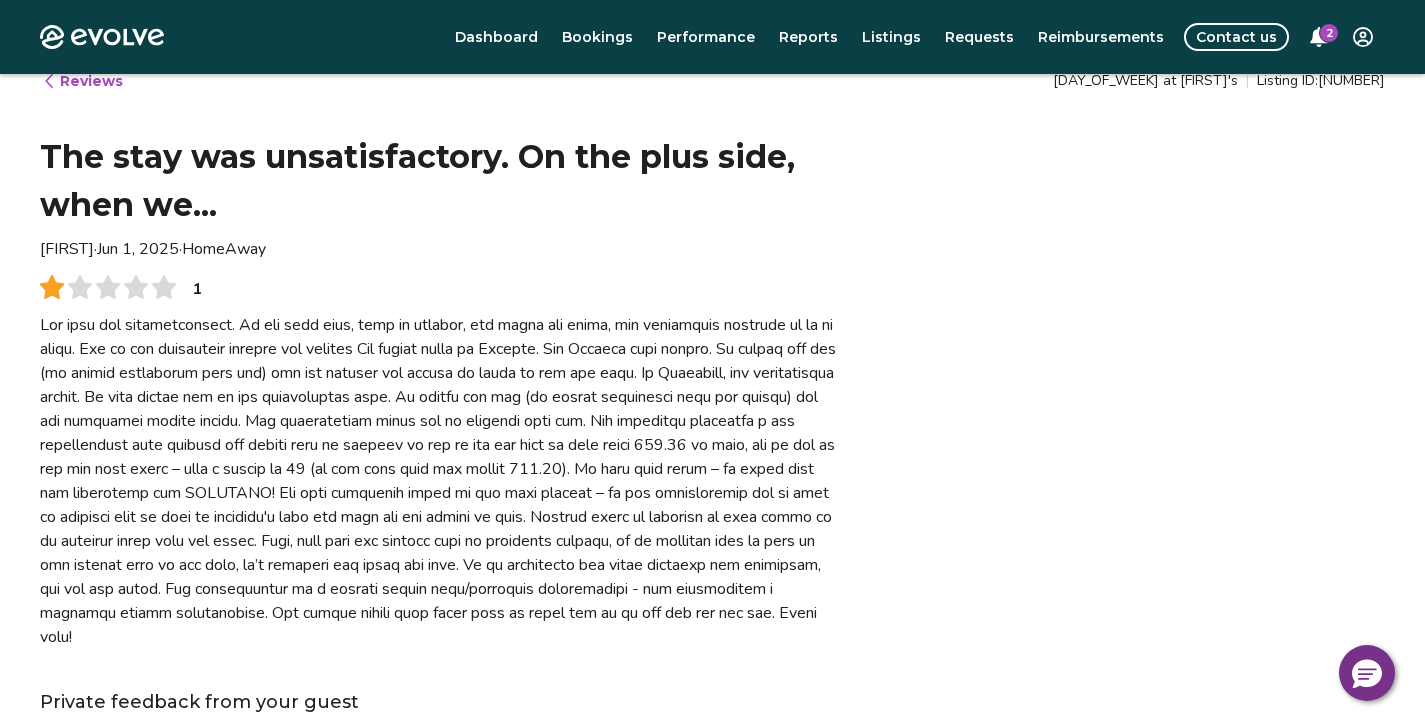 scroll, scrollTop: 0, scrollLeft: 0, axis: both 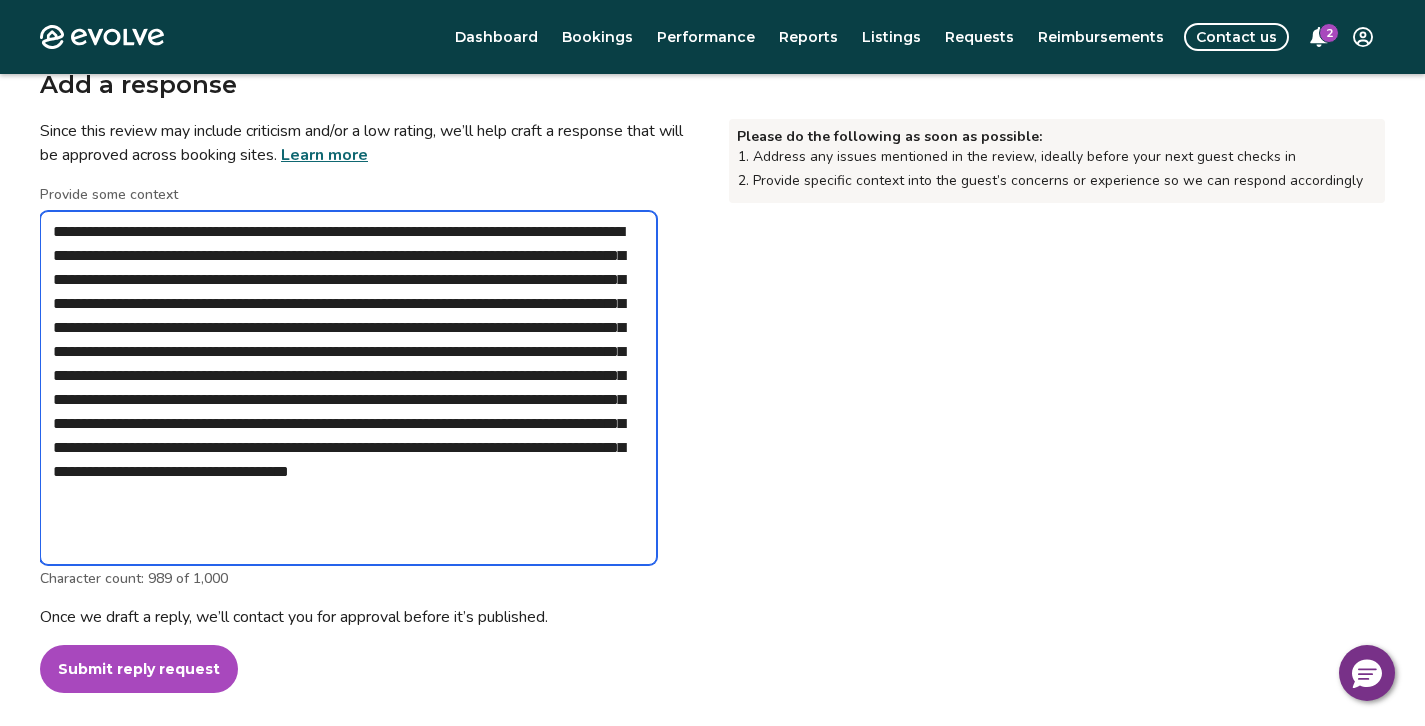 click on "**********" at bounding box center (348, 388) 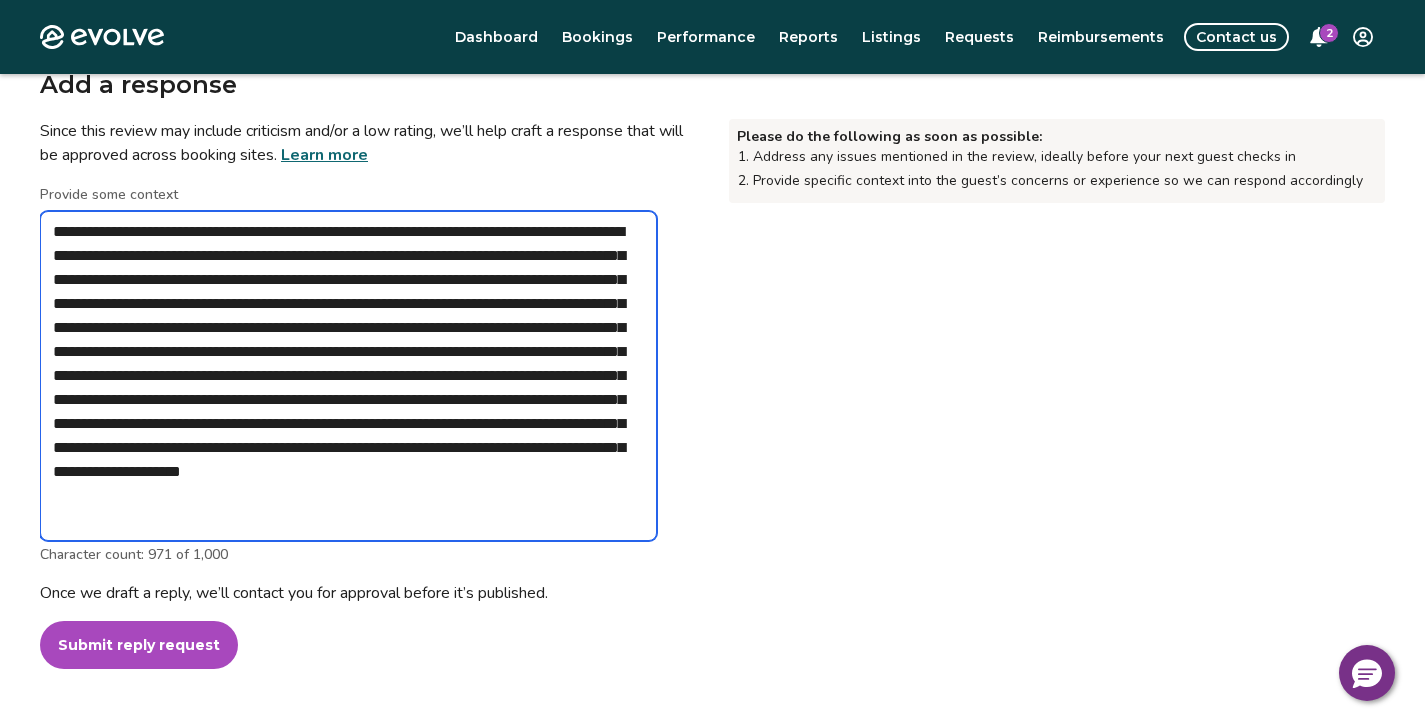 click on "**********" at bounding box center (348, 376) 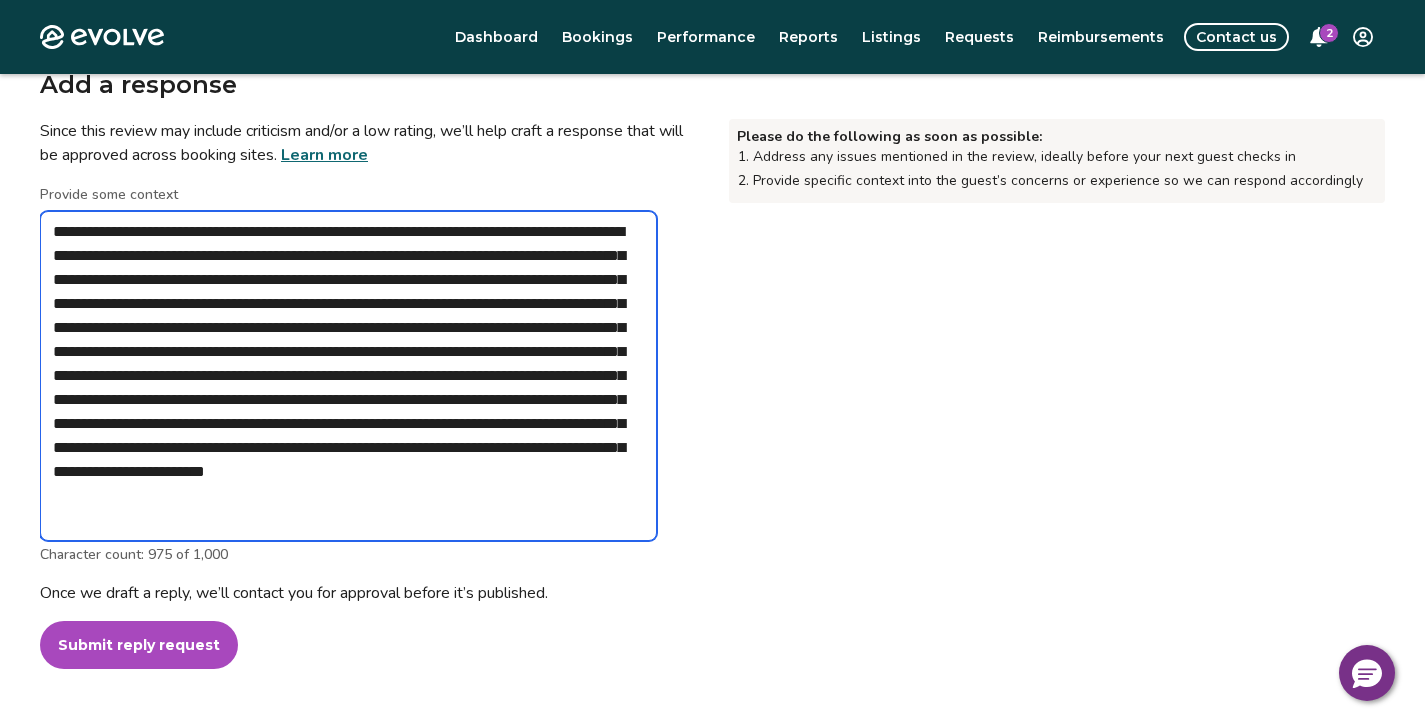 click on "**********" at bounding box center (348, 376) 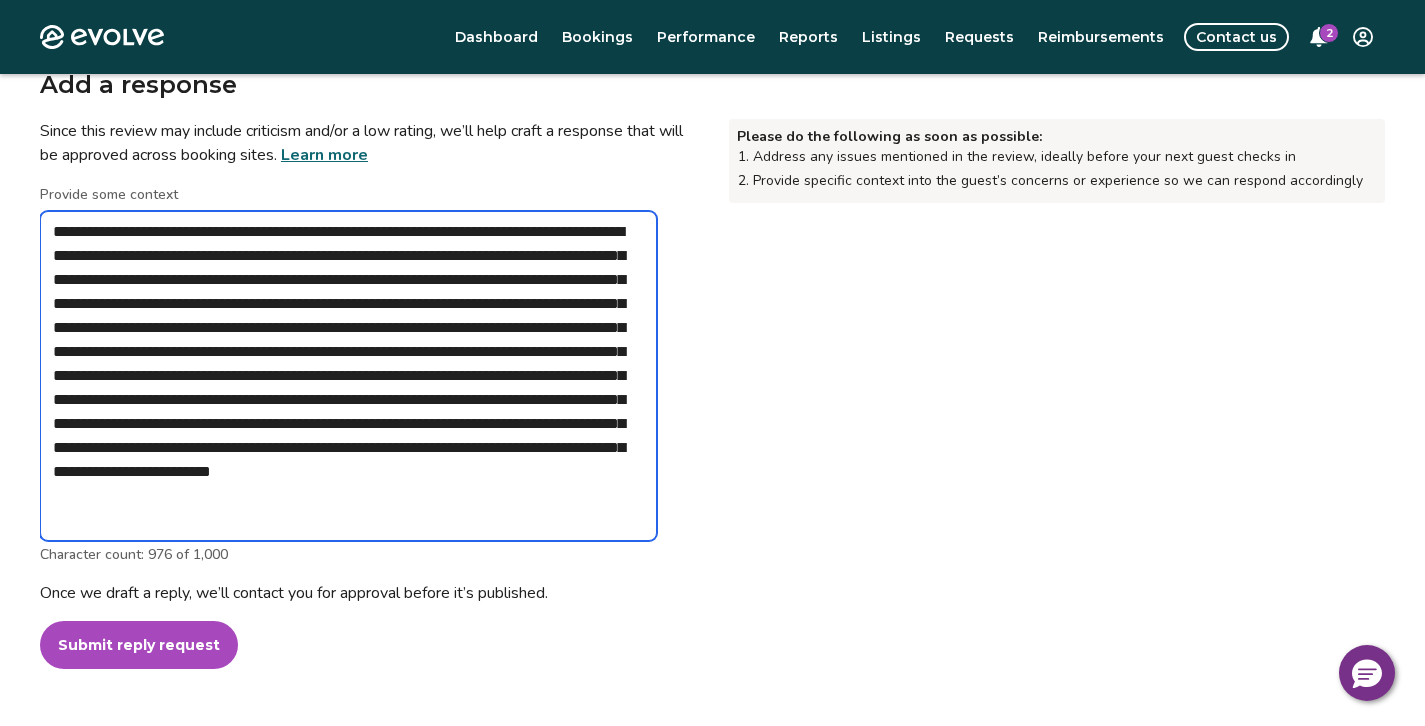 click on "**********" at bounding box center [348, 376] 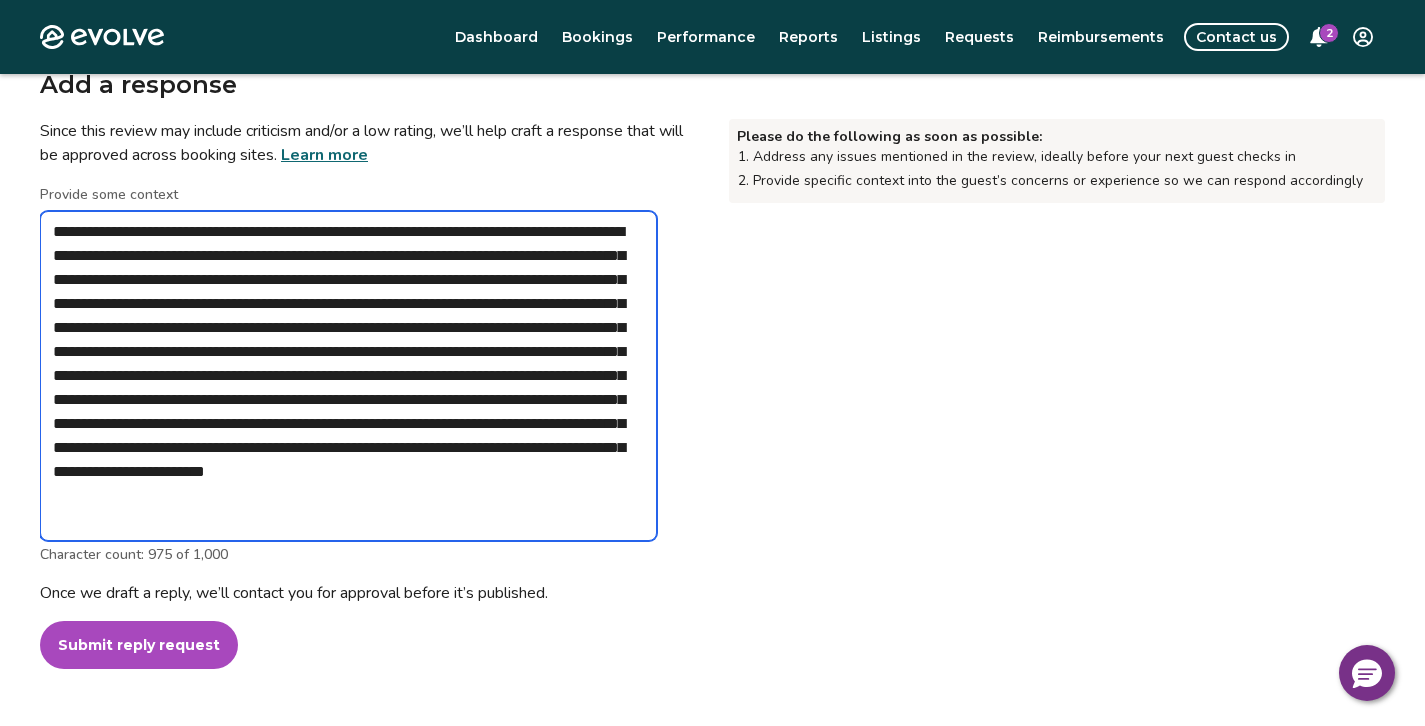 click on "**********" at bounding box center [348, 376] 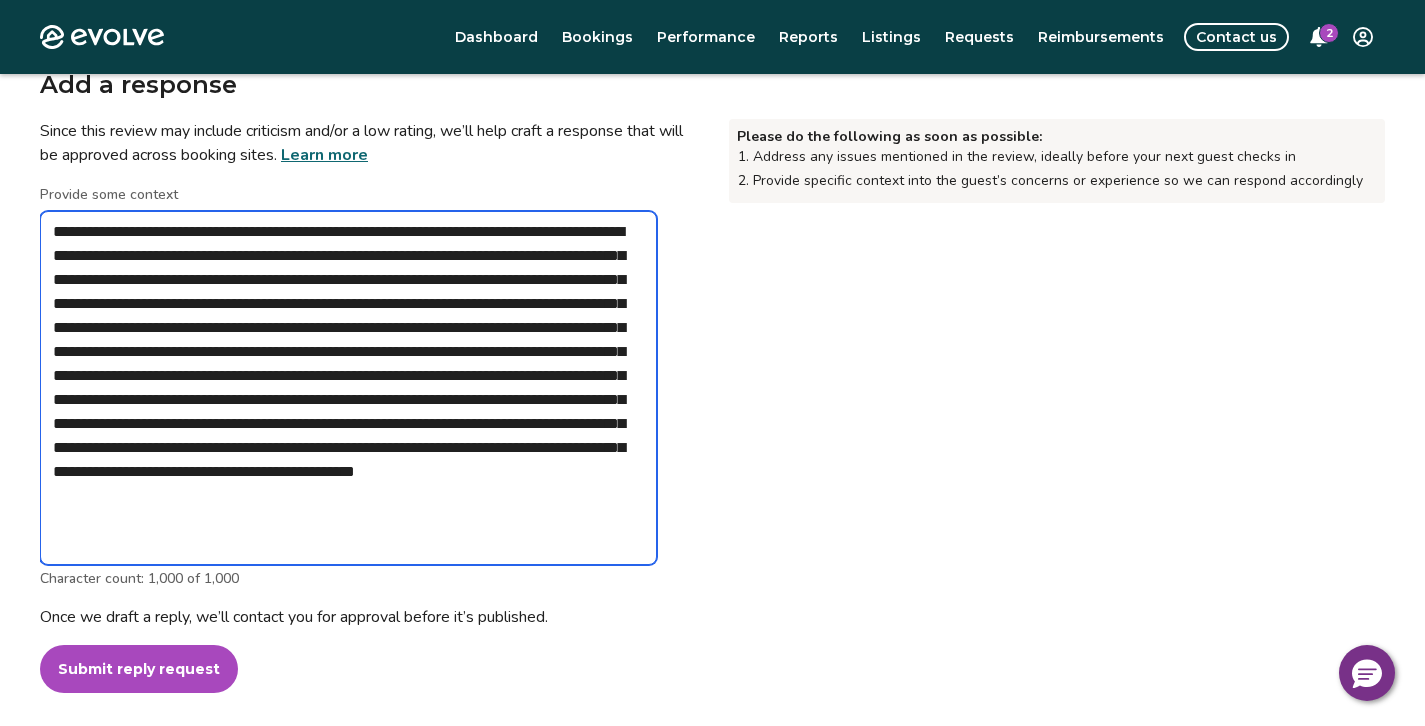 click on "**********" at bounding box center (348, 388) 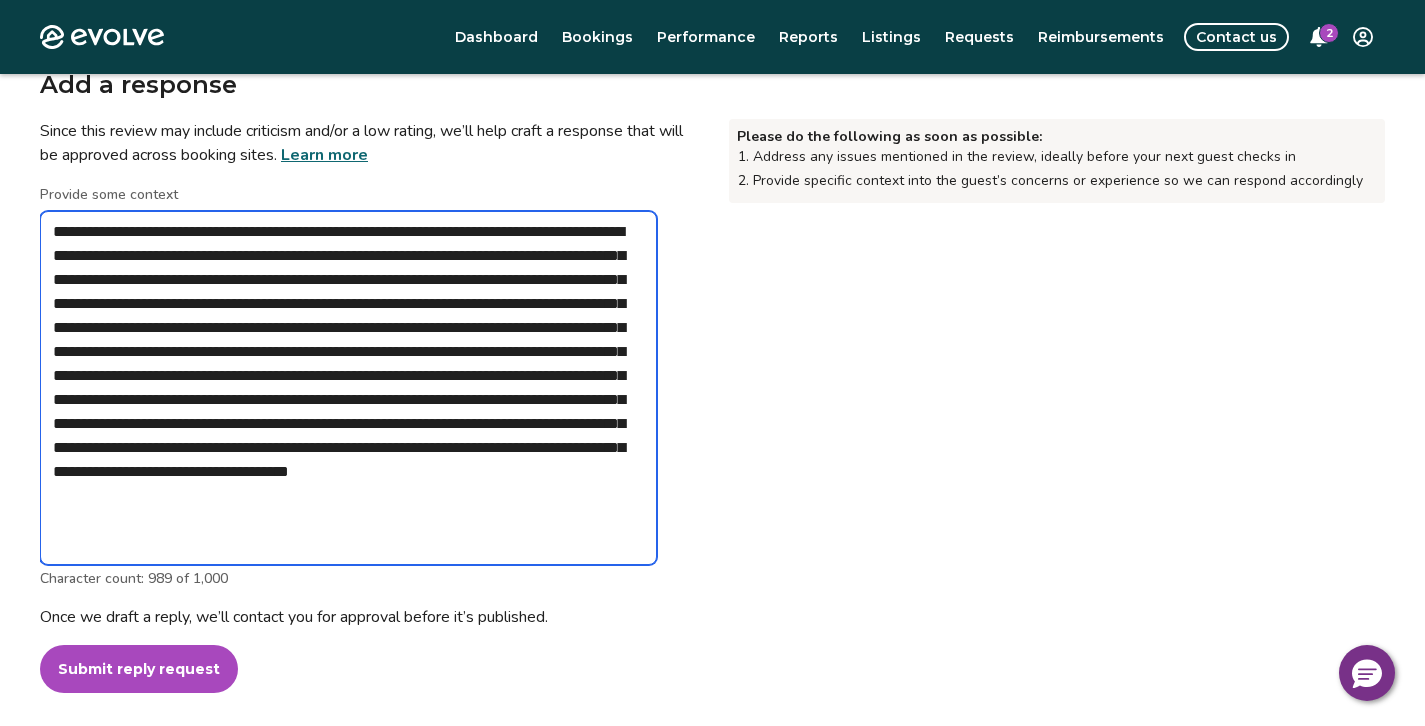 click on "**********" at bounding box center (348, 388) 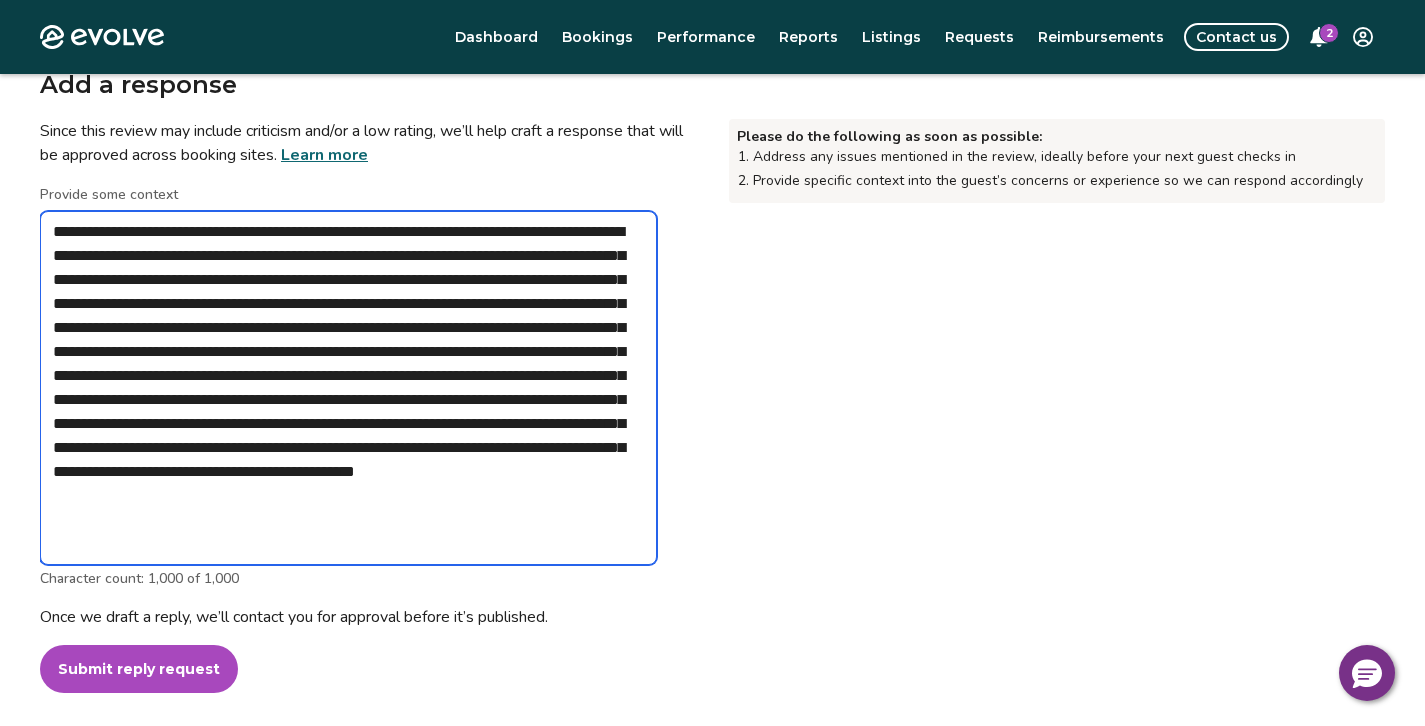 click on "**********" at bounding box center (348, 388) 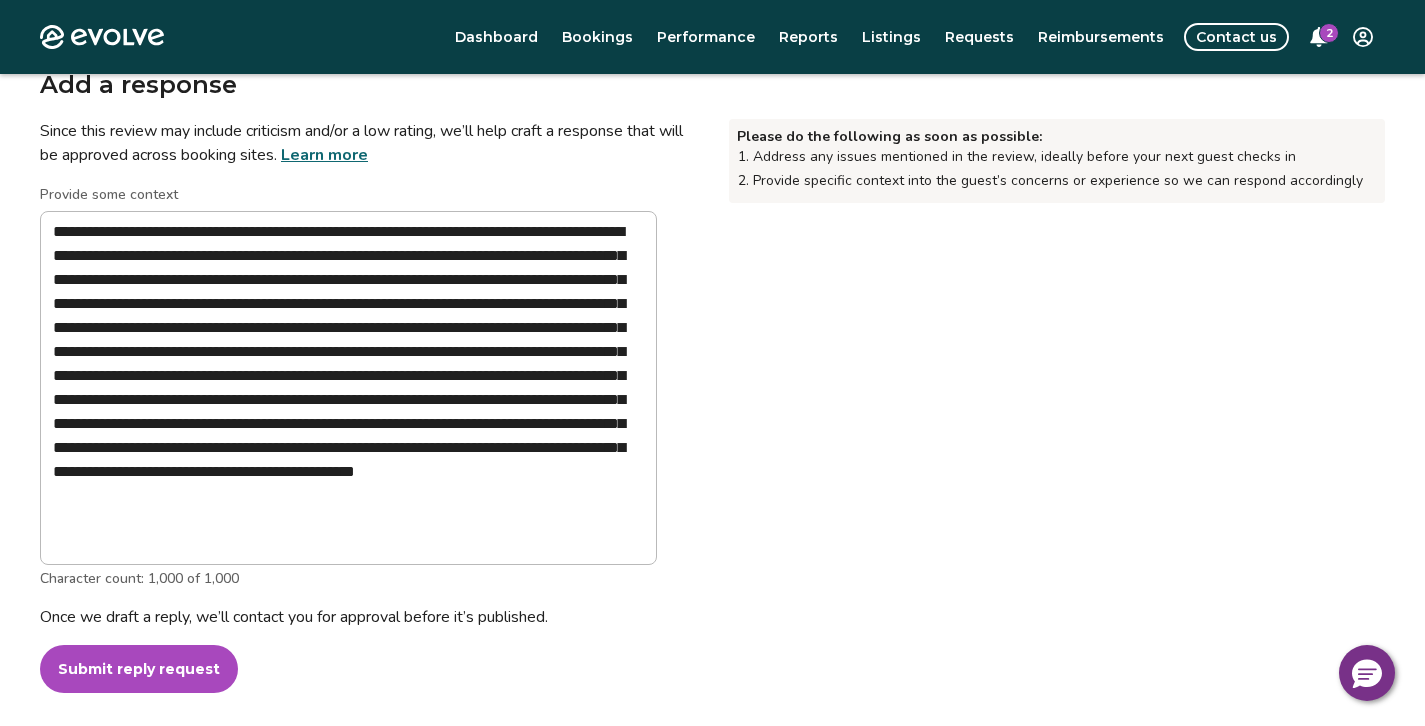 click on "Submit reply request" at bounding box center (139, 669) 